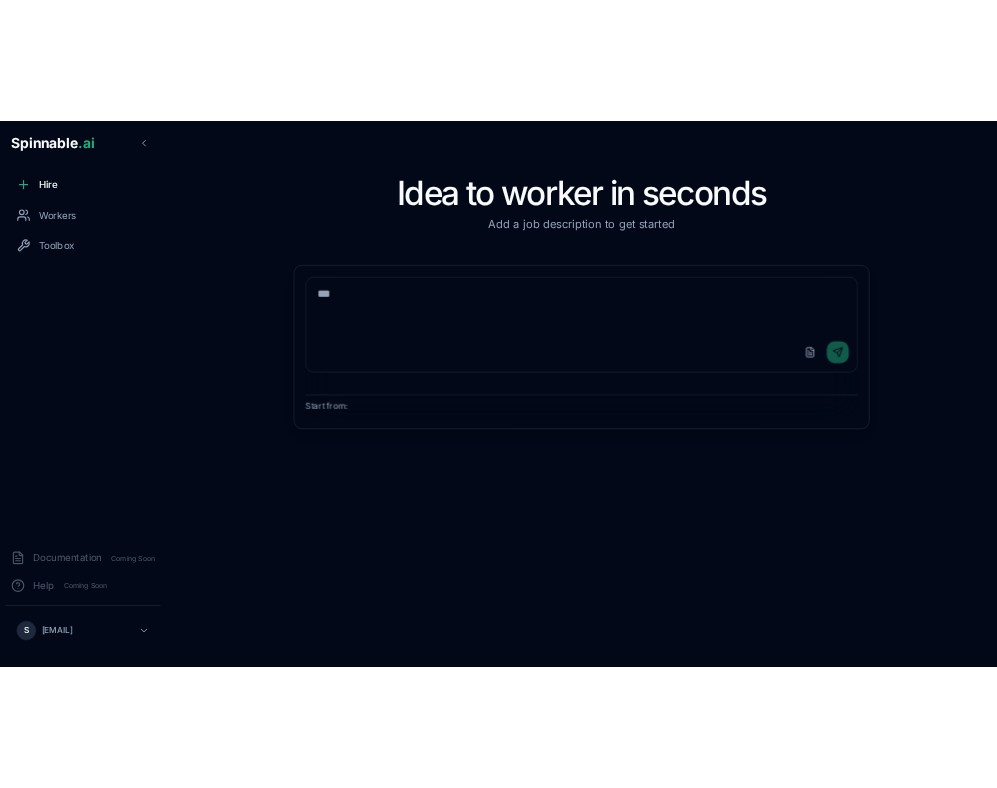 scroll, scrollTop: 0, scrollLeft: 0, axis: both 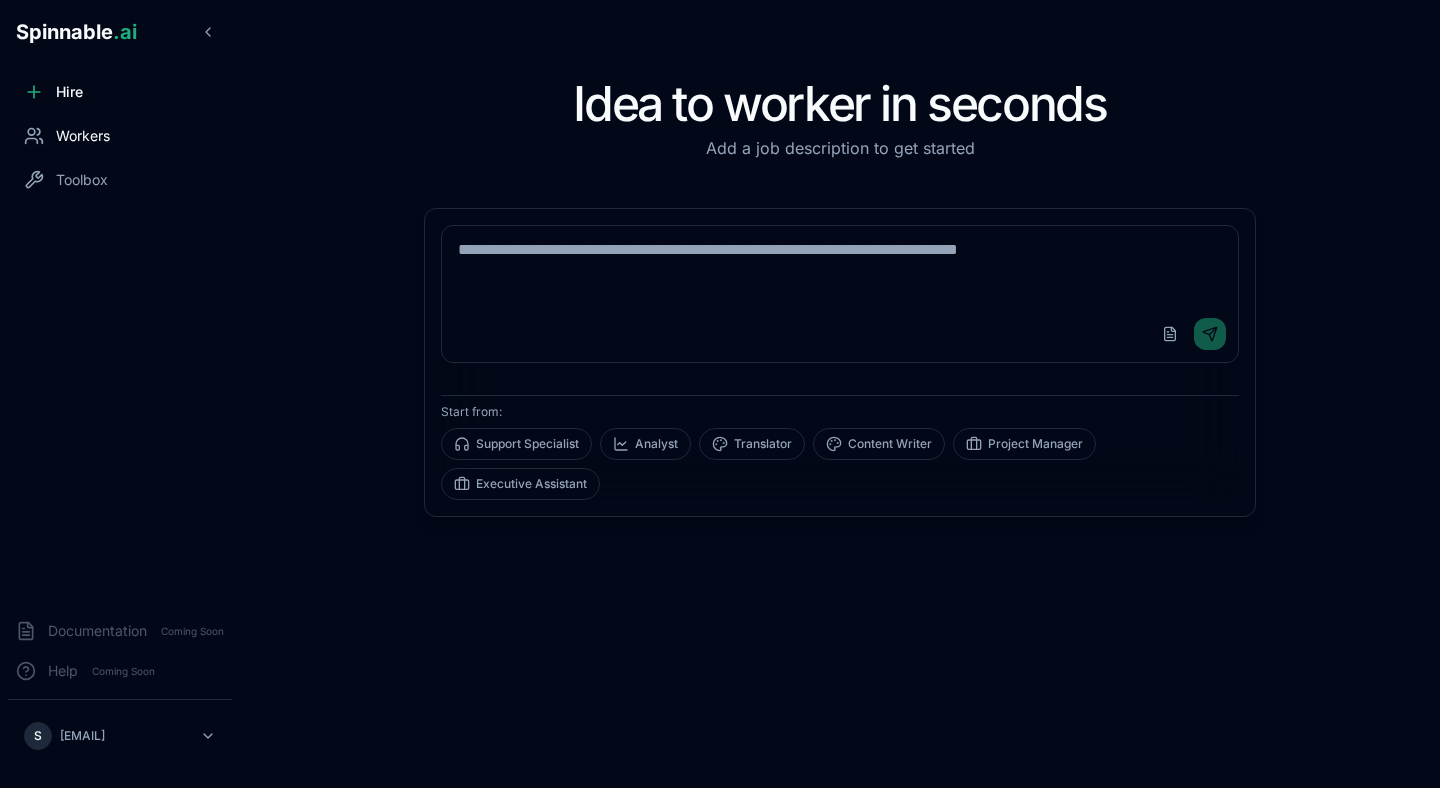 click on "Workers" at bounding box center (120, 136) 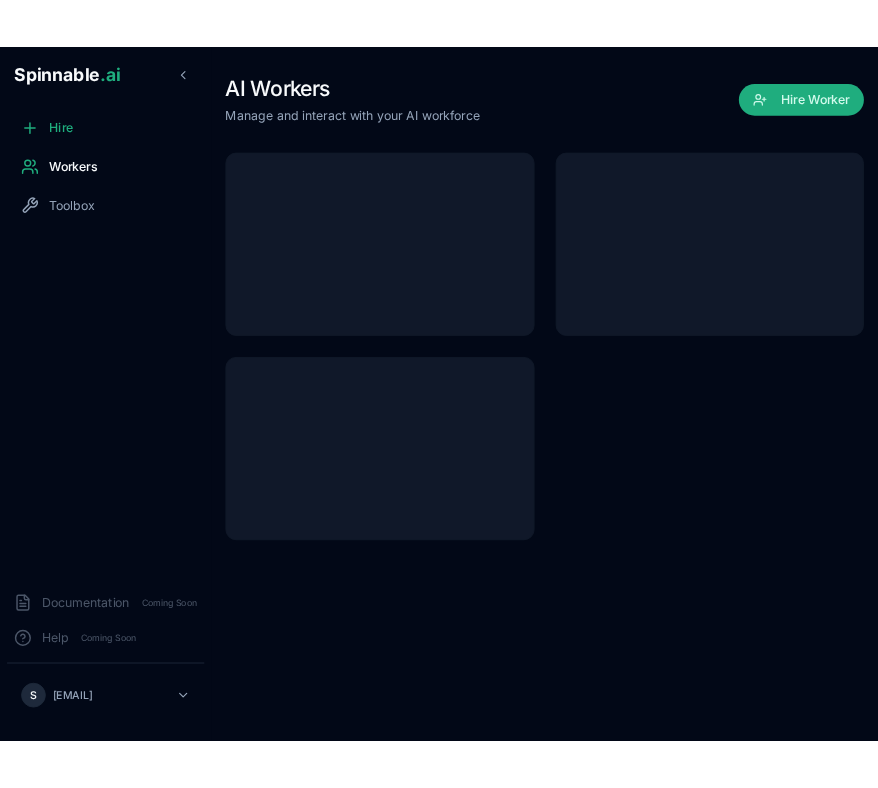 scroll, scrollTop: 0, scrollLeft: 0, axis: both 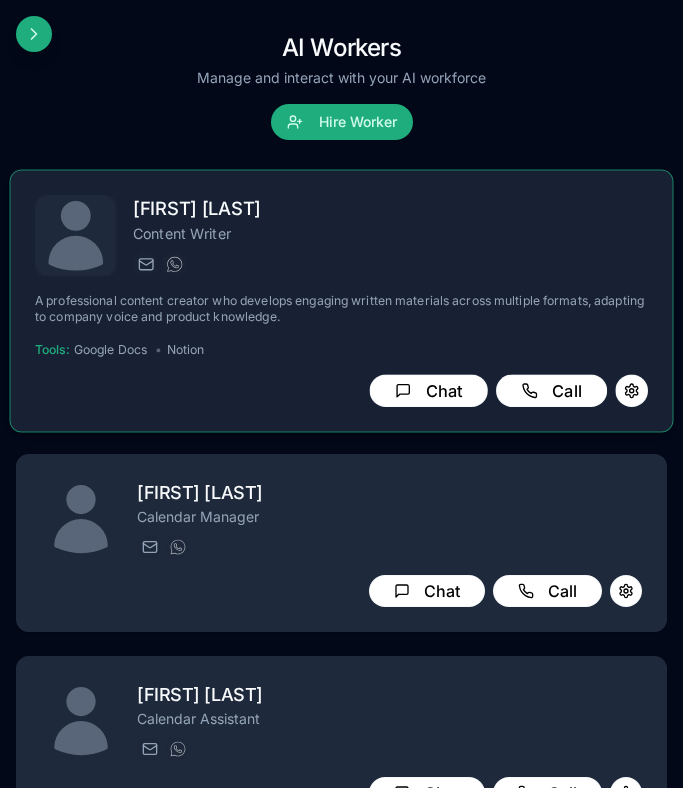click on "Content Writer" at bounding box center [390, 233] 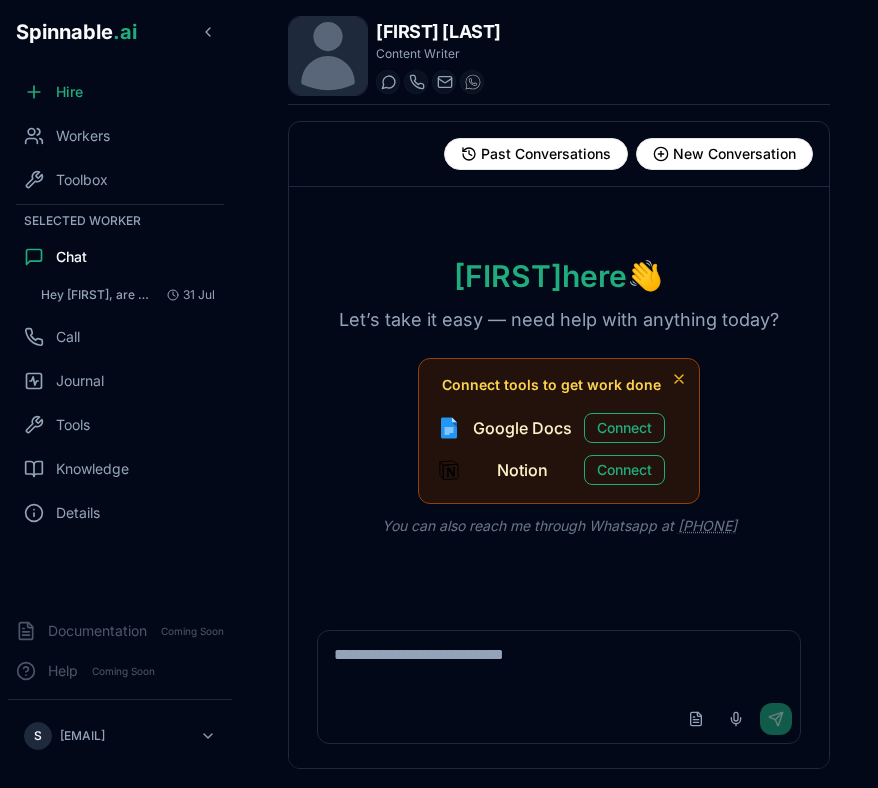click 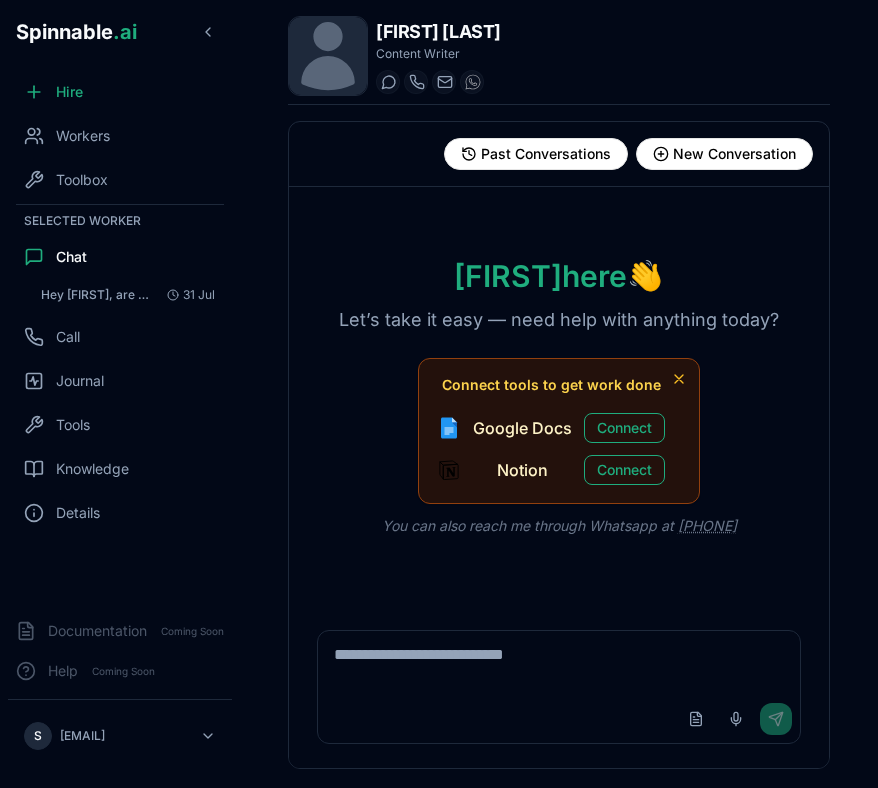 click 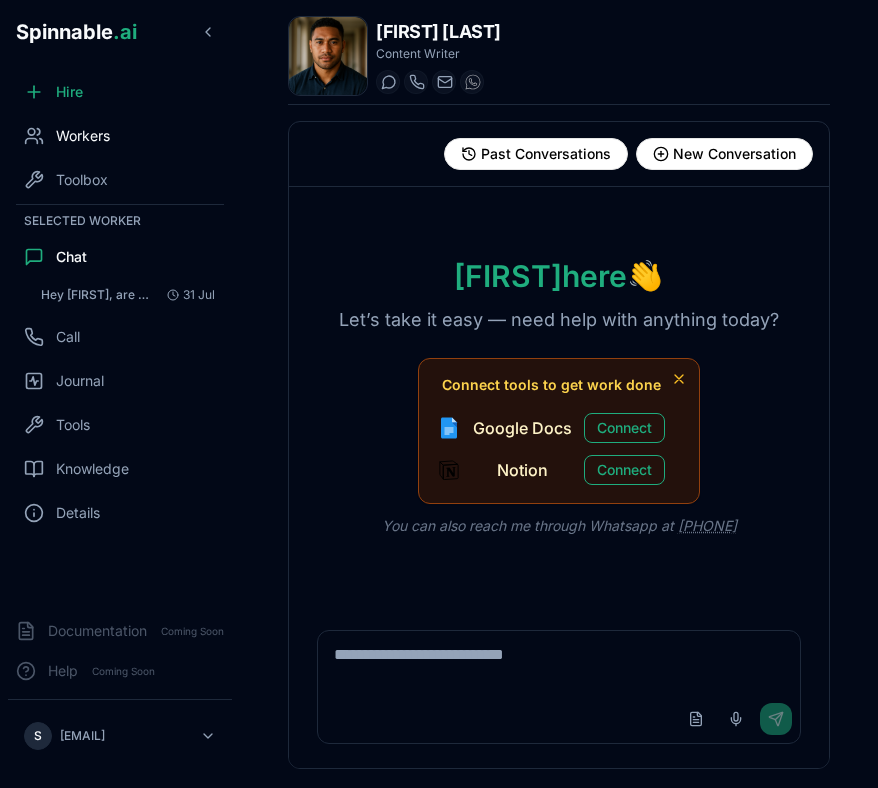 click on "Workers" at bounding box center (120, 136) 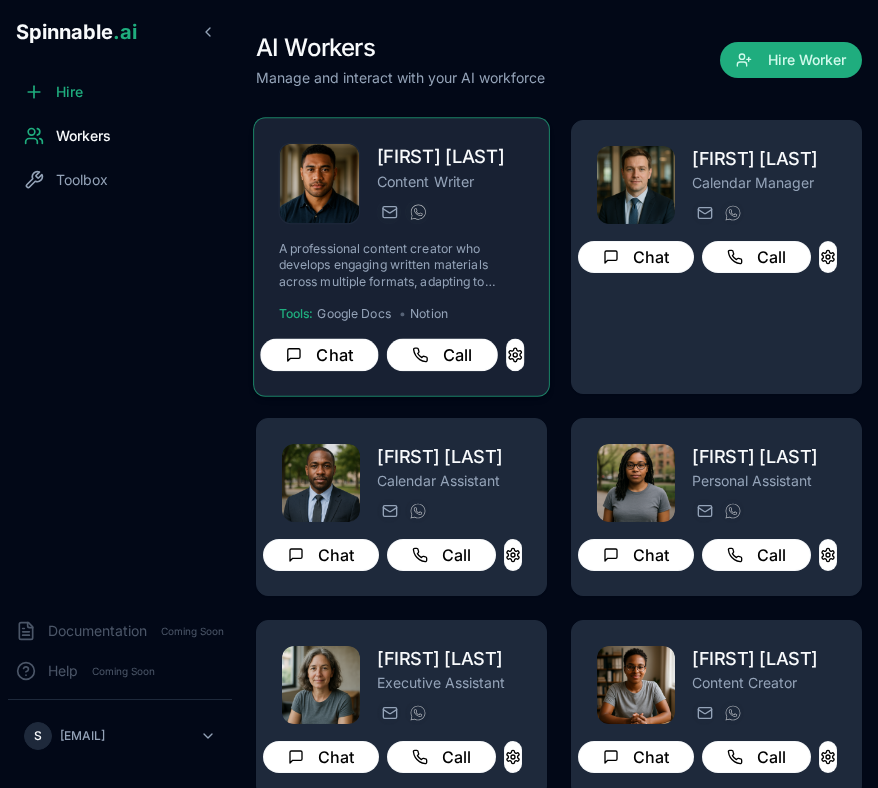 click on "Content Writer" at bounding box center [451, 181] 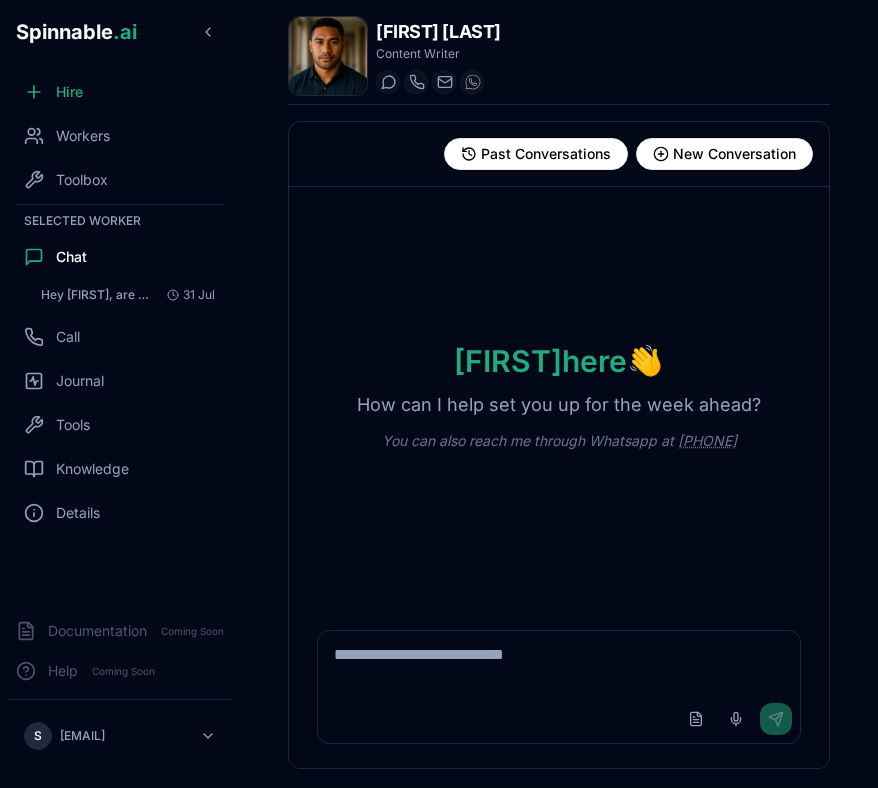 click on "Upload File Voice Input Send" at bounding box center (559, 719) 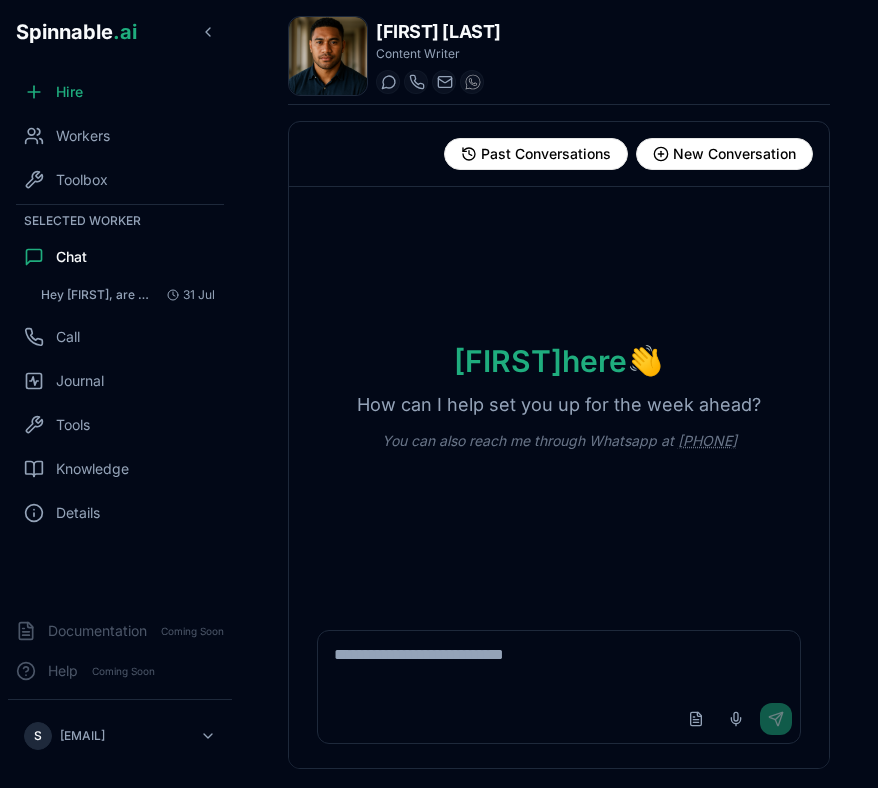 click at bounding box center (559, 663) 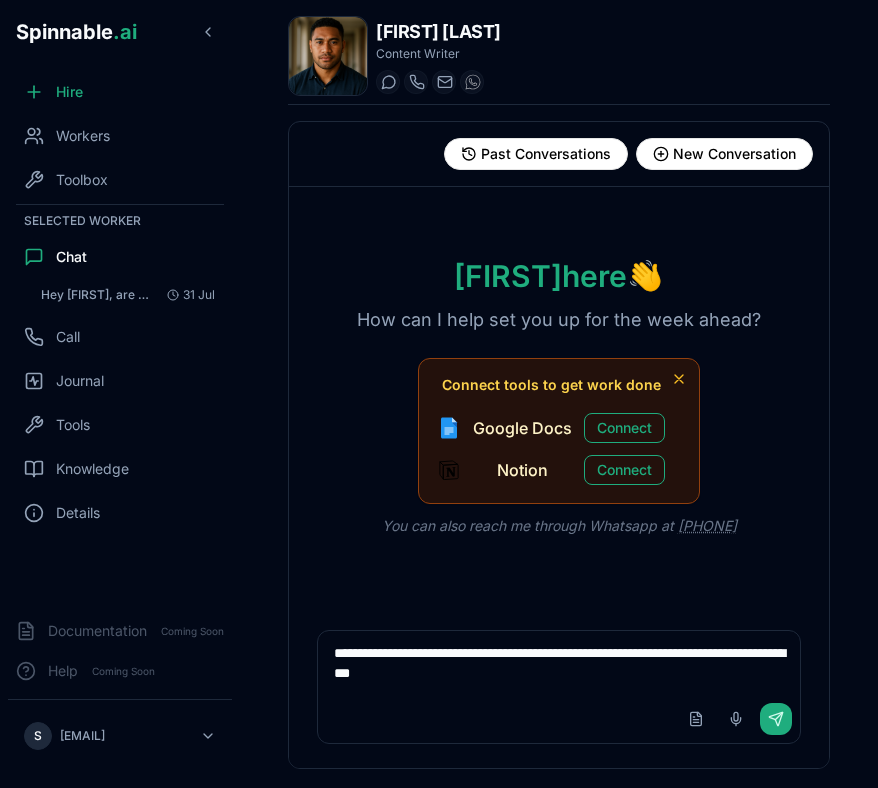 scroll, scrollTop: 6, scrollLeft: 0, axis: vertical 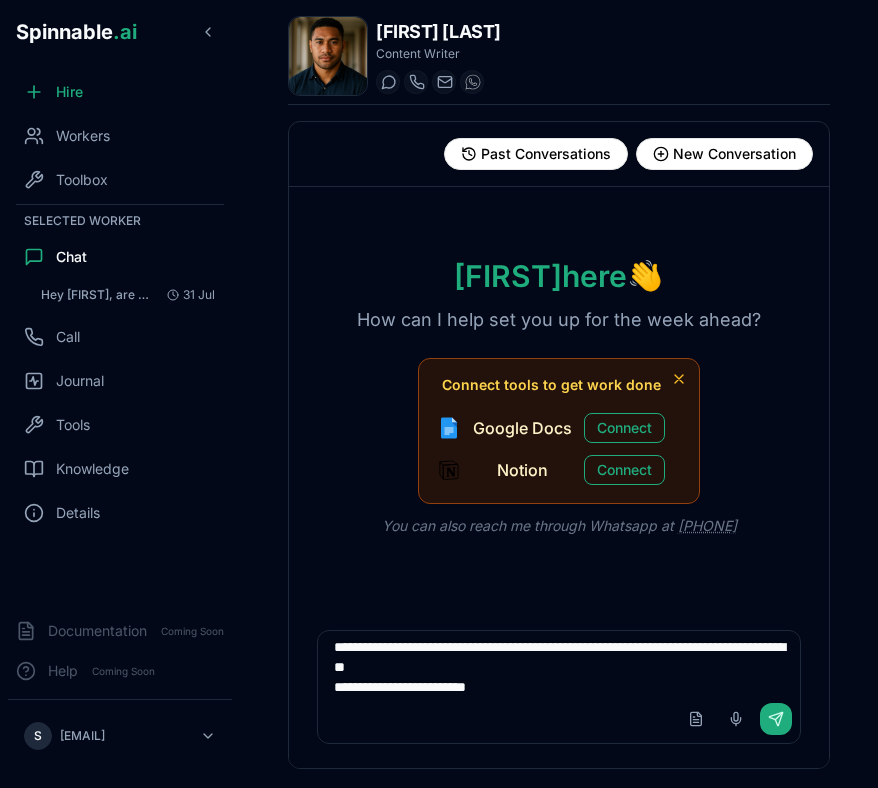 click on "**********" at bounding box center (559, 663) 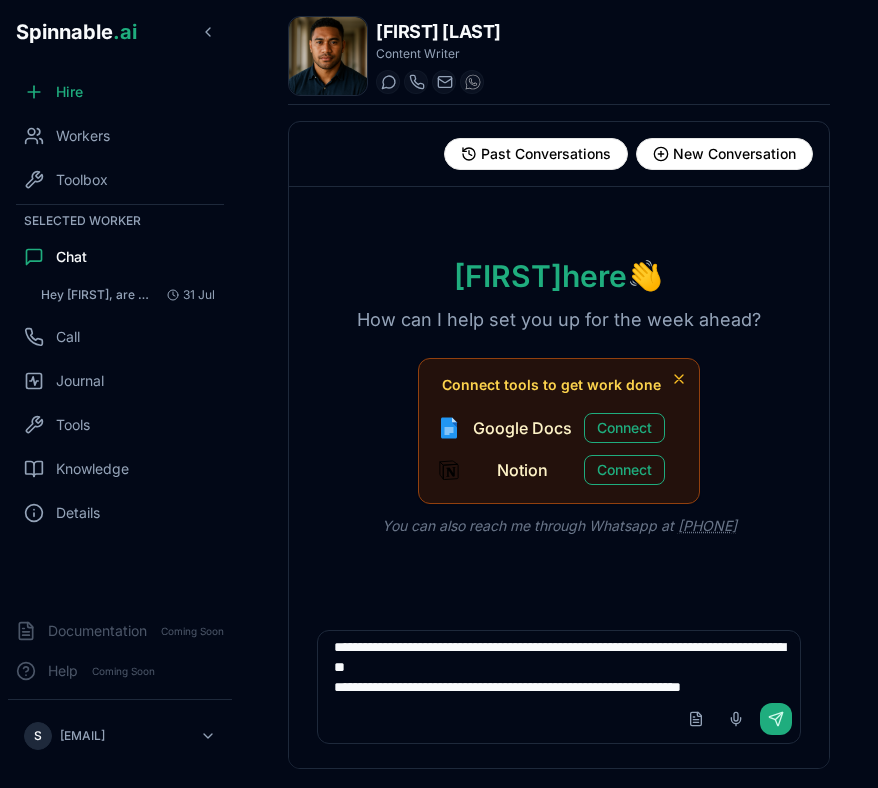 scroll, scrollTop: 26, scrollLeft: 0, axis: vertical 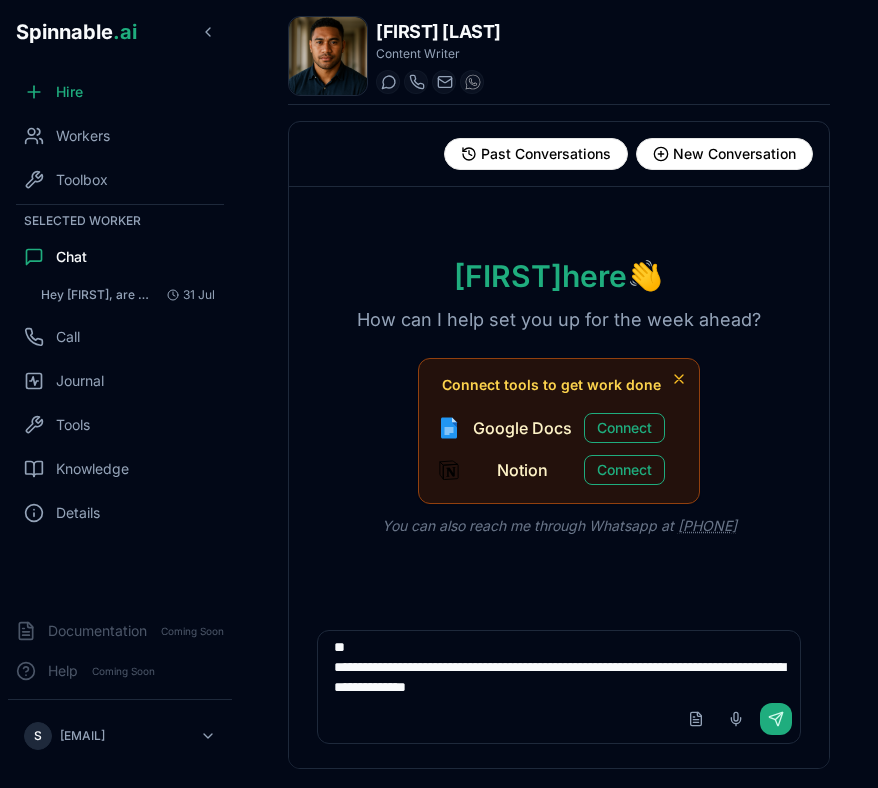 type on "**********" 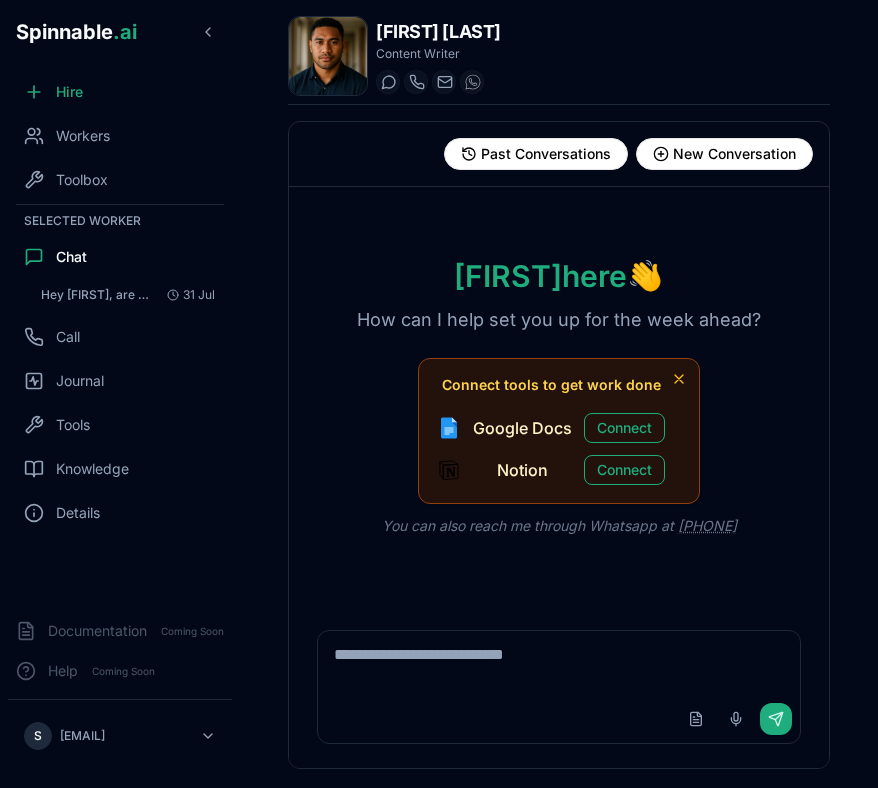 scroll, scrollTop: 0, scrollLeft: 0, axis: both 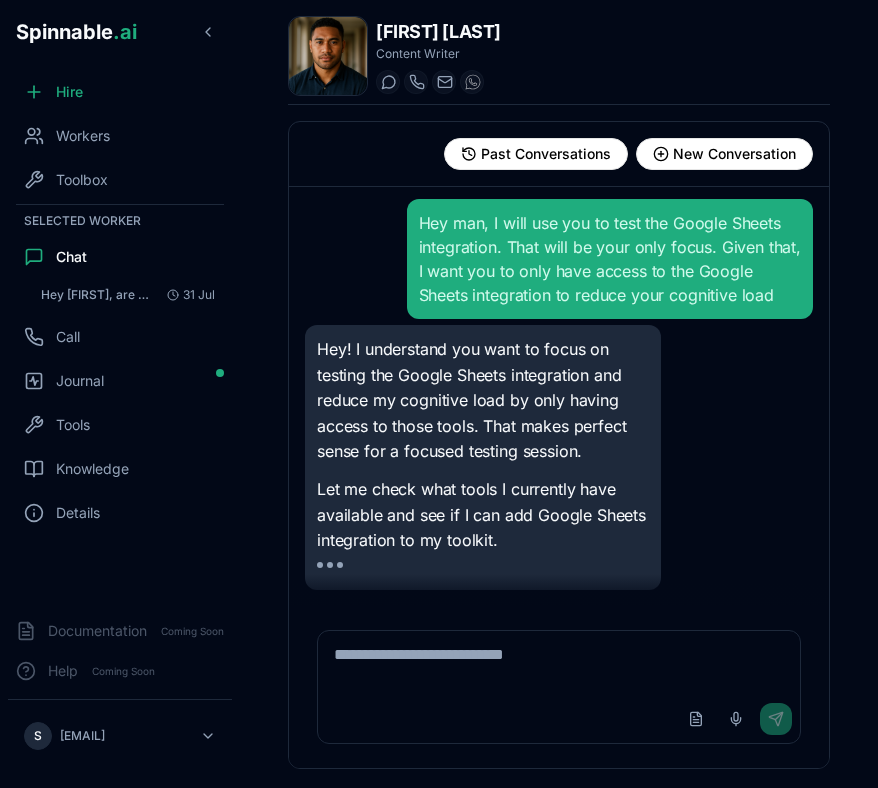 type 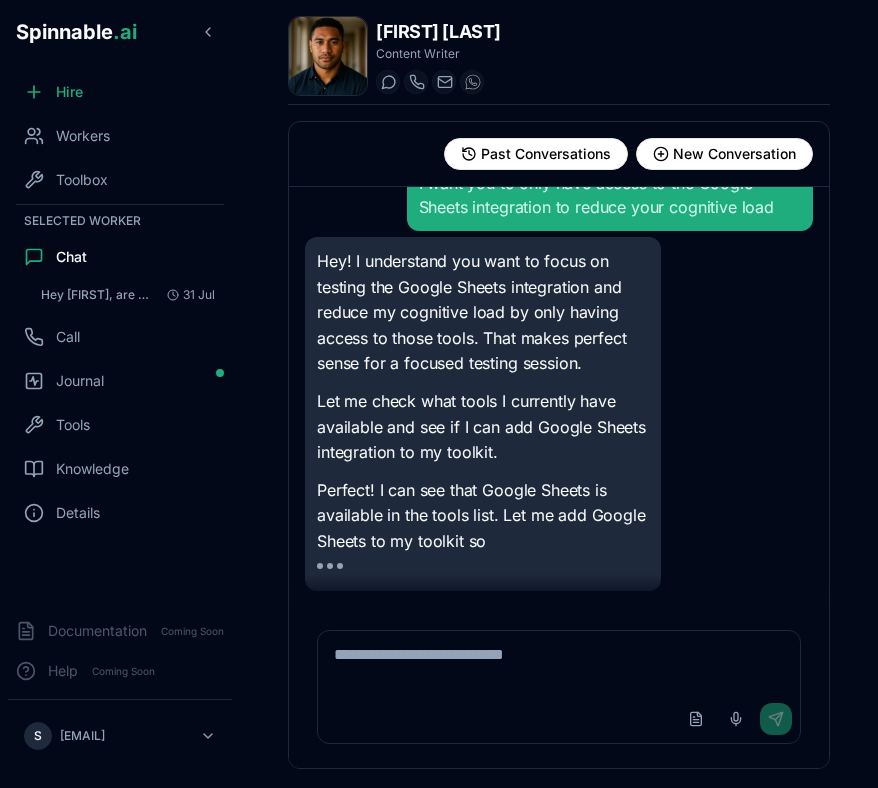 scroll, scrollTop: 118, scrollLeft: 0, axis: vertical 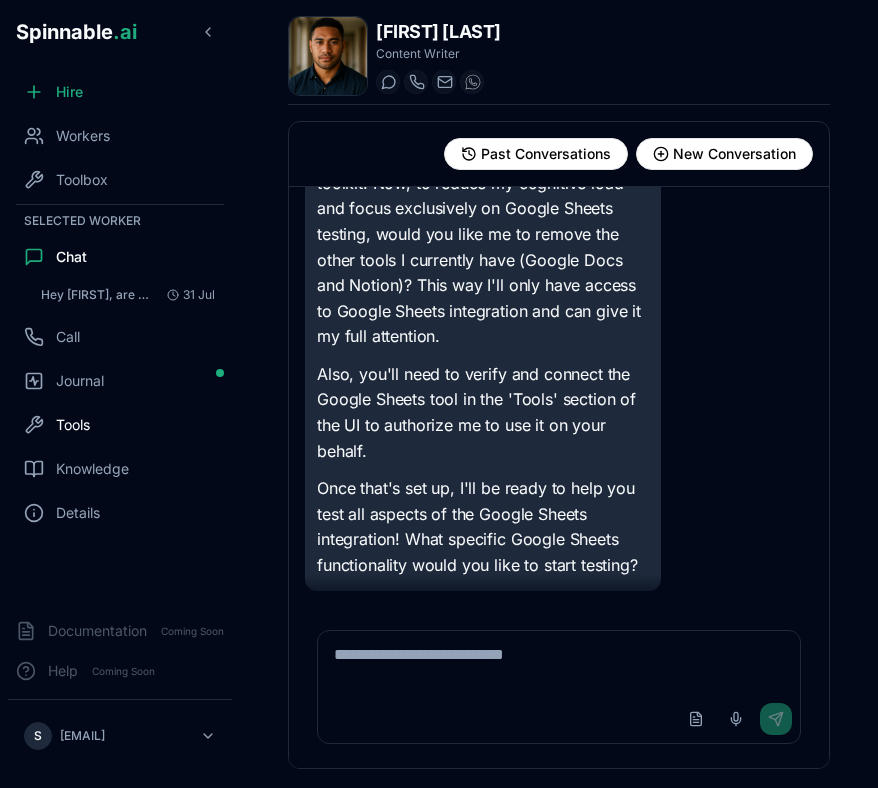 click on "Tools" at bounding box center [73, 425] 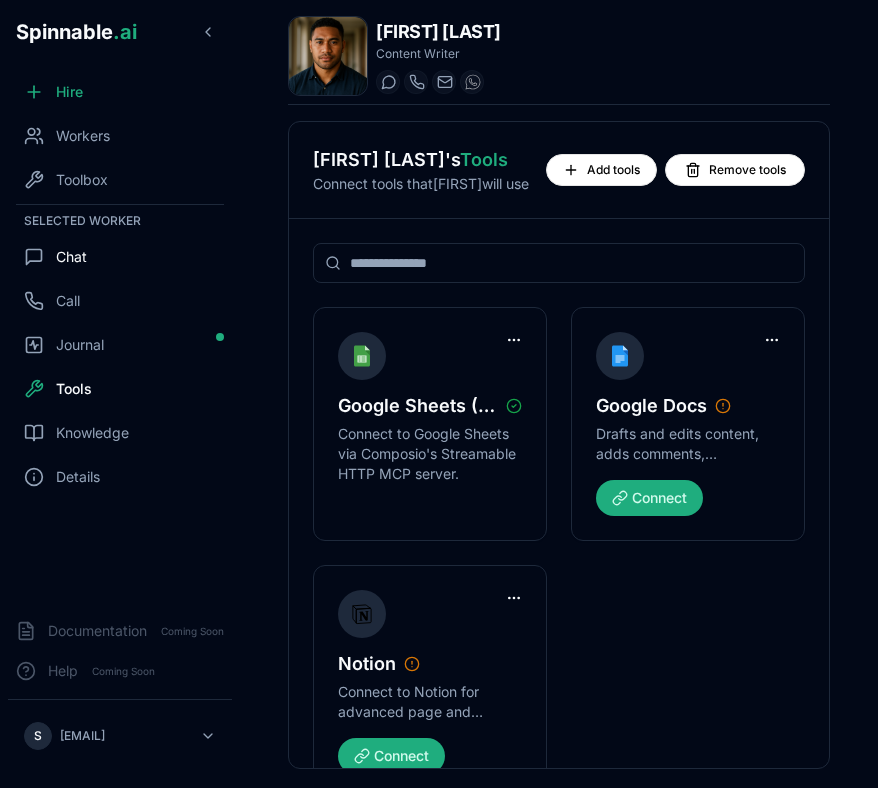 click on "Chat" at bounding box center (71, 257) 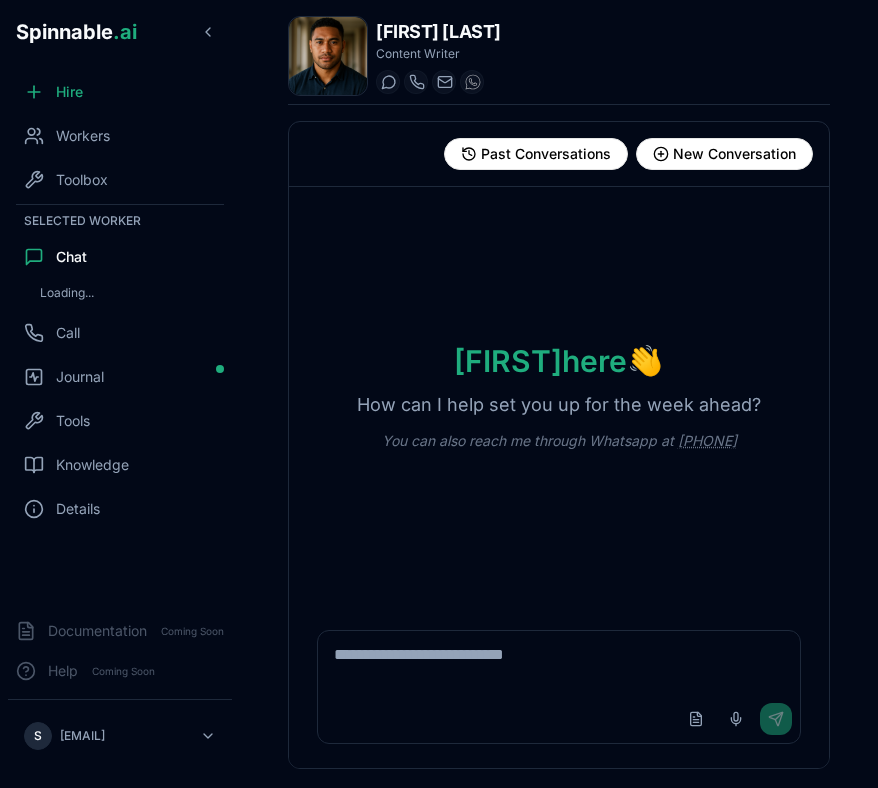 click at bounding box center (559, 663) 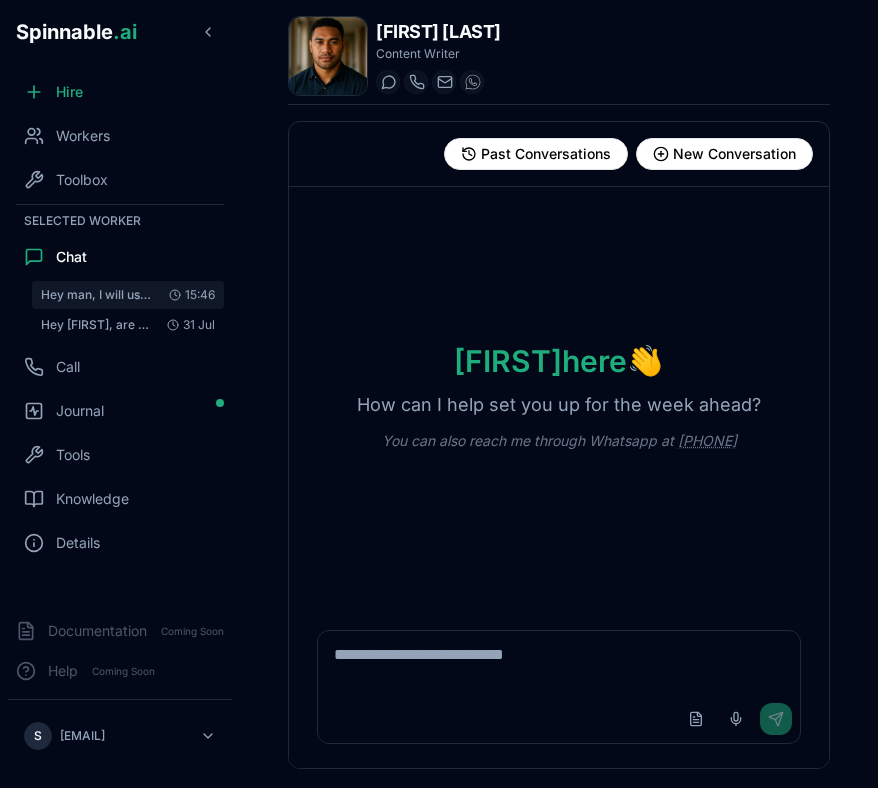 click on "Hey man, I will use you to test the Google Sheets integration. That will be your only focus.
Giv..." at bounding box center (97, 295) 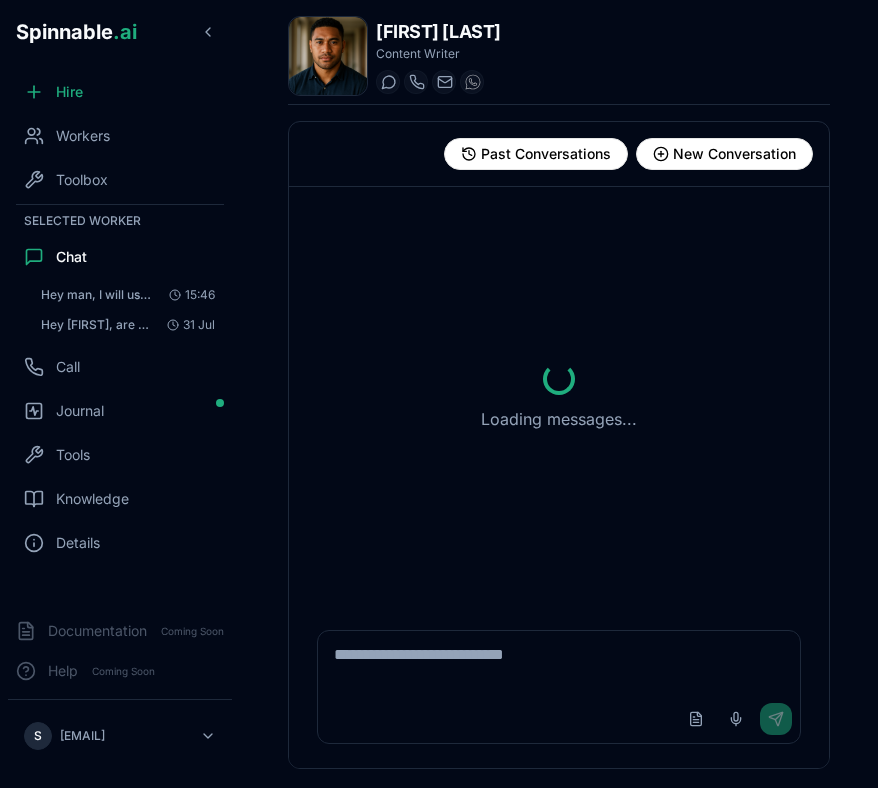 click at bounding box center (559, 663) 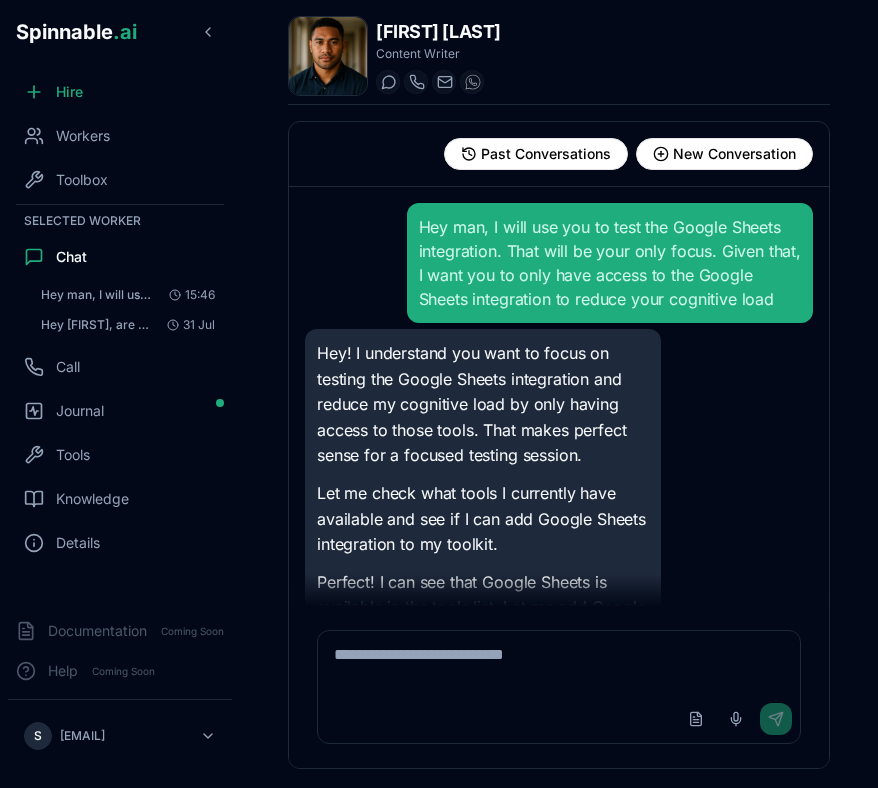 scroll, scrollTop: 539, scrollLeft: 0, axis: vertical 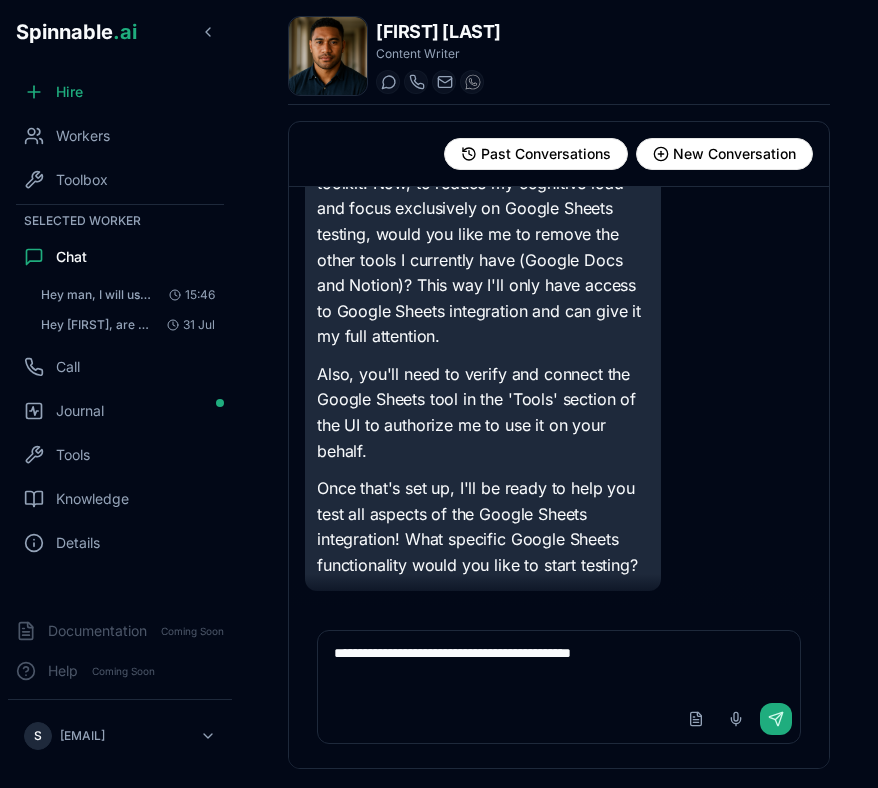 type on "**********" 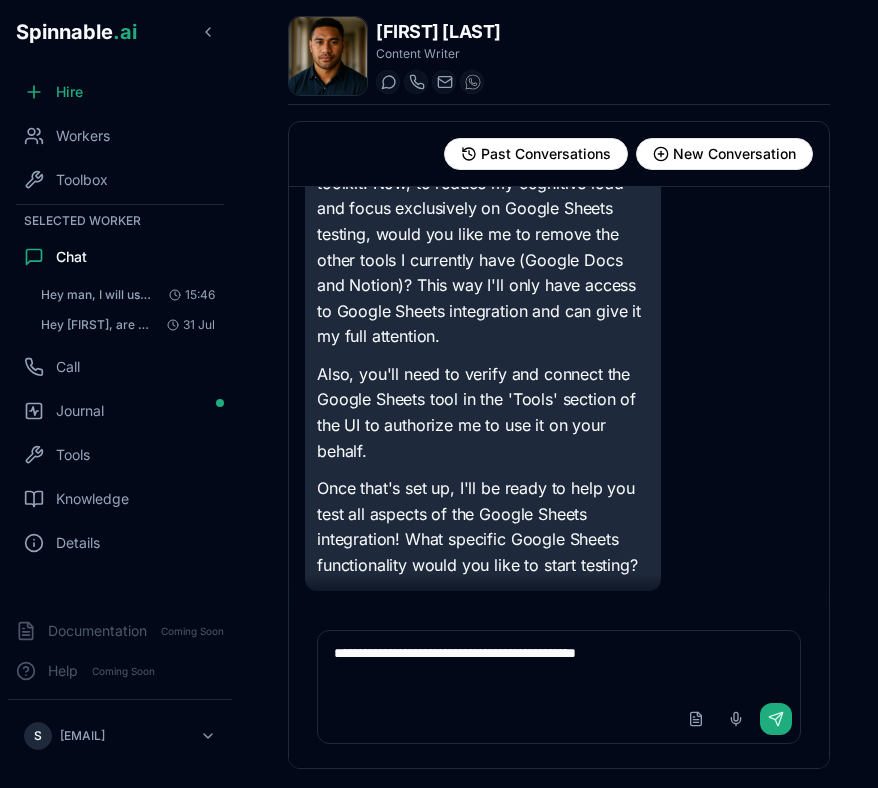 type 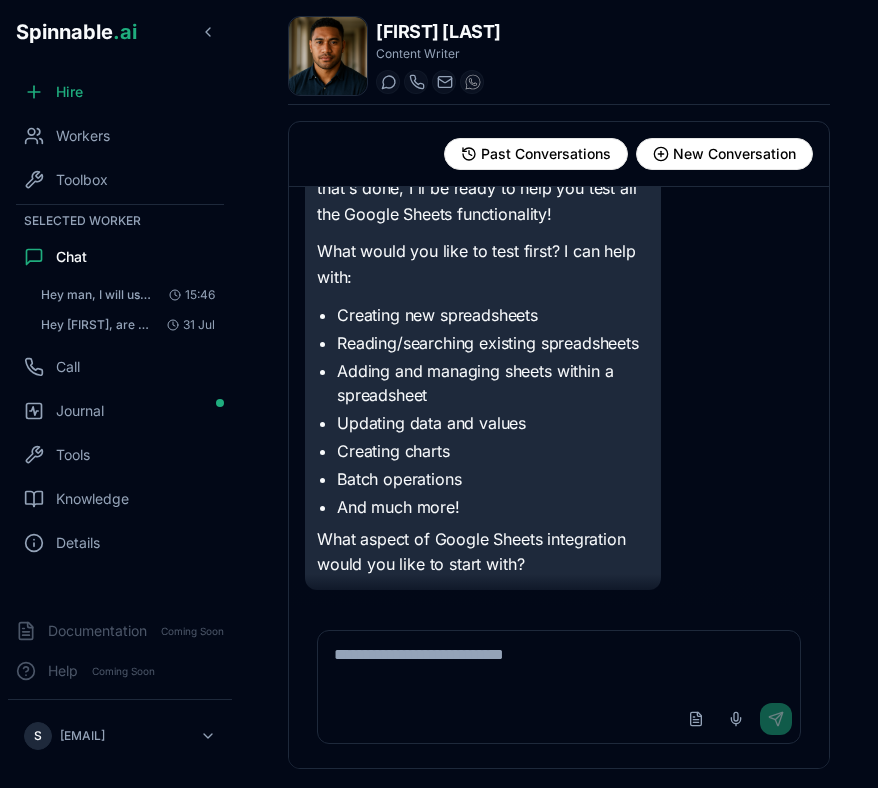 scroll, scrollTop: 1340, scrollLeft: 0, axis: vertical 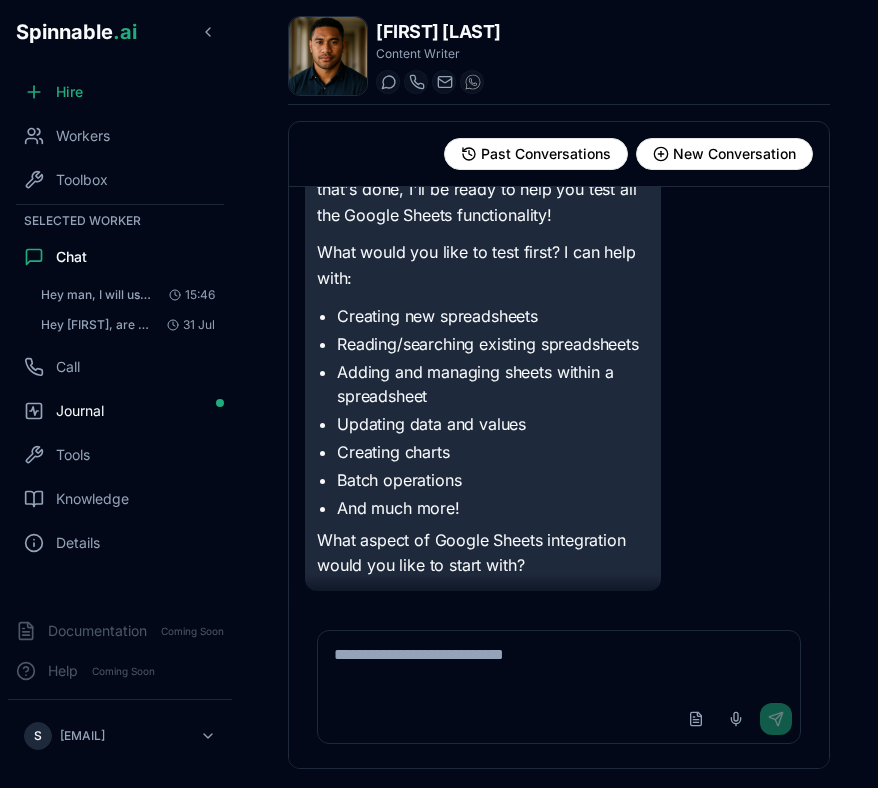 click on "Journal" at bounding box center [120, 411] 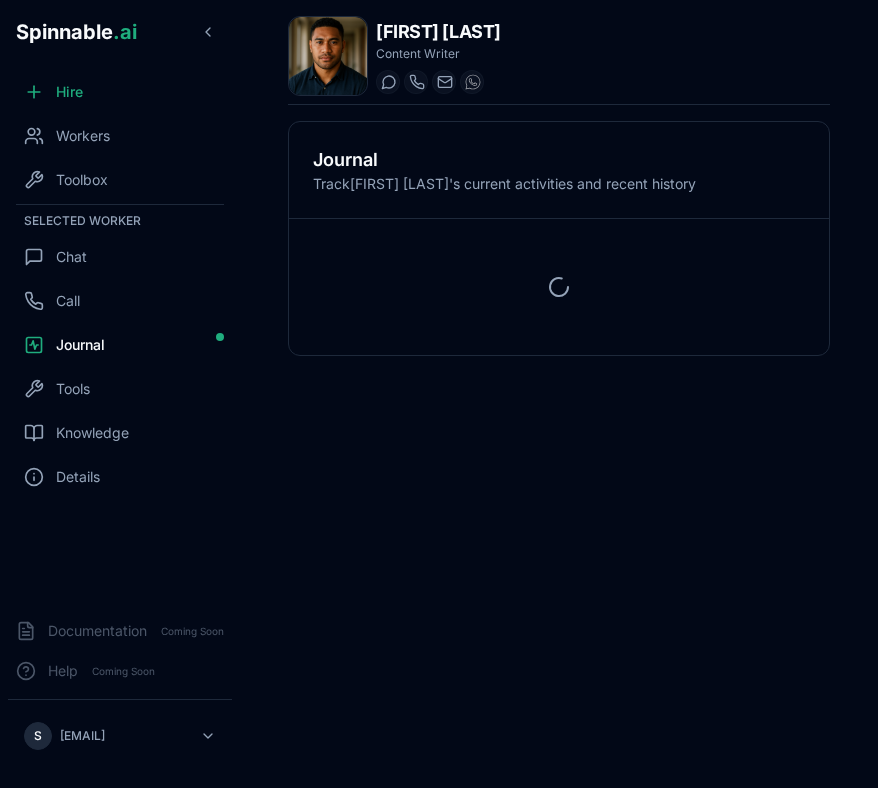 click on "Journal Track  Axel Tanaka 's current activities and recent history" at bounding box center (559, 445) 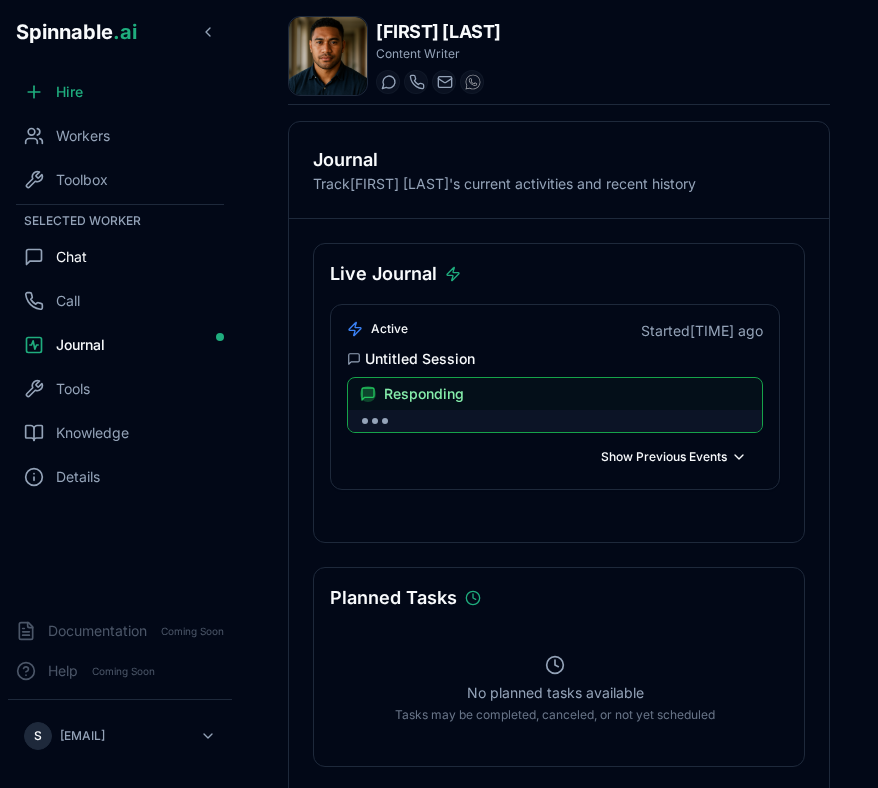 click on "Chat" at bounding box center (71, 257) 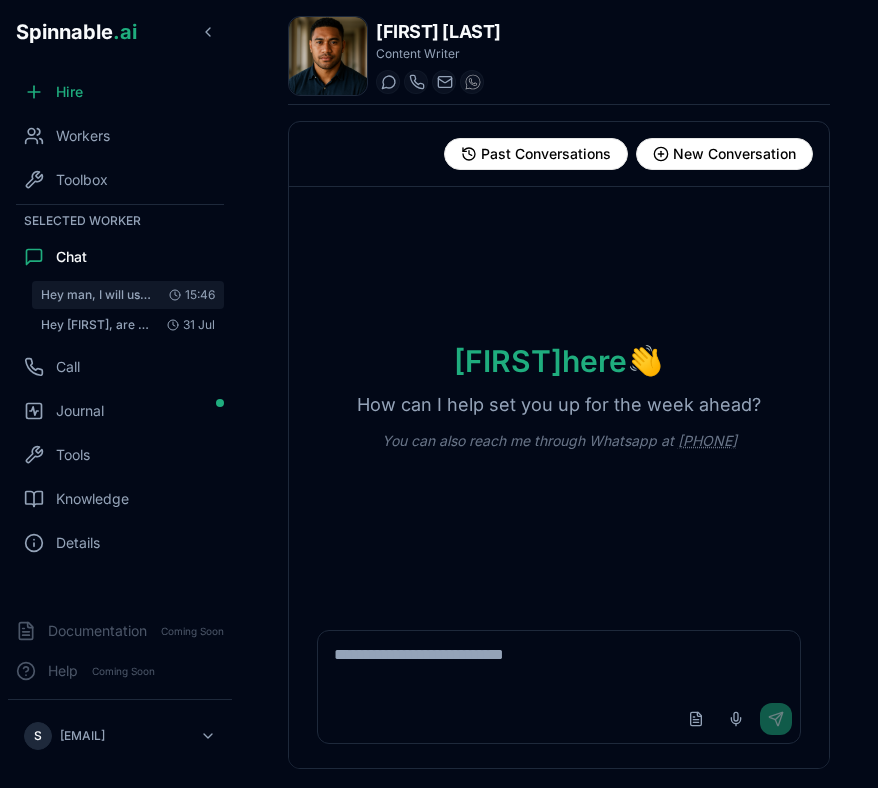 click on "Hey man, I will use you to test the Google Sheets integration. That will be your only focus.
Giv..." at bounding box center (97, 295) 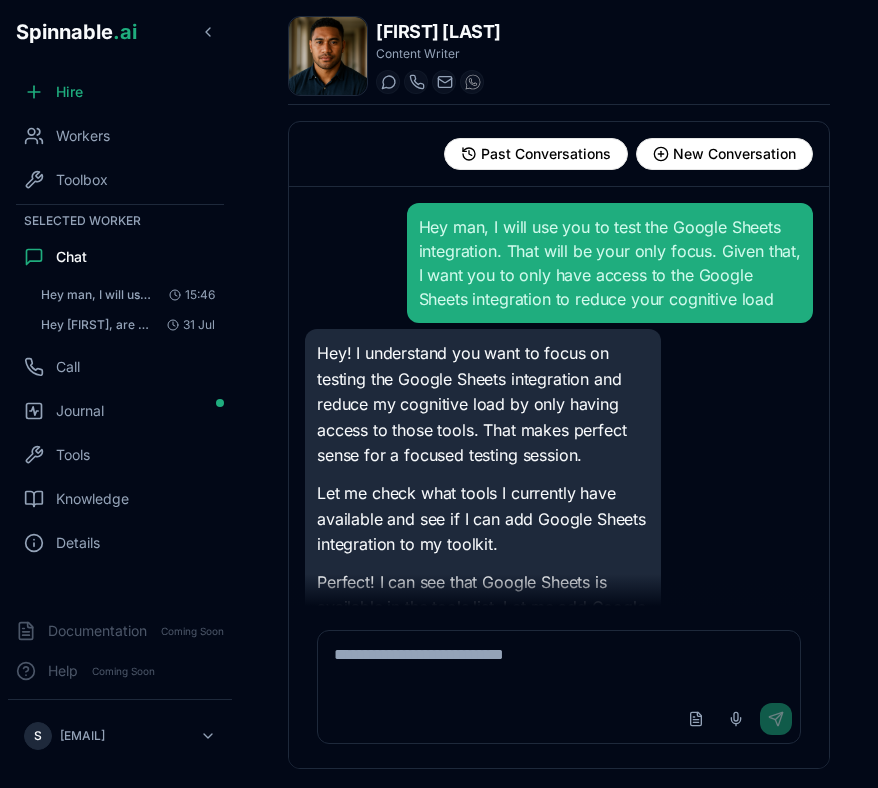 scroll, scrollTop: 1340, scrollLeft: 0, axis: vertical 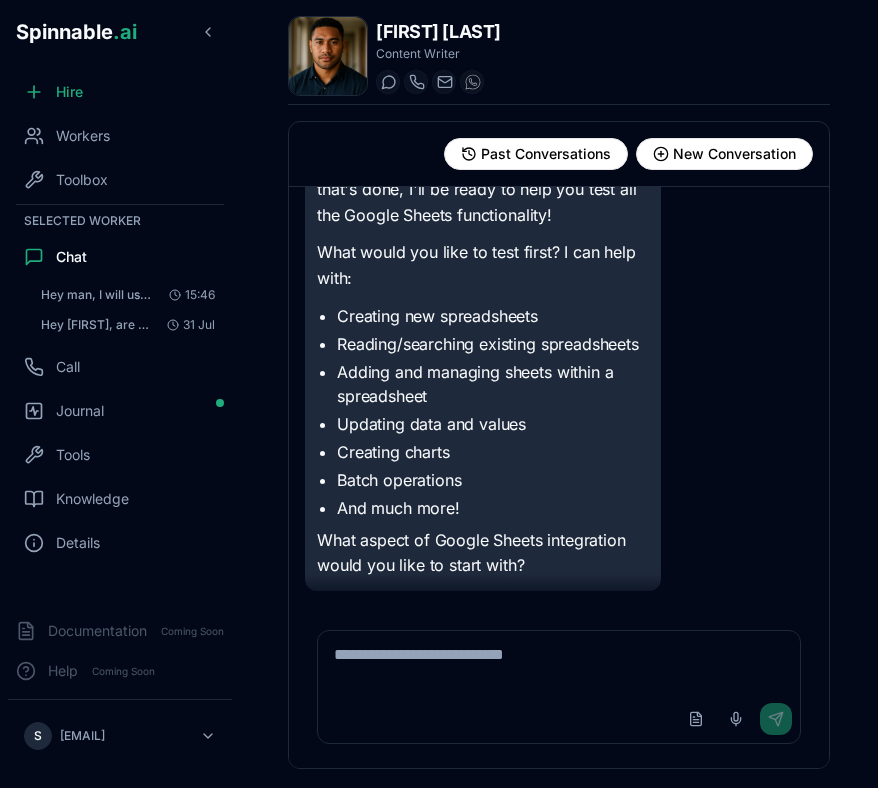 click on "Perfect! I've removed Google Docs and Notion from my toolkit. Now I'm completely focused on Google Sheets integration only, which should reduce my cognitive load and allow me to give you the best testing experience.
Excellent! Now I only have Google Sheets in my toolkit.
Just remember to connect the Google Sheets tool in the 'Tools' section of the UI so I can actually use it on your behalf. Once that's done, I'll be ready to help you test all the Google Sheets functionality!
What would you like to test first? I can help with:
Creating new spreadsheets
Reading/searching existing spreadsheets
Adding and managing sheets within a spreadsheet
Updating data and values
Creating charts
Batch operations
And much more!
What aspect of Google Sheets integration would you like to start with?" at bounding box center [559, 225] 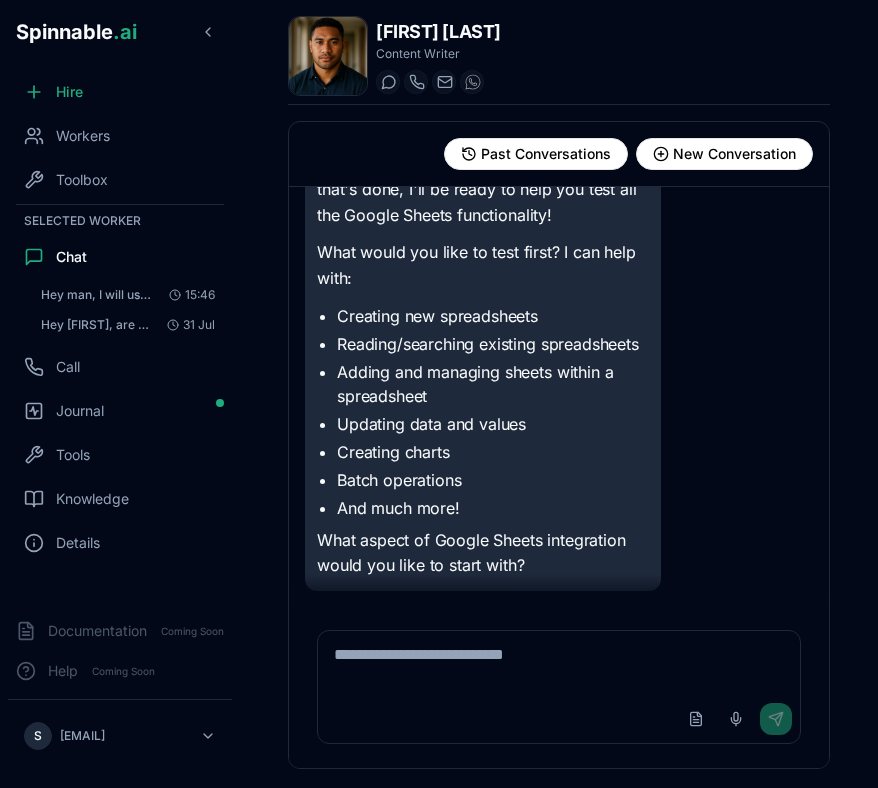 click on "Upload File Voice Input Send" at bounding box center [559, 687] 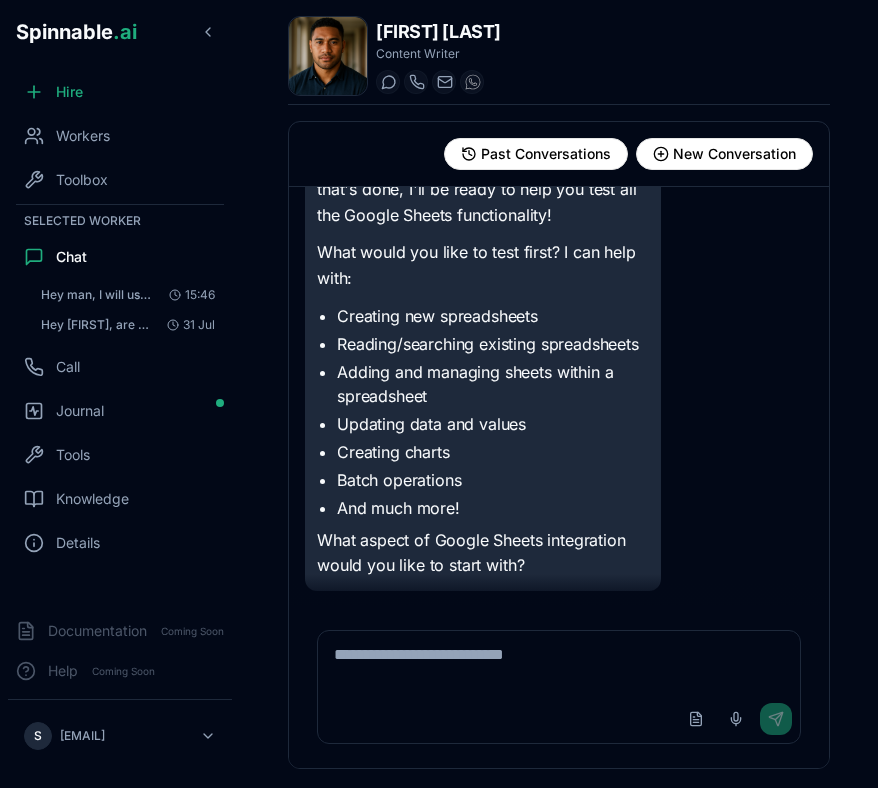 click at bounding box center (559, 663) 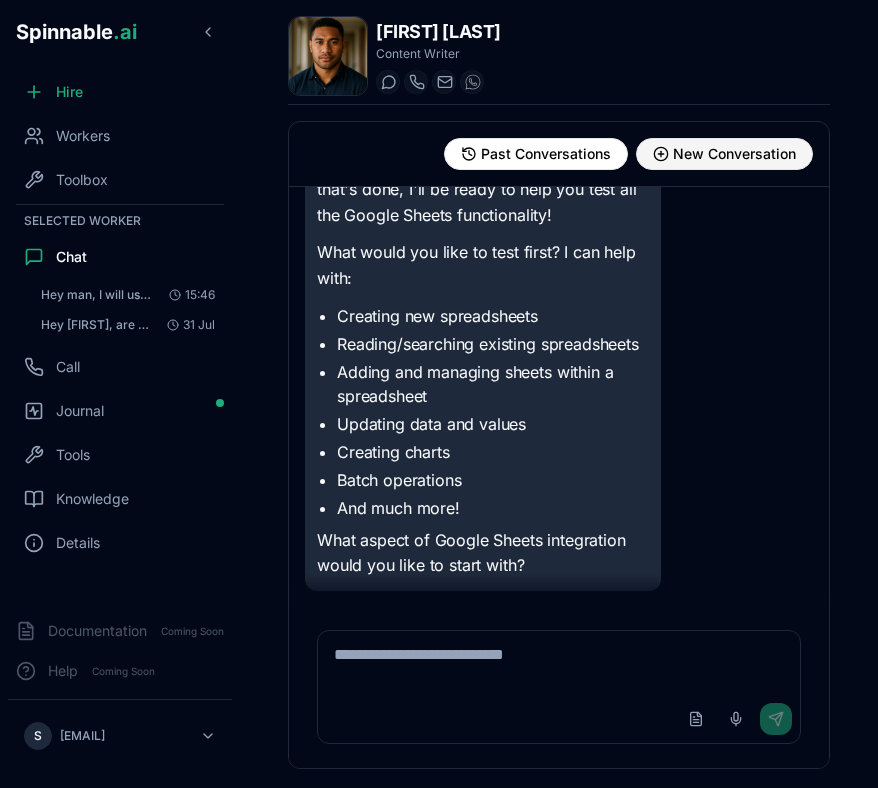 click on "New Conversation" at bounding box center (734, 154) 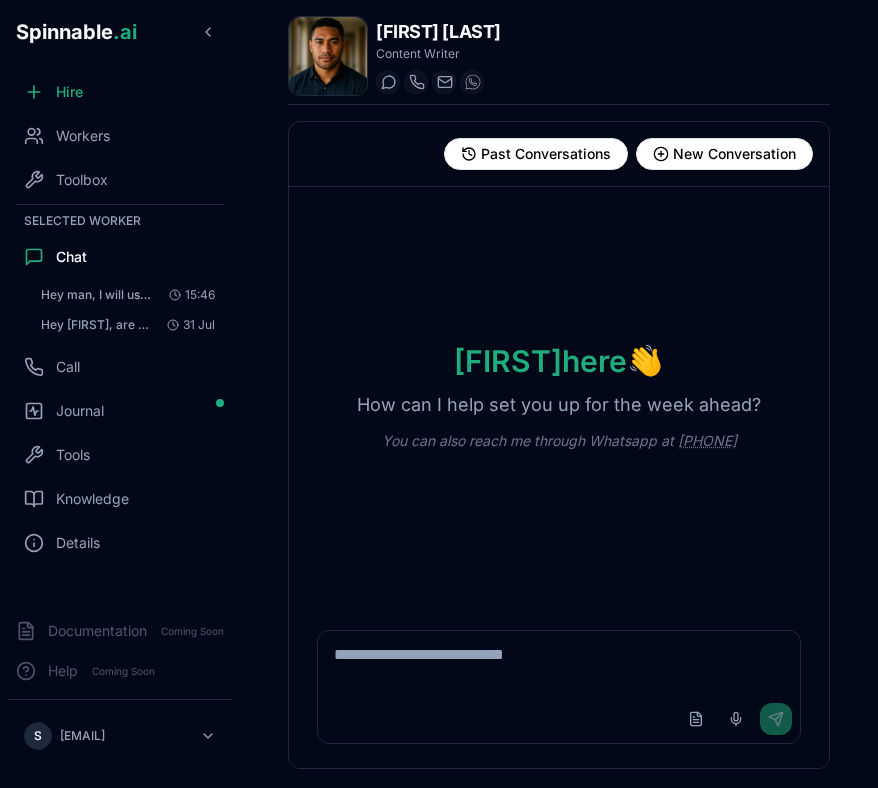 click at bounding box center (559, 663) 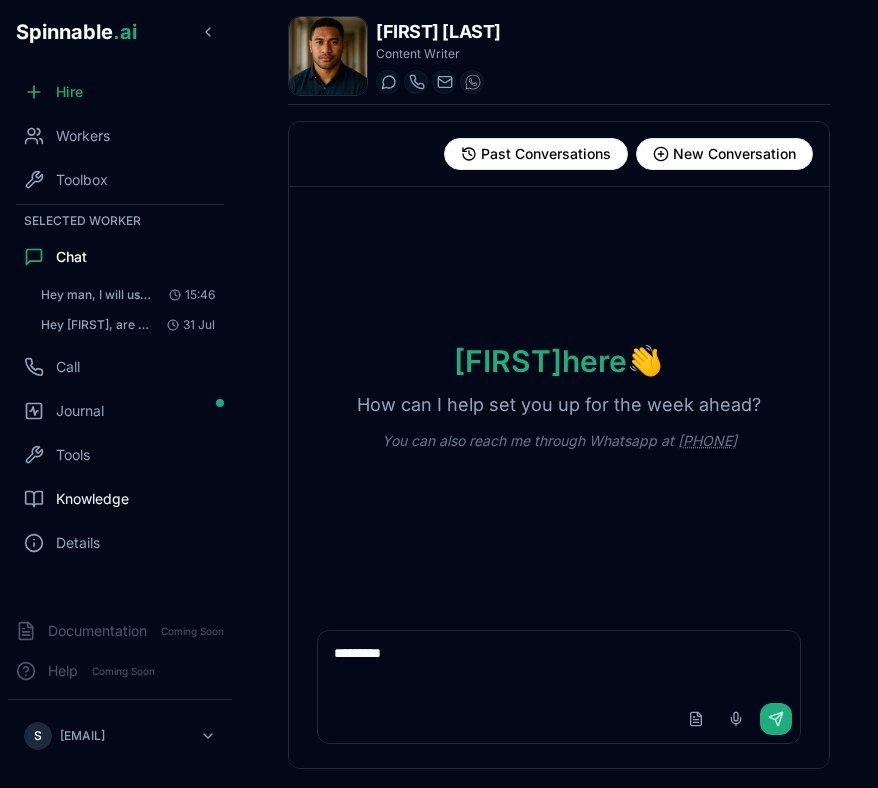 type on "********" 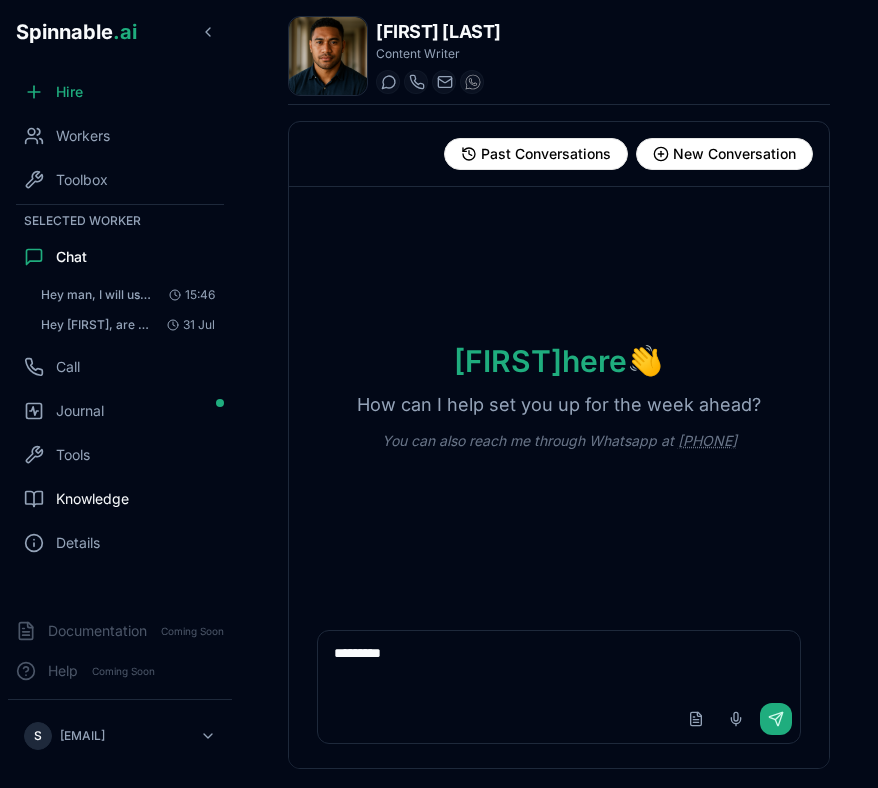 click on "Knowledge" at bounding box center (92, 499) 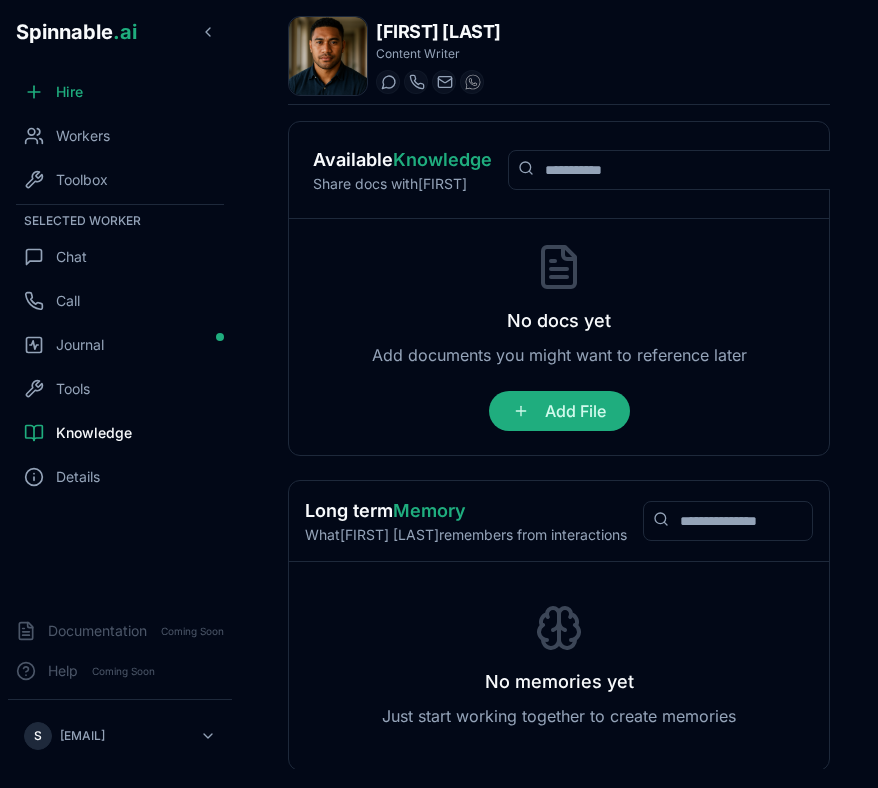 scroll, scrollTop: 2, scrollLeft: 0, axis: vertical 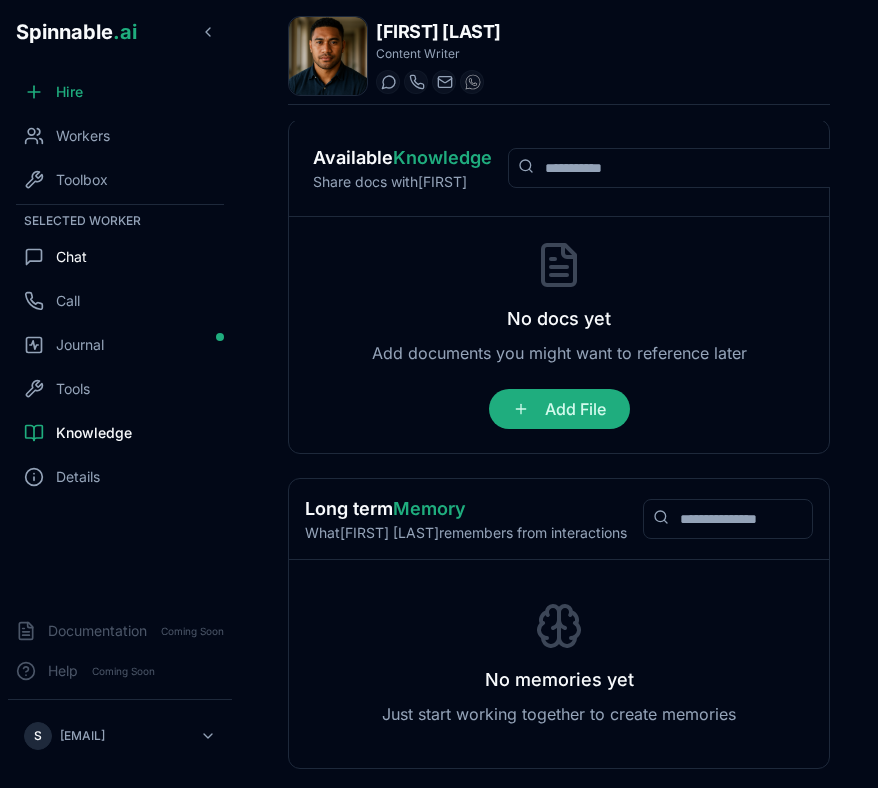 click on "Chat" at bounding box center (71, 257) 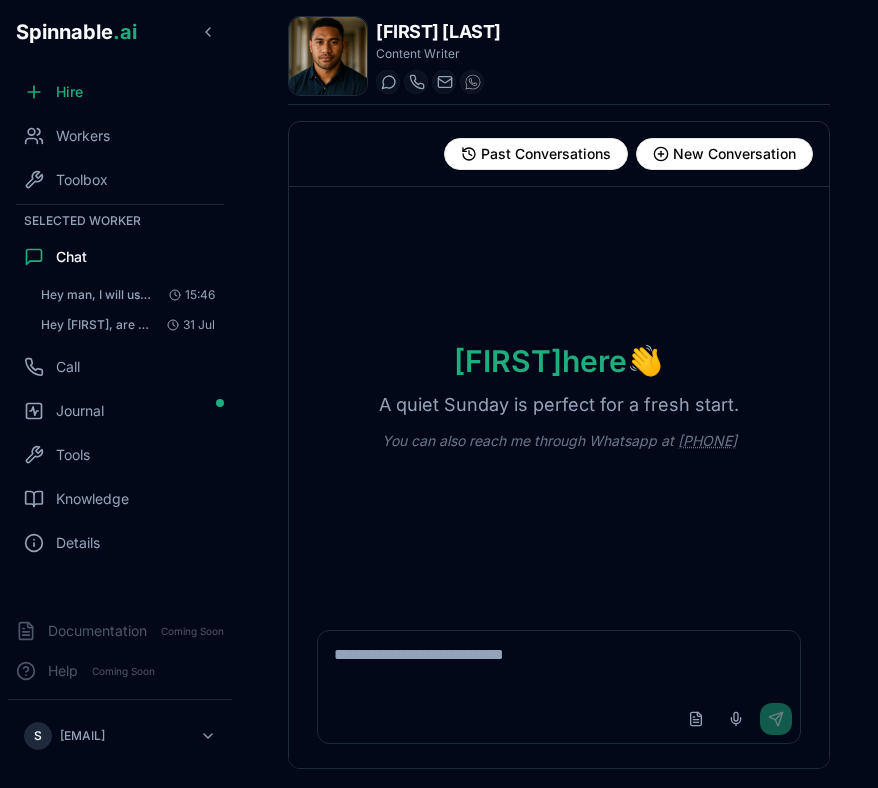 click on "Upload File Voice Input Send" at bounding box center [559, 687] 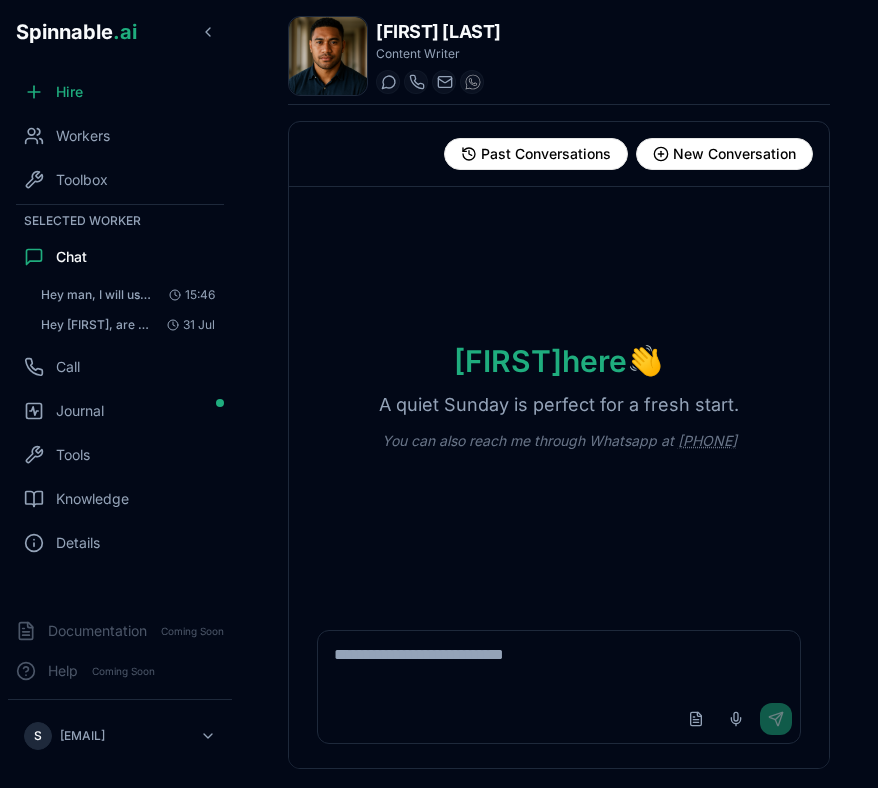 click at bounding box center [559, 663] 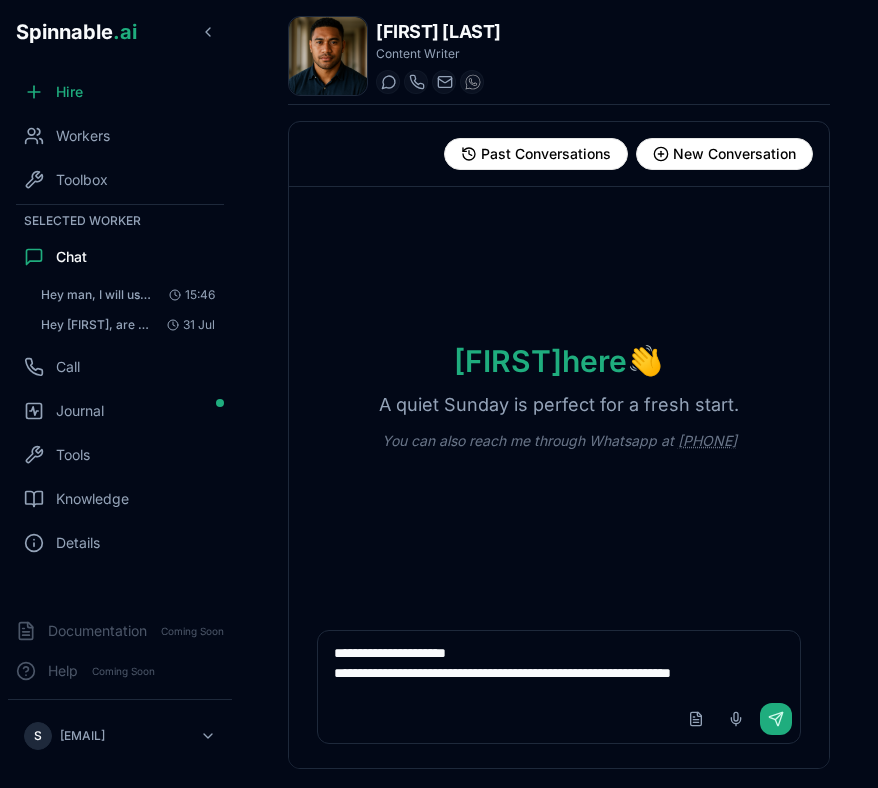 scroll, scrollTop: 6, scrollLeft: 0, axis: vertical 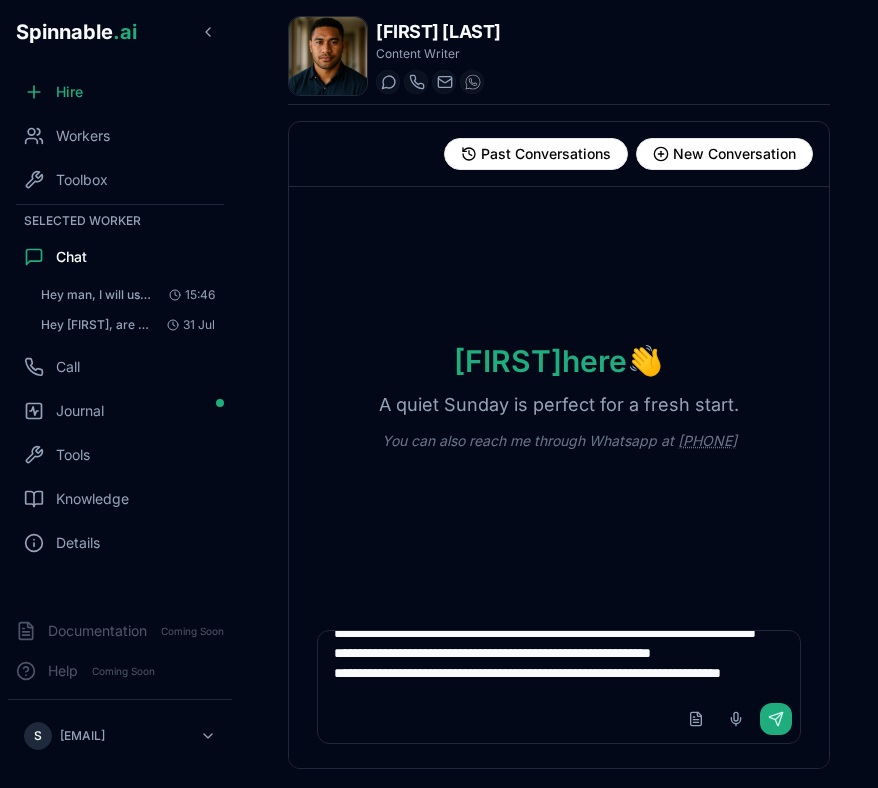 type on "**********" 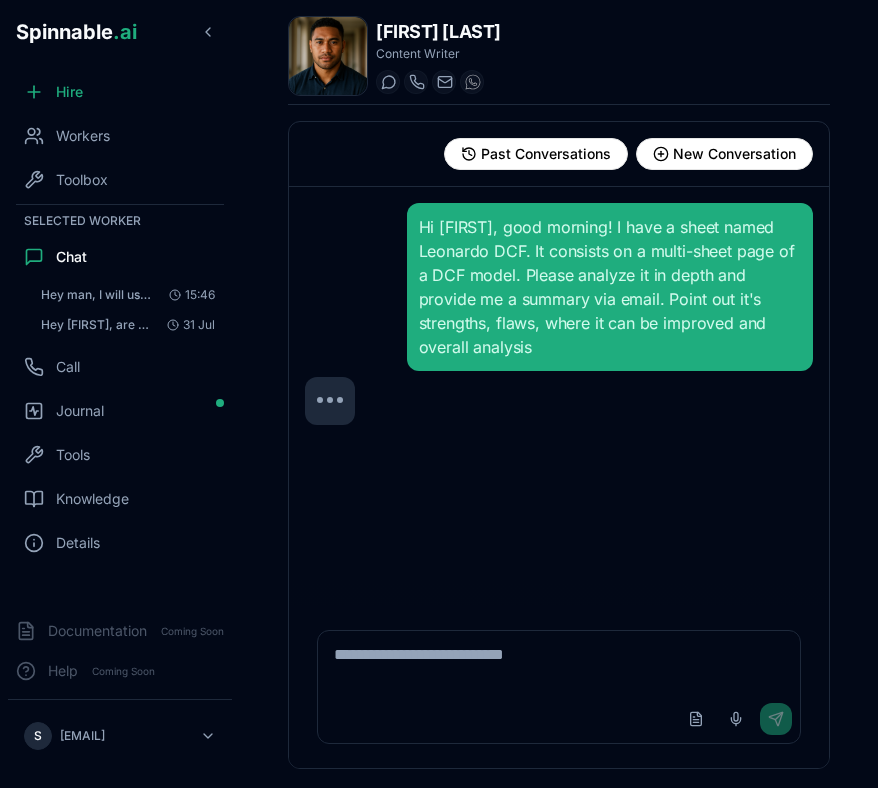 scroll, scrollTop: 0, scrollLeft: 0, axis: both 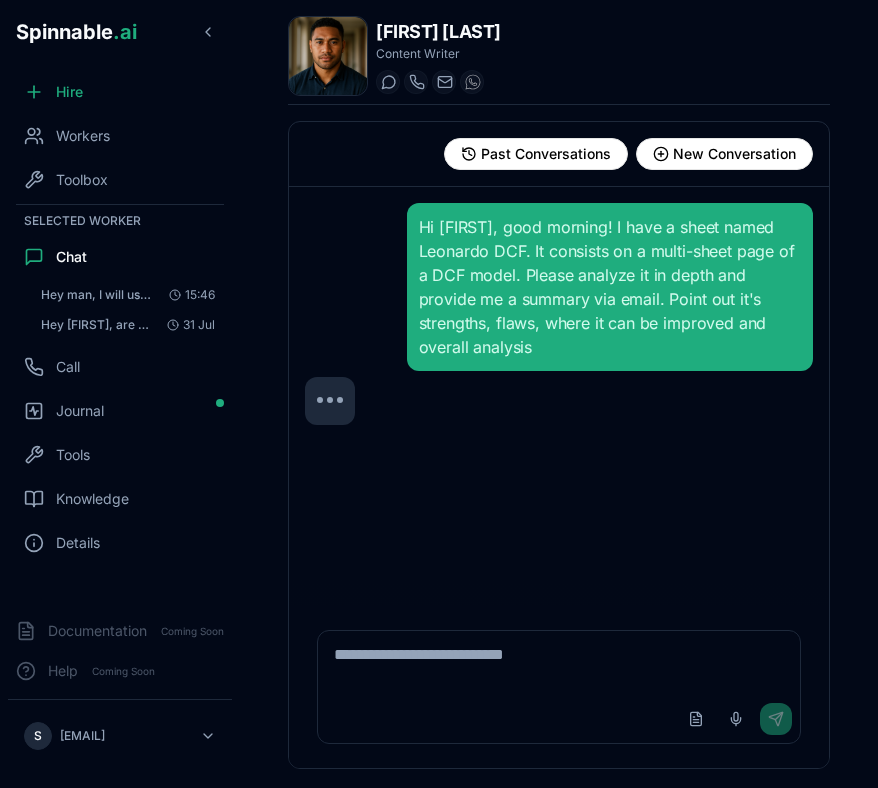 click on "Hi Alex, good morning!
I have a sheet named Leonardo DCF. It consists on a multi-sheet page of a DCF model.
Please analyze it in depth and provide me a summary via email.
Point out it's strengths, flaws, where it can be improved and overall analysis" at bounding box center [610, 287] 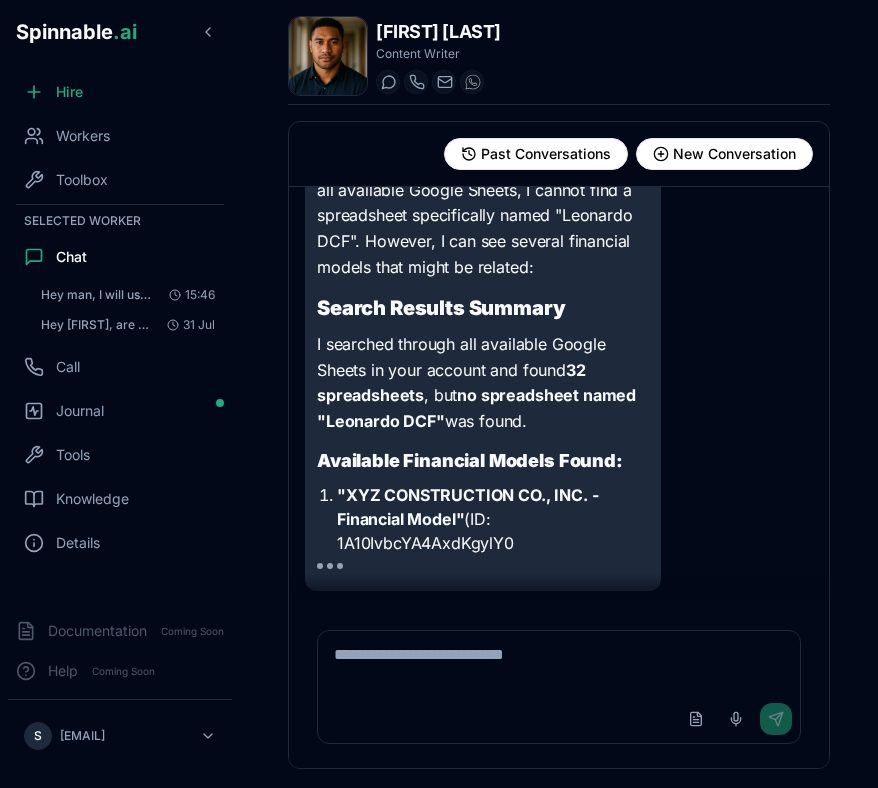 scroll, scrollTop: 1361, scrollLeft: 0, axis: vertical 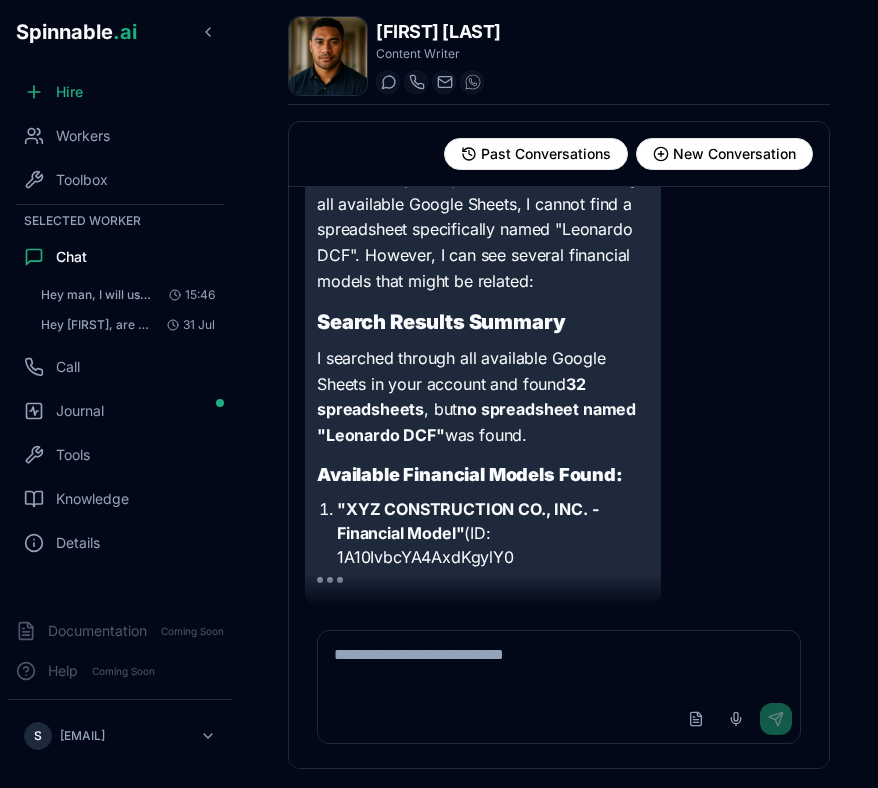 click on "I searched through all available Google Sheets in your account and found  32 spreadsheets , but  no spreadsheet named "Leonardo DCF"  was found." at bounding box center (483, 397) 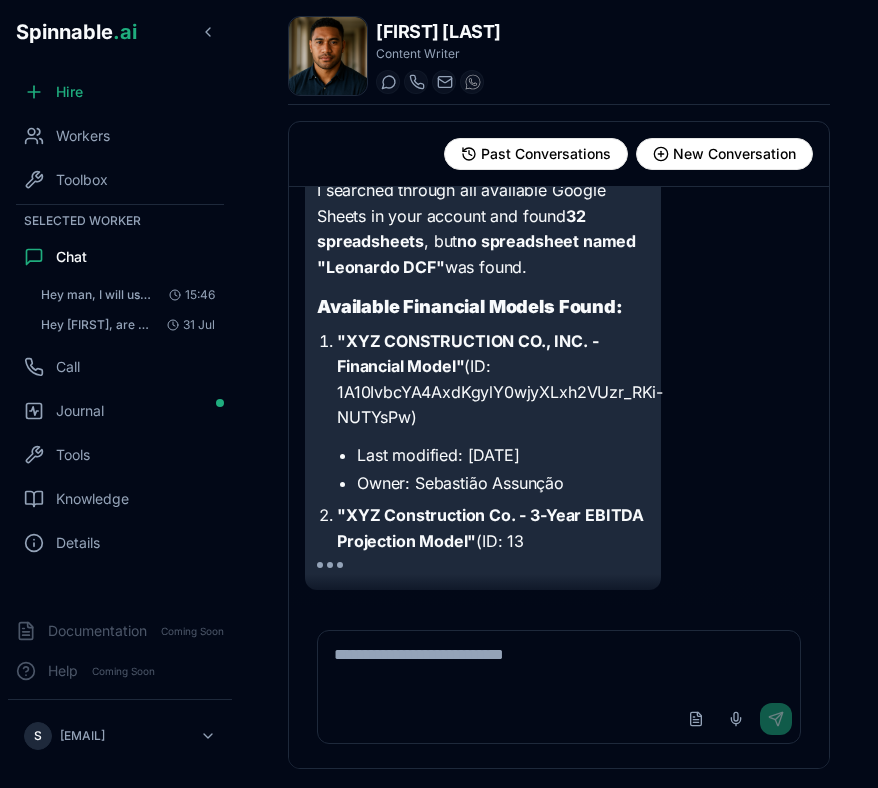 click on "Good morning! I'll analyze your Leonardo DCF model in depth and provide you with a comprehensive summary via email. Let me start by accessing and examining the spreadsheet to understand its structure and content.
Let me first search for and access your Leonardo DCF spreadsheet, then conduct a thorough analysis.
I'll help you search for and access the "Leonardo DCF" Google Sheets file. Let me start by searching for this spreadsheet.
The exact match didn't return results. Let me try a broader search for files containing "Leonardo" or "DCF":
Let me try searching with simpler terms:
Let me try a broader search without specific query terms to see what spreadsheets are available:
I can see from the search results that there are several financial models and spreadsheets, but I don't see any specifically named "Leonardo DCF". Looking through the spreadsheets, I can see financial models like:
"XYZ CONSTRUCTION CO., INC. - Financial Model"
"XYZ Construction Co. - 3-Year EBITDA Projection Model"" at bounding box center [559, -281] 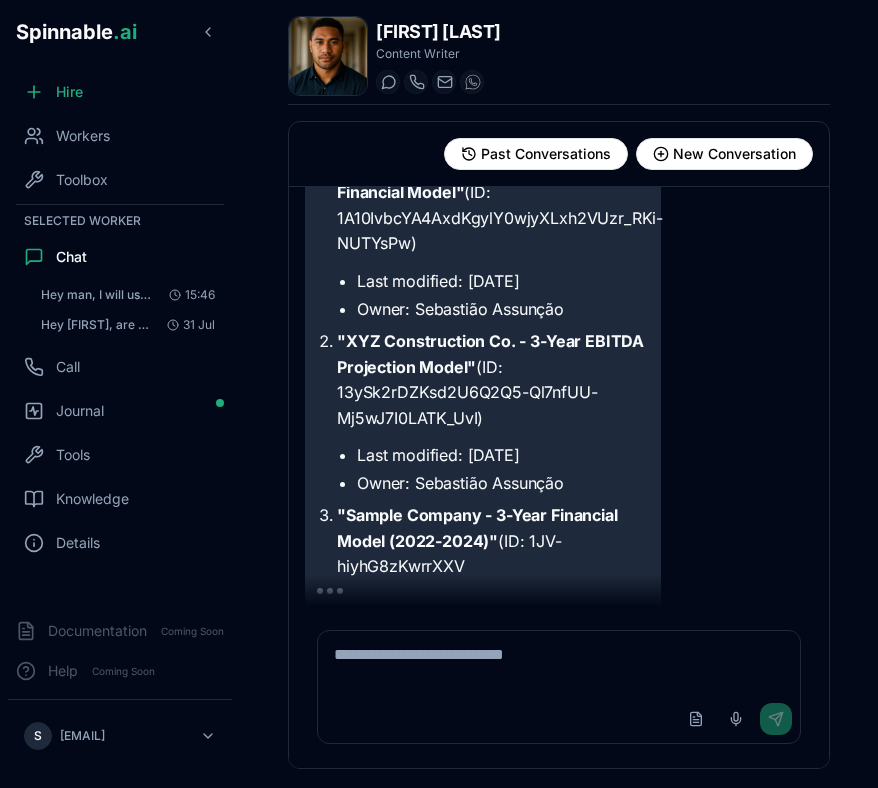 scroll, scrollTop: 1729, scrollLeft: 0, axis: vertical 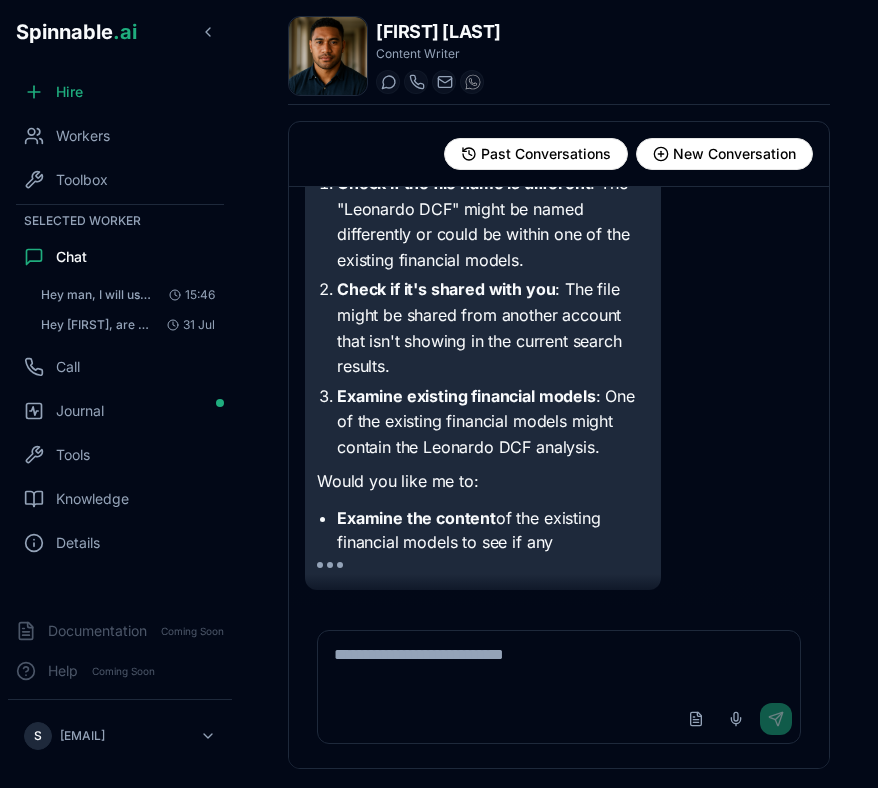 click at bounding box center (559, 663) 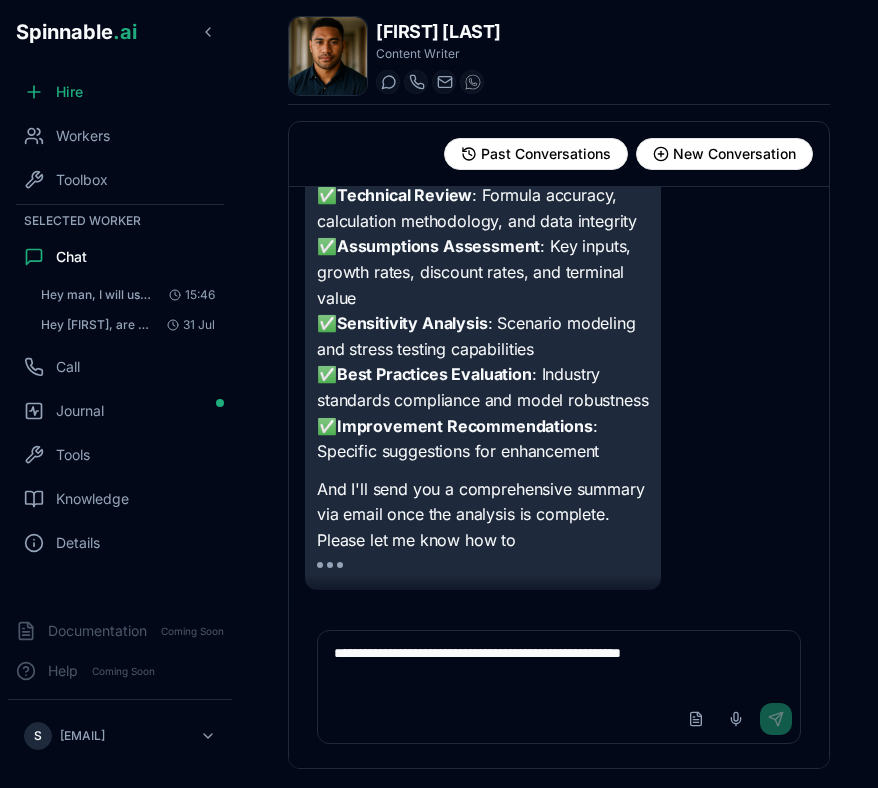 scroll, scrollTop: 3581, scrollLeft: 0, axis: vertical 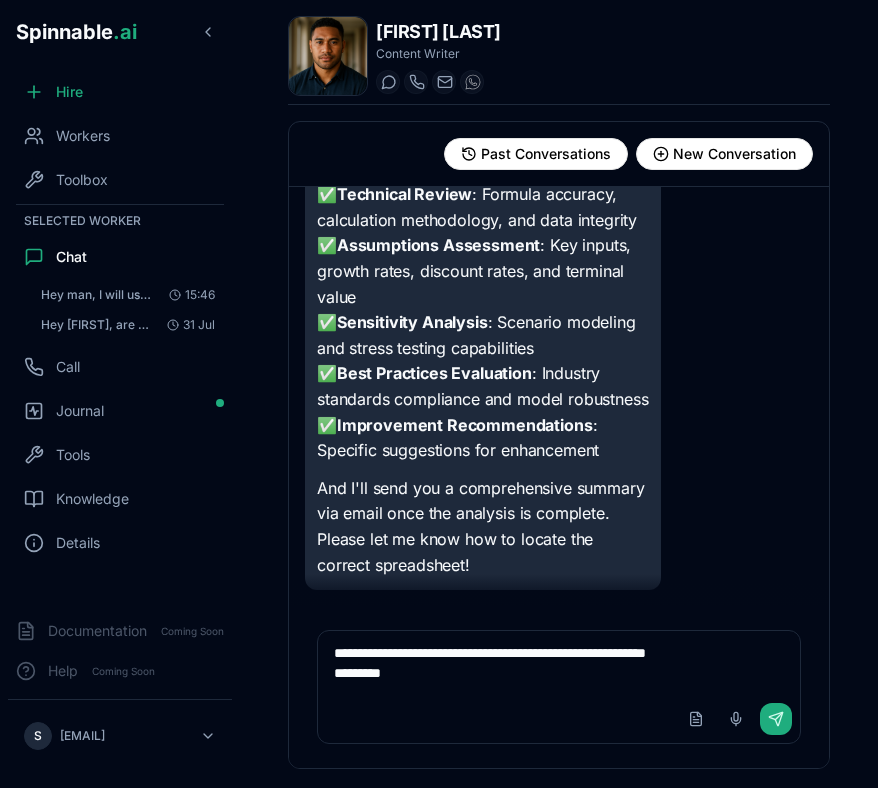 type on "**********" 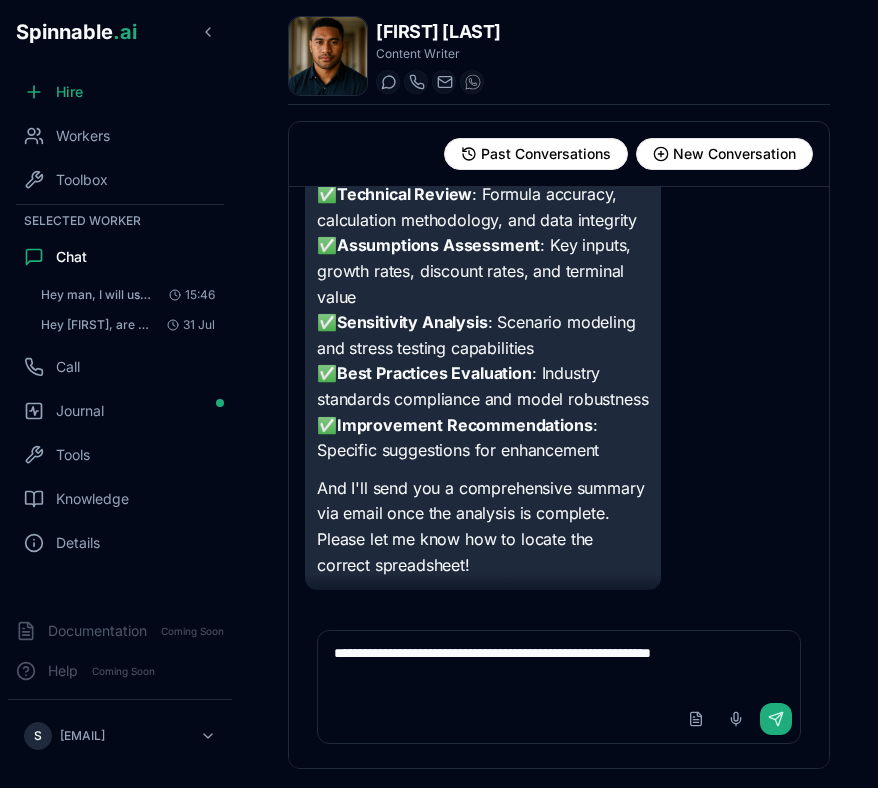 type 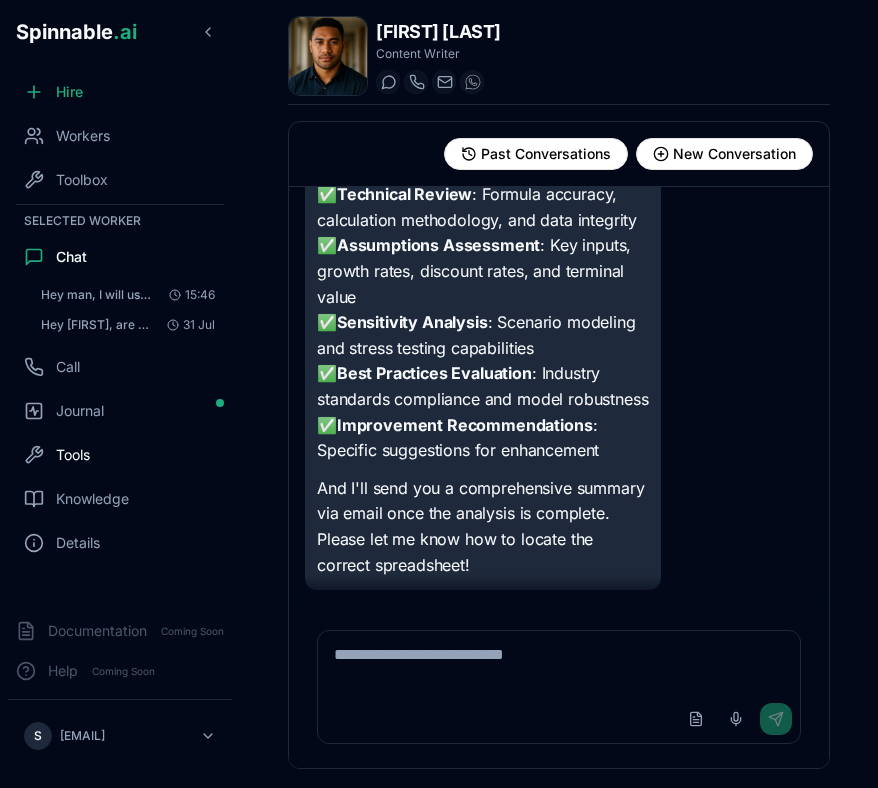 click on "Tools" at bounding box center [73, 455] 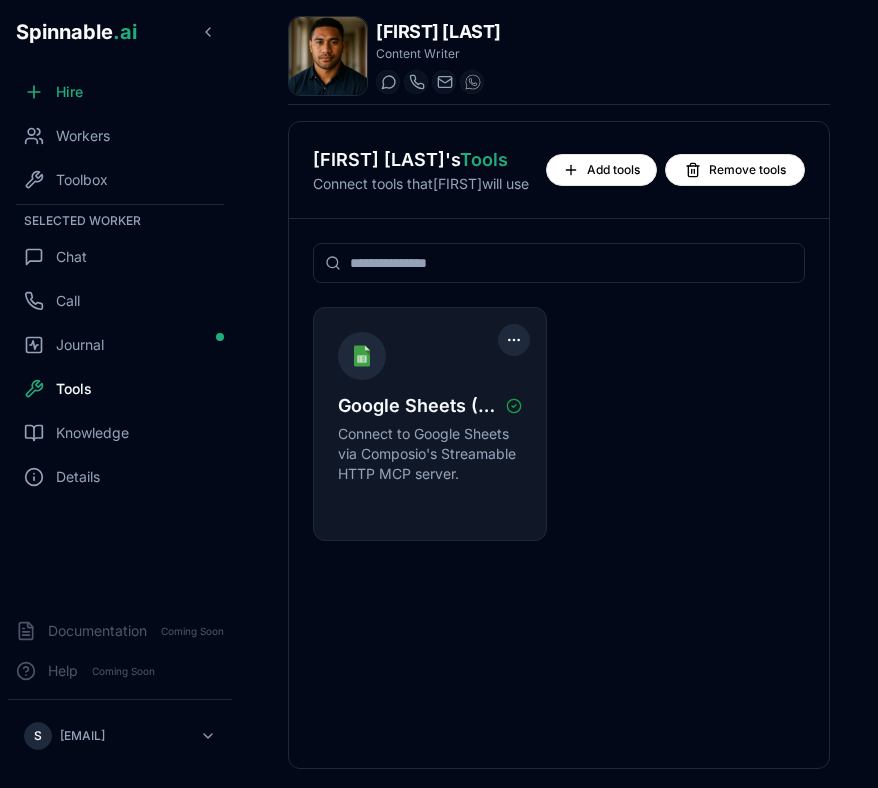 click on "Spinnable .ai Hire Workers Toolbox Selected Worker Chat Call Journal Tools Knowledge Details Documentation Coming Soon Help Coming Soon S sebastiao@spinnable.ai Axel Tanaka Content Writer Start a chat Start a call axel.tanaka@getspinnable.ai +351 915 743 953 Axel Tanaka 's  Tools Connect tools that  Axel  will use Add tools Remove tools       Google Sheets (MCP) Connect to Google Sheets via Composio's Streamable HTTP MCP server." at bounding box center [439, 469] 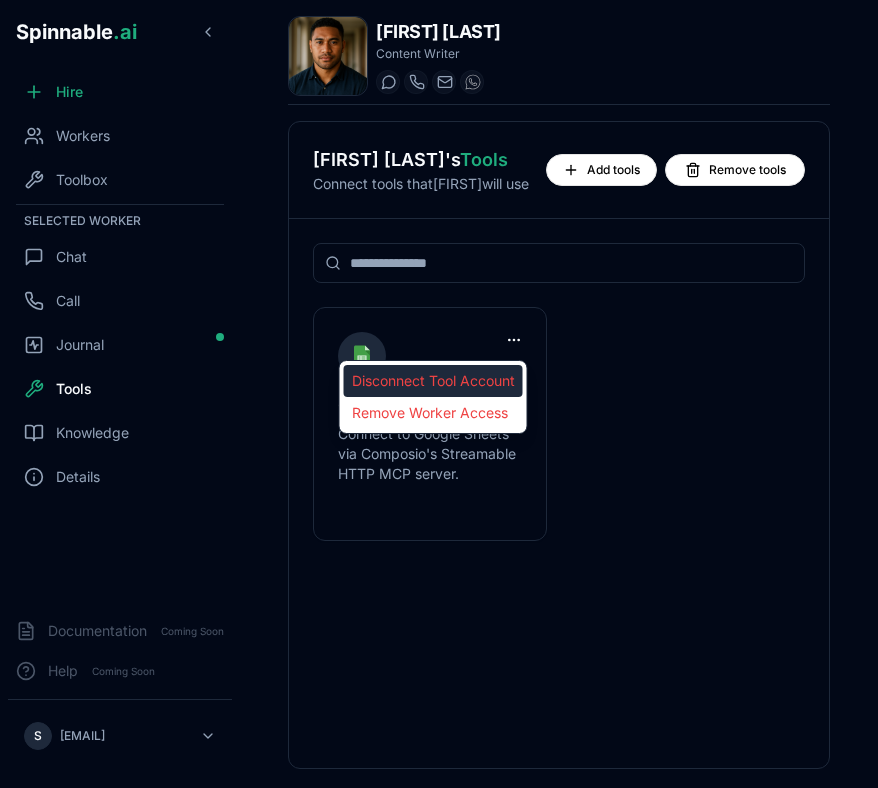 click on "Disconnect Tool Account" at bounding box center (433, 381) 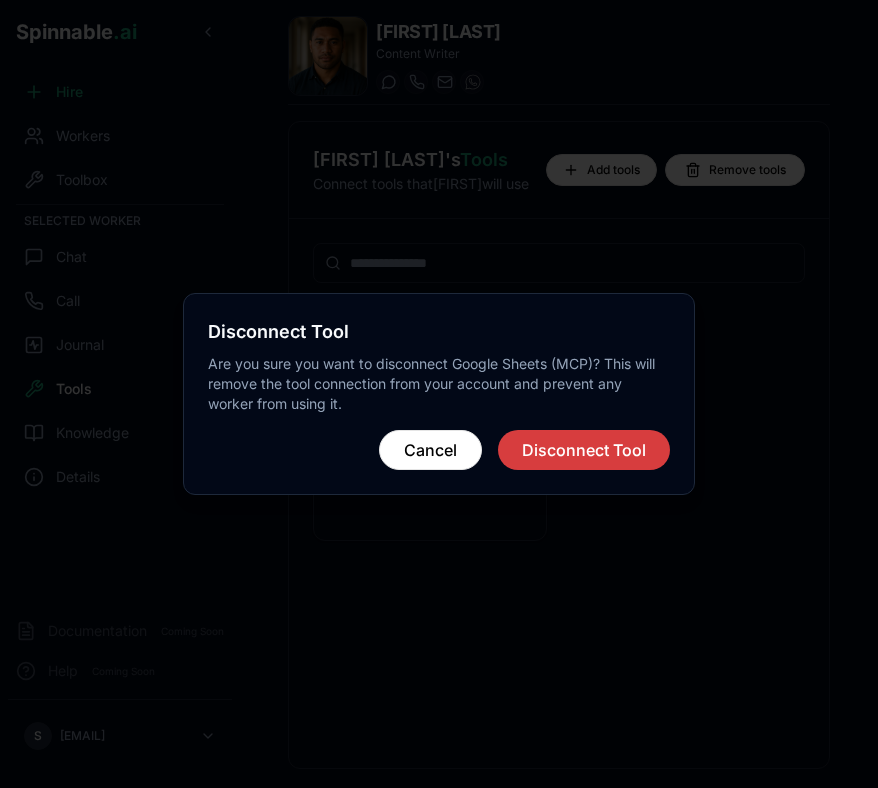 click on "Disconnect Tool" at bounding box center [584, 450] 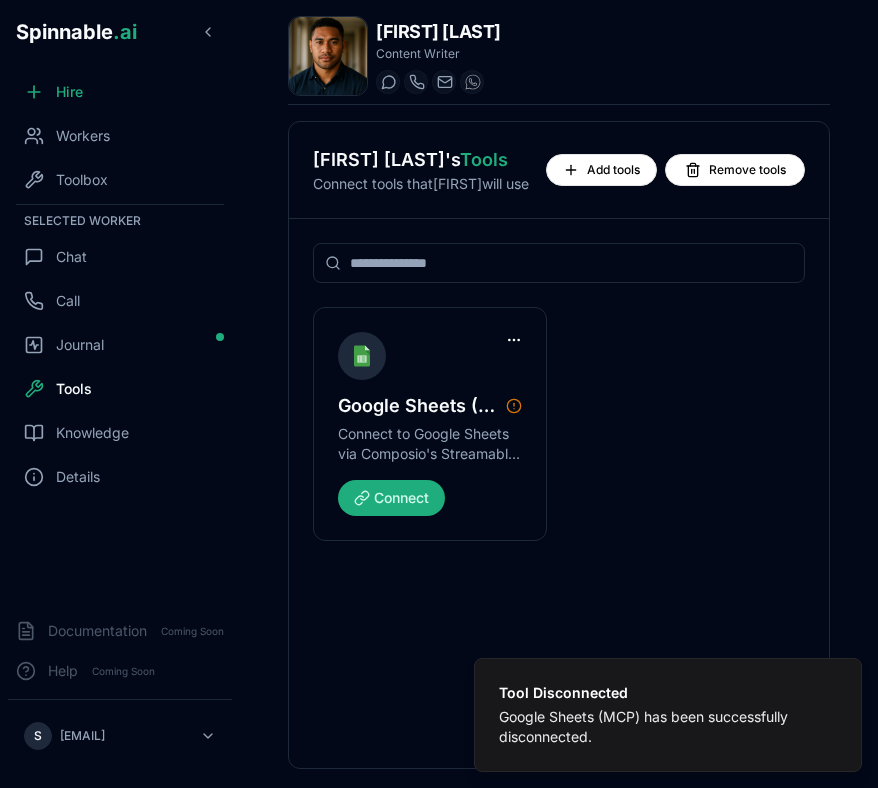 click on "Tool Disconnected Google Sheets (MCP) has been successfully disconnected. Spinnable .ai Hire Workers Toolbox Selected Worker Chat Call Journal Tools Knowledge Details Documentation Coming Soon Help Coming Soon S sebastiao@spinnable.ai Axel Tanaka Content Writer Start a chat Start a call axel.tanaka@getspinnable.ai +351 915 743 953 Axel Tanaka 's  Tools Connect tools that  Axel  will use Add tools Remove tools       Google Sheets (MCP) Connect to Google Sheets via Composio's Streamable HTTP MCP server. Connect" at bounding box center [439, 469] 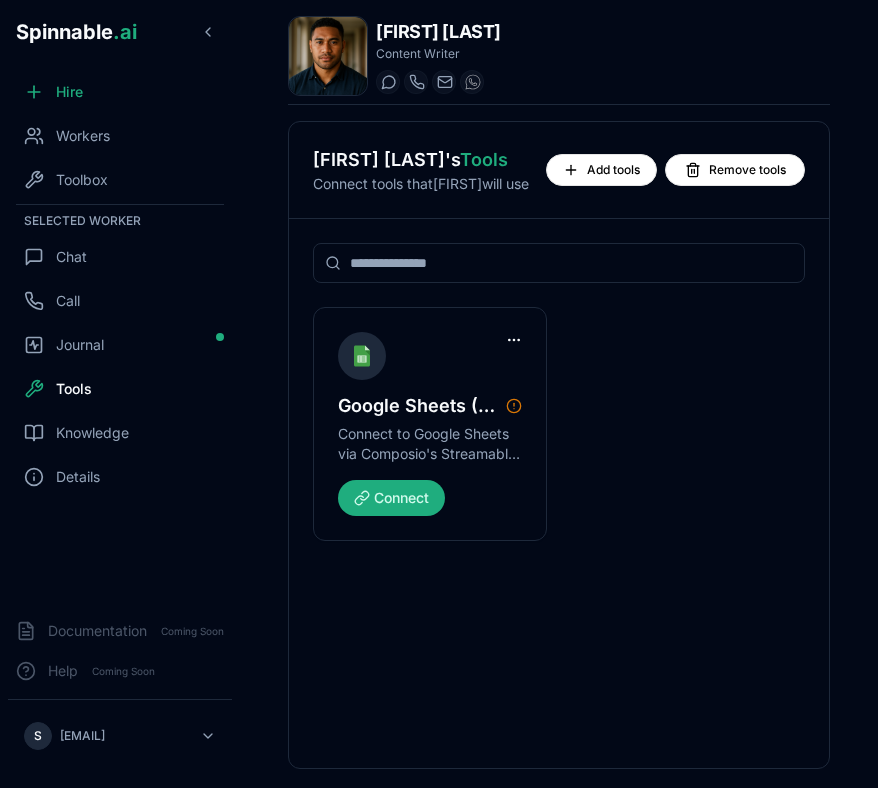 click on "Spinnable .ai Hire Workers Toolbox Selected Worker Chat Call Journal Tools Knowledge Details Documentation Coming Soon Help Coming Soon S sebastiao@spinnable.ai Axel Tanaka Content Writer Start a chat Start a call axel.tanaka@getspinnable.ai +351 915 743 953 Axel Tanaka 's  Tools Connect tools that  Axel  will use Add tools Remove tools       Google Sheets (MCP) Connect to Google Sheets via Composio's Streamable HTTP MCP server. Connect" at bounding box center (439, 469) 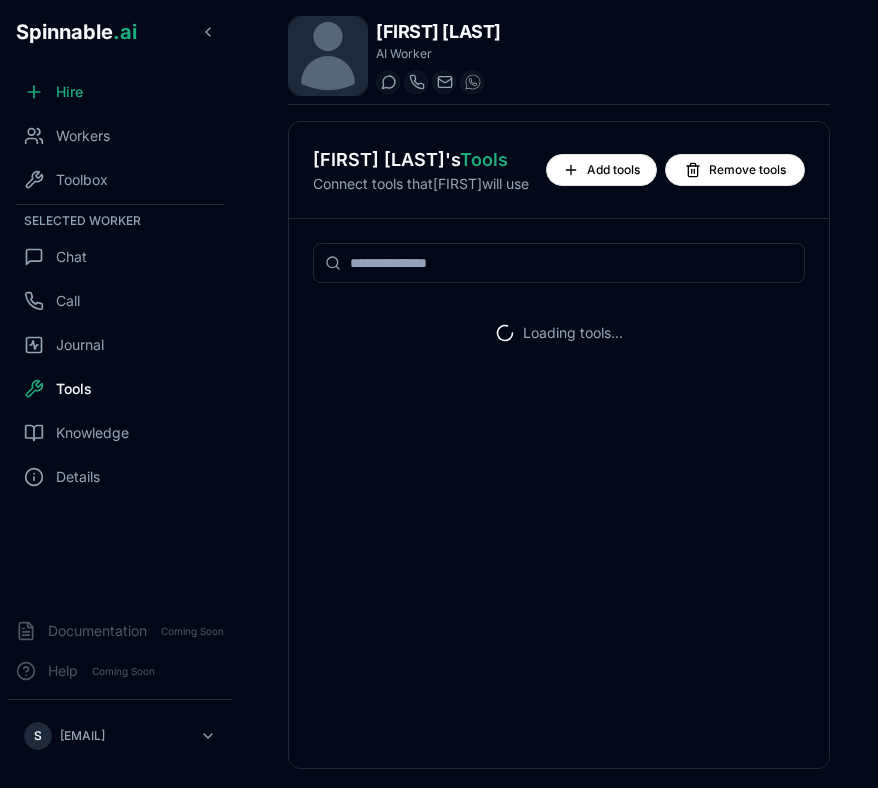 scroll, scrollTop: 0, scrollLeft: 0, axis: both 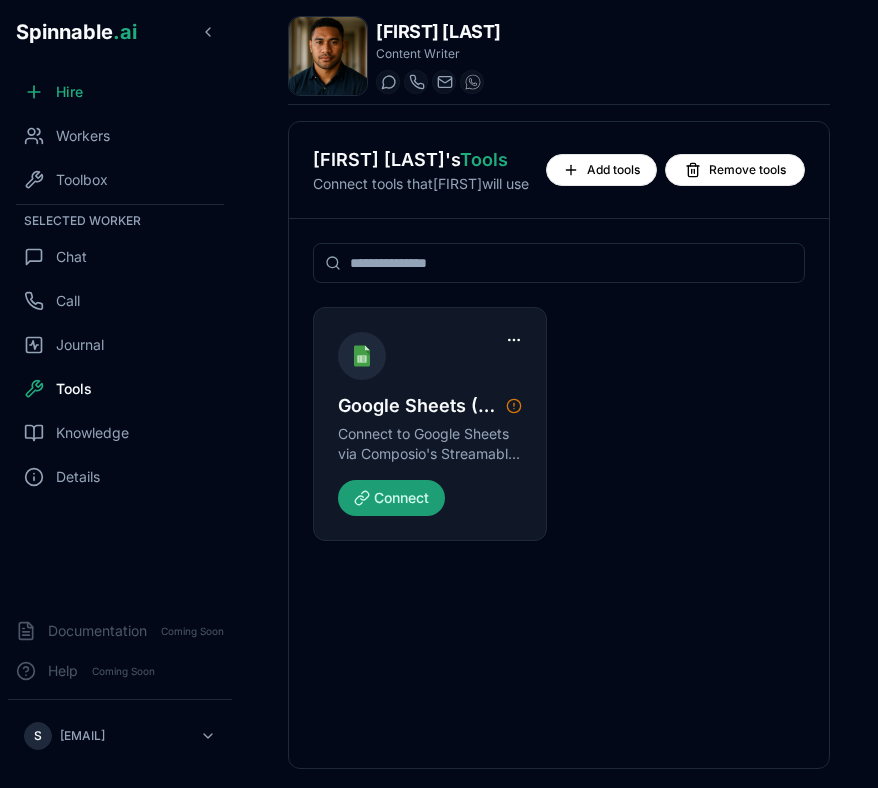 click on "Connect" at bounding box center [391, 498] 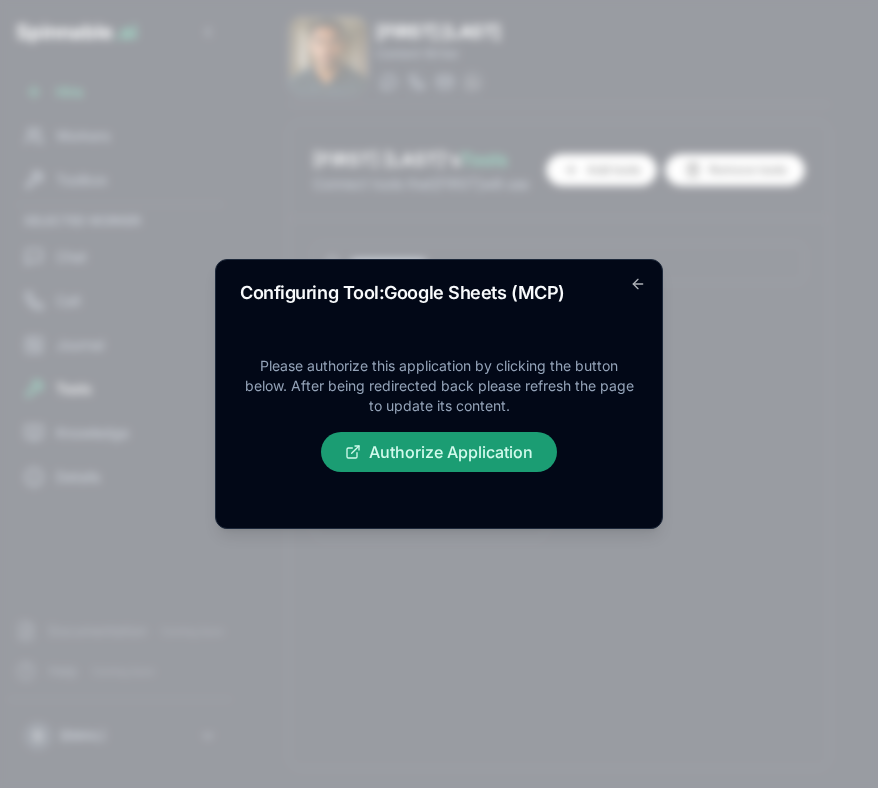 click on "Authorize Application" at bounding box center [439, 452] 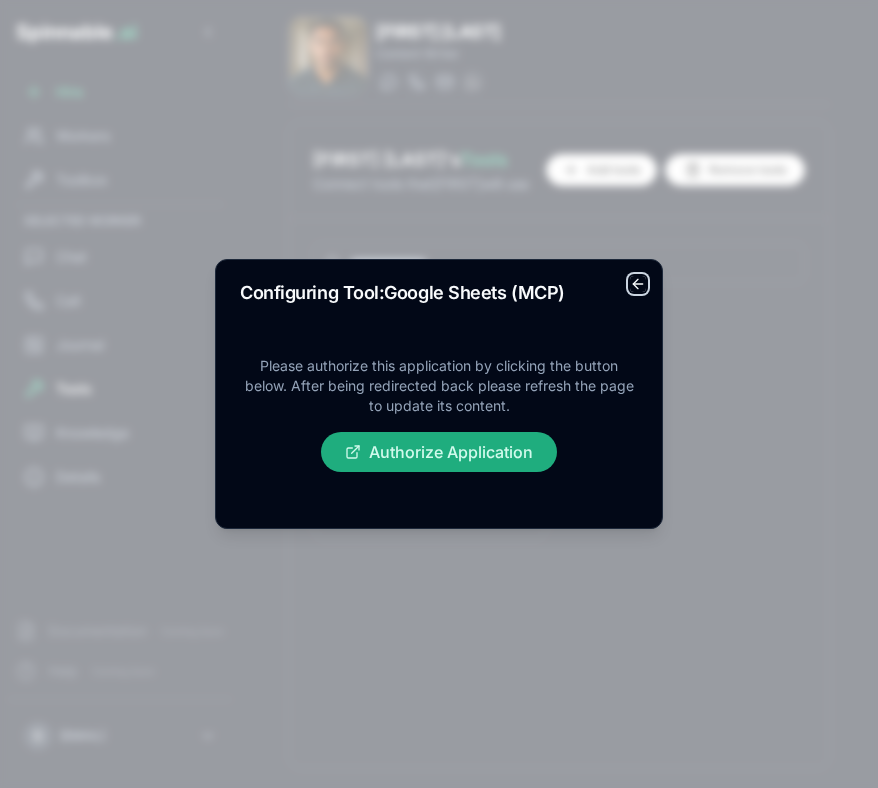 click 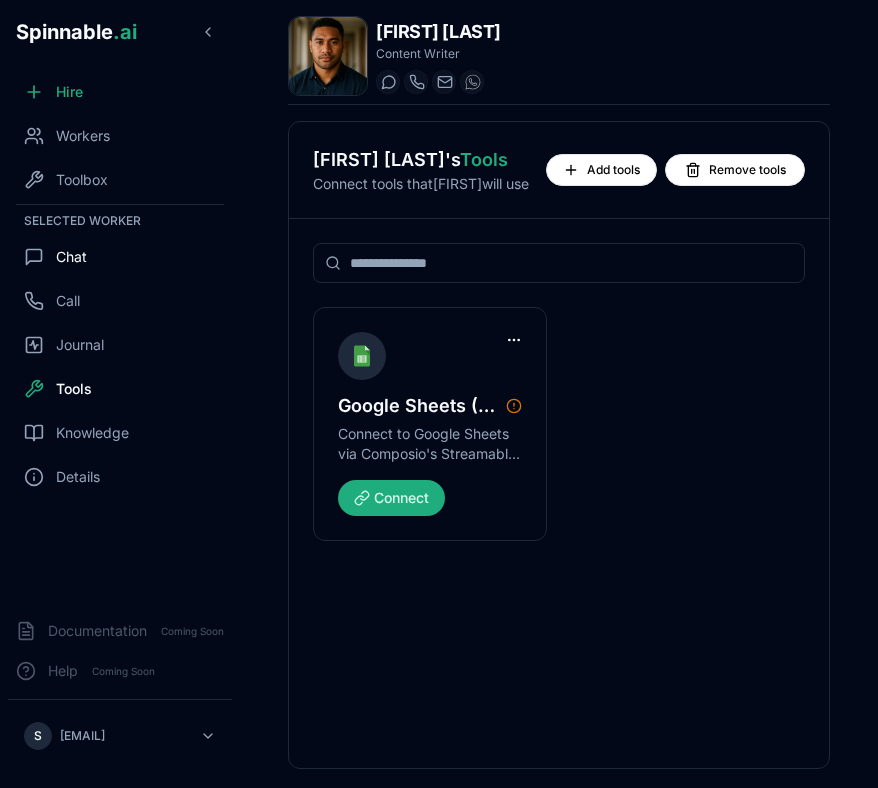 click on "Chat" at bounding box center (55, 257) 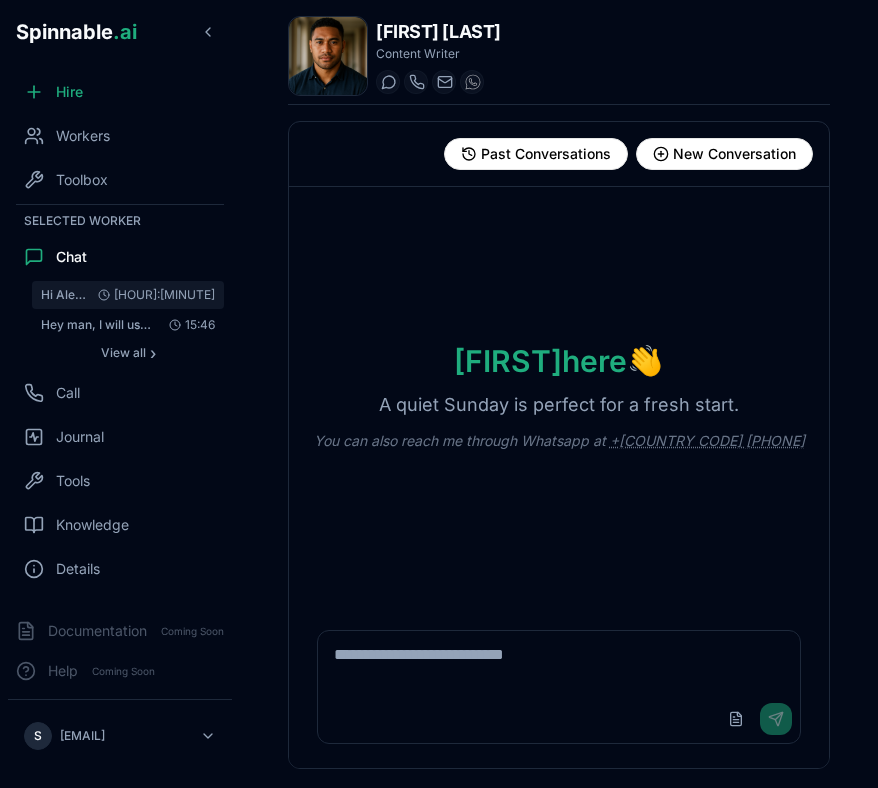 click on "Hi Alex, good morning!
I have a sheet named Leonardo DCF. It consists on a multi-sheet page of a..." at bounding box center [65, 295] 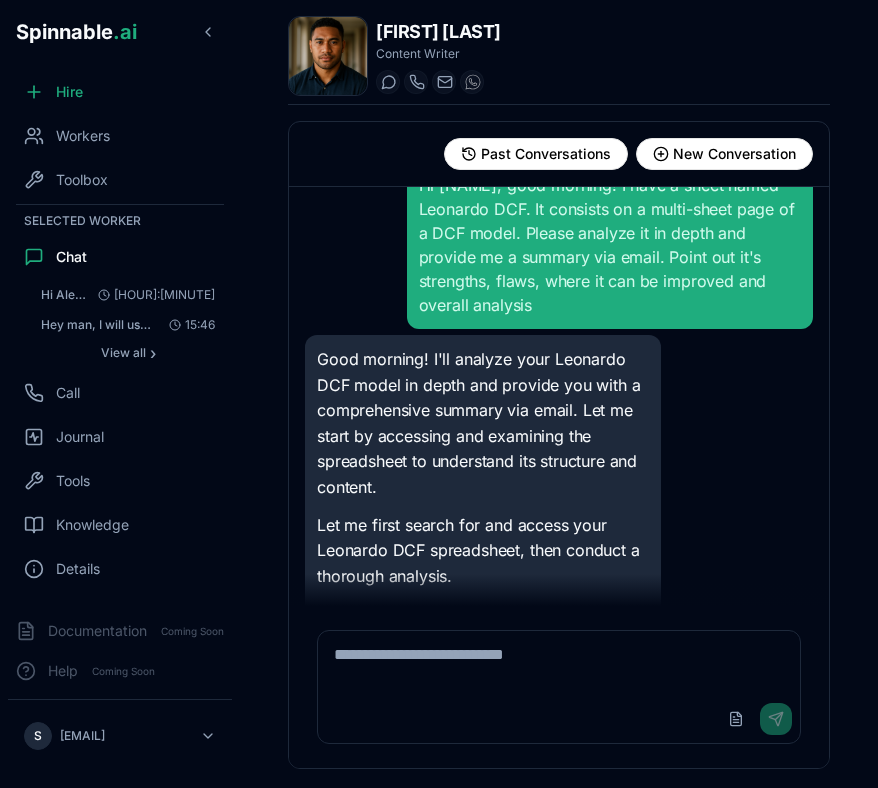 scroll, scrollTop: 0, scrollLeft: 0, axis: both 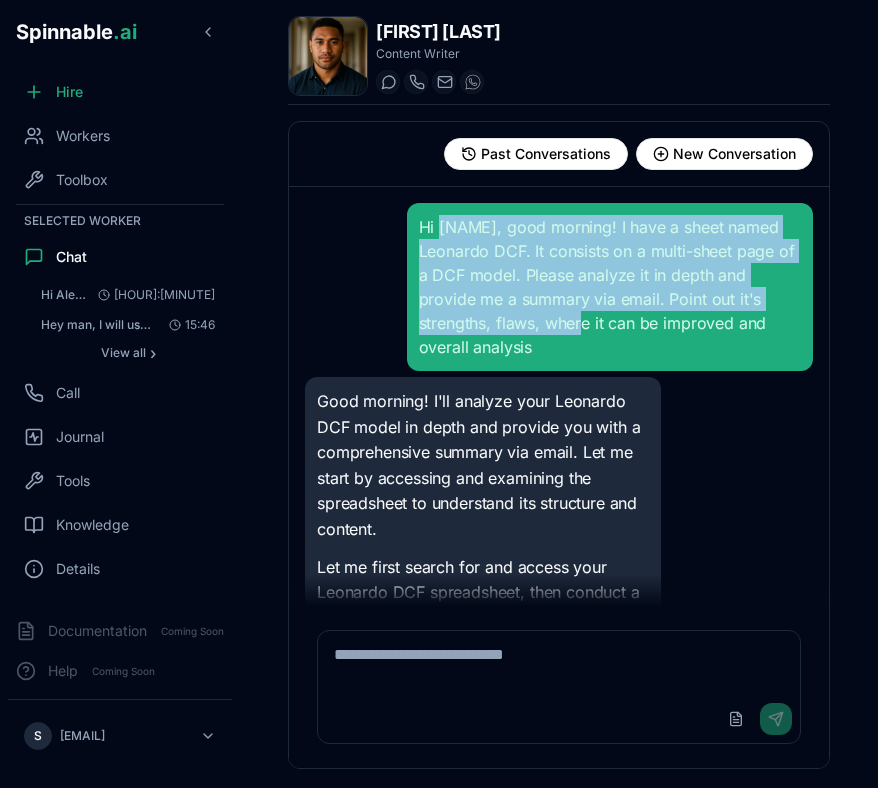 drag, startPoint x: 594, startPoint y: 334, endPoint x: 439, endPoint y: 227, distance: 188.34543 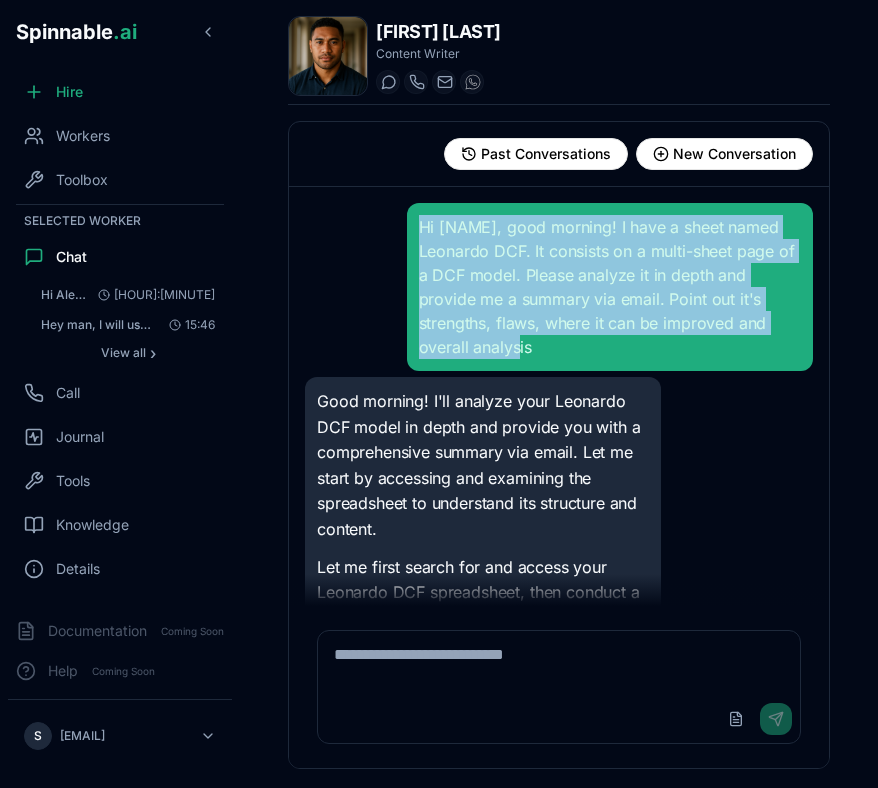 drag, startPoint x: 547, startPoint y: 343, endPoint x: 385, endPoint y: 203, distance: 214.11212 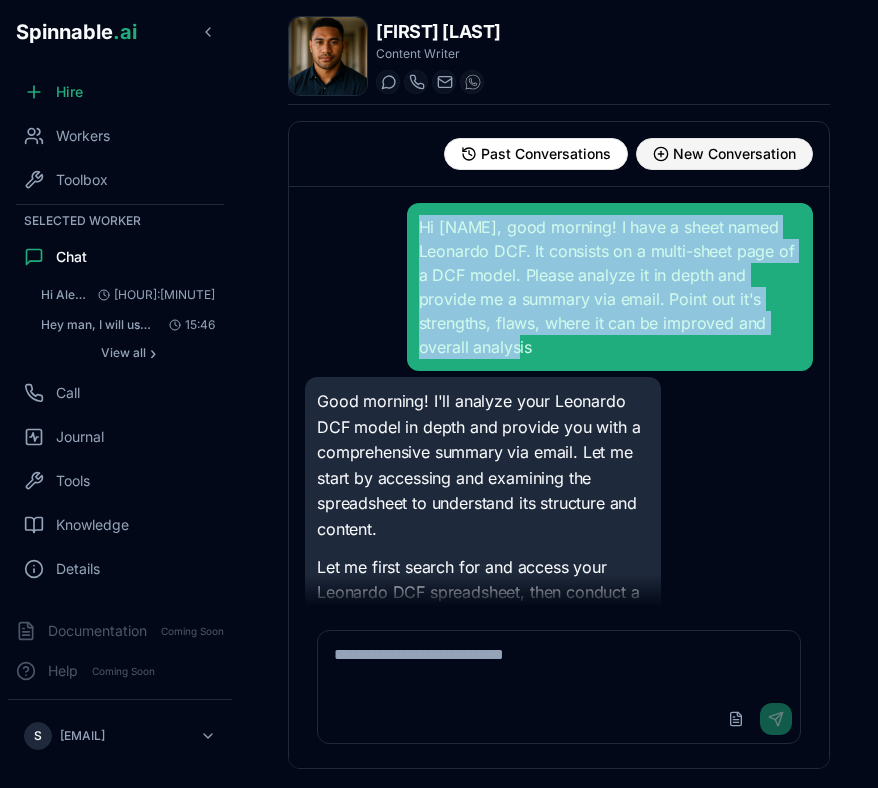 click on "New Conversation" at bounding box center [734, 154] 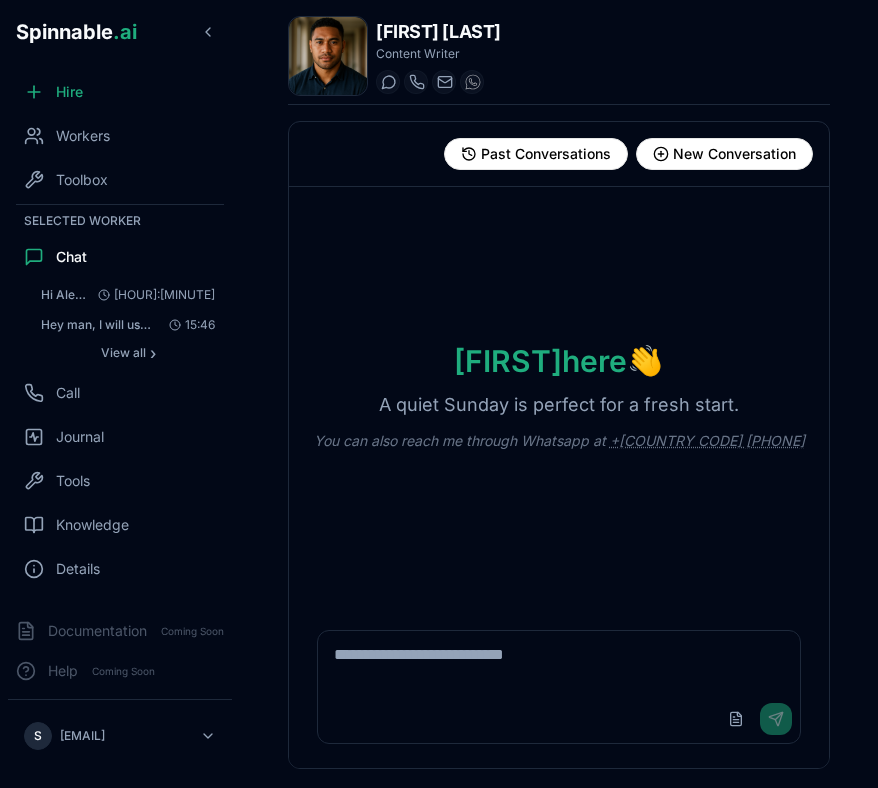 click at bounding box center (559, 663) 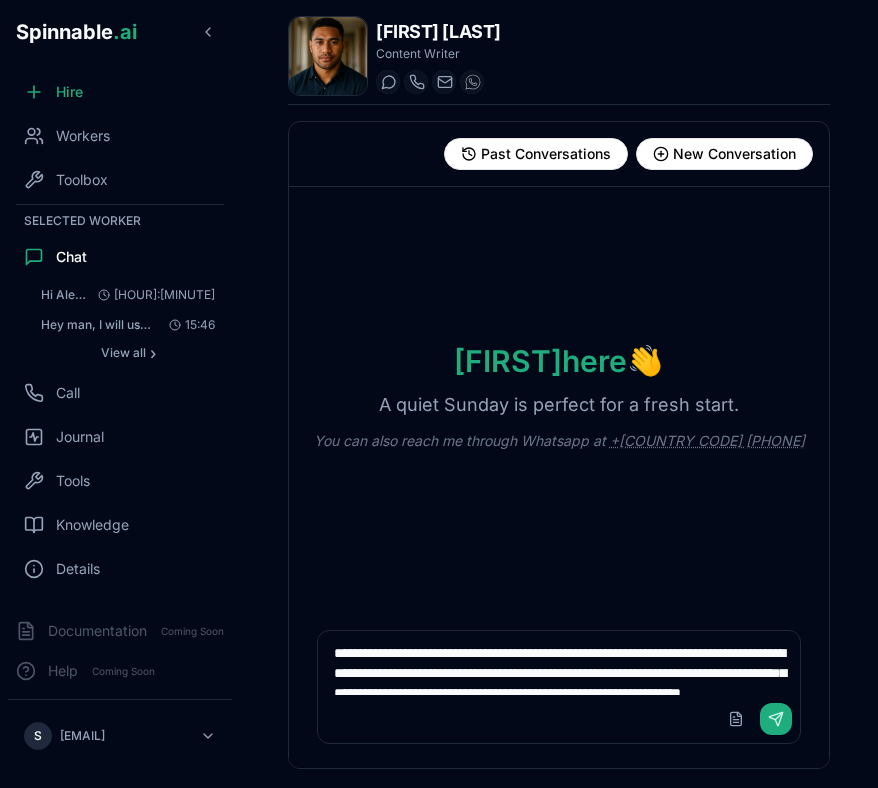 scroll, scrollTop: 26, scrollLeft: 0, axis: vertical 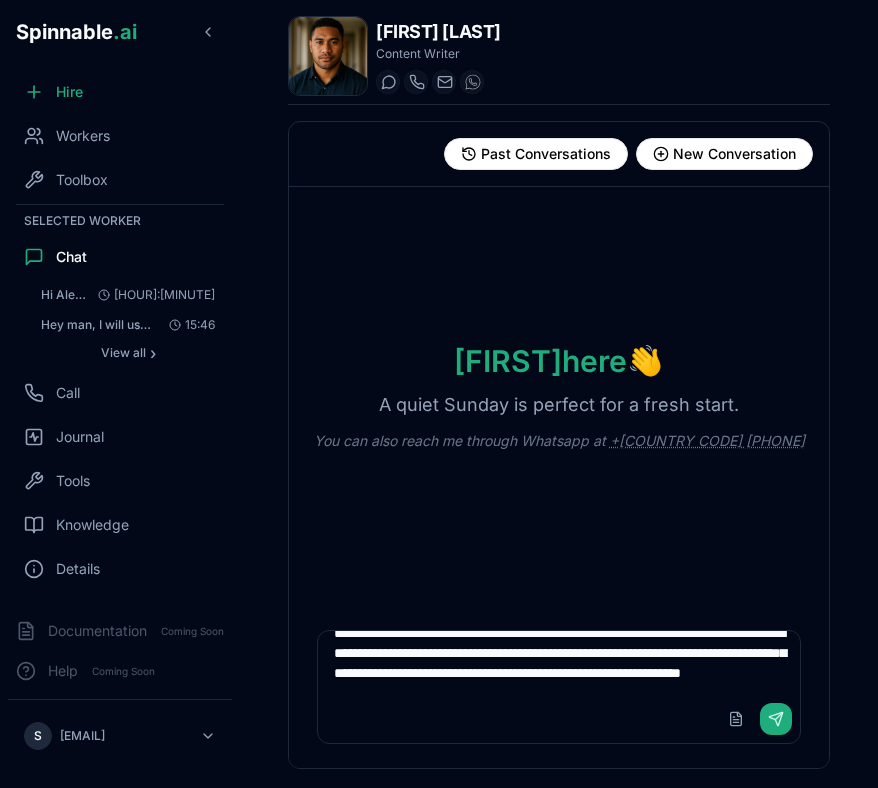 type 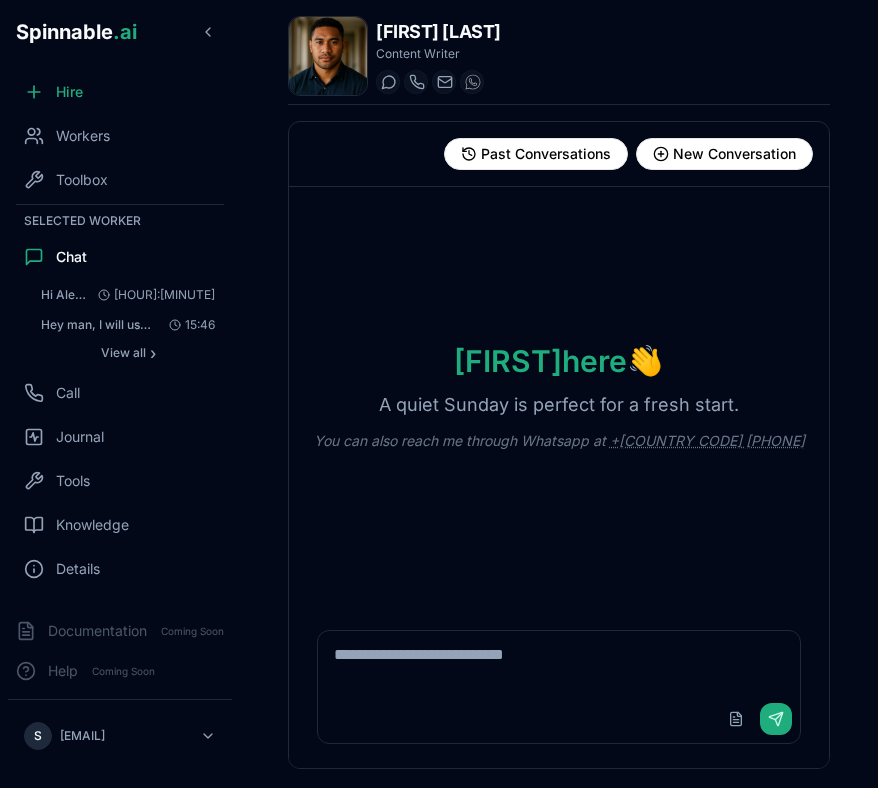 scroll, scrollTop: 0, scrollLeft: 0, axis: both 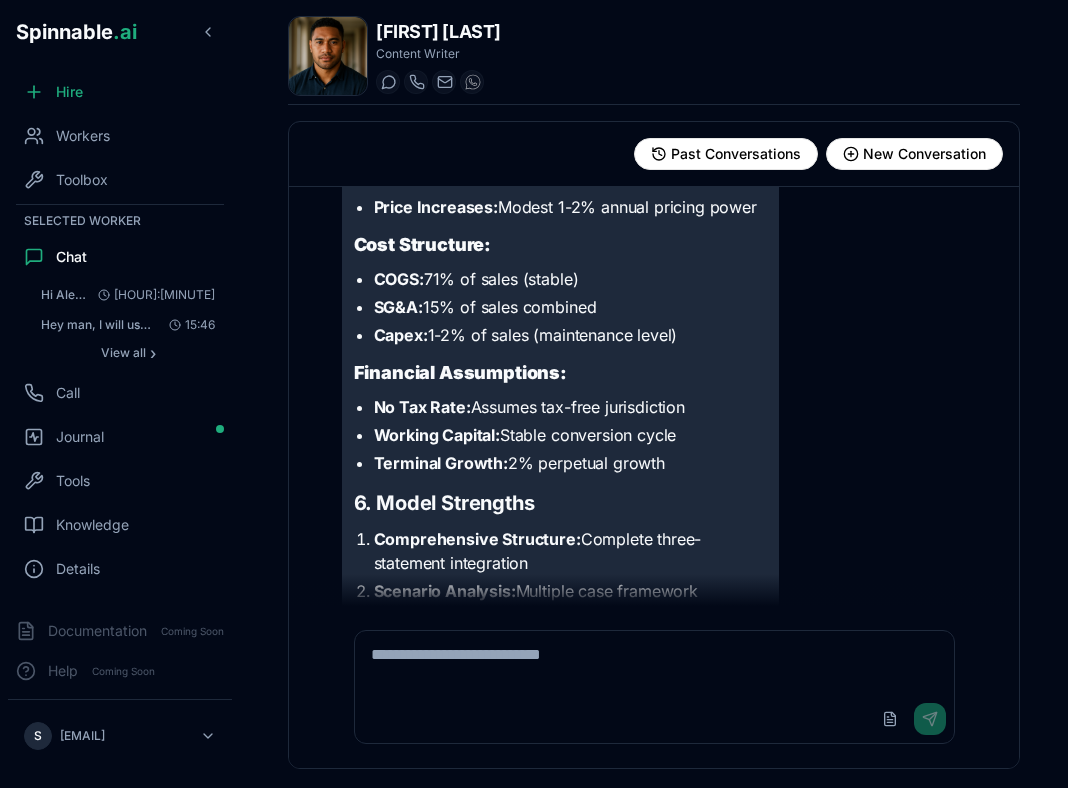 click on "Hi Alex, good morning! I have a sheet named Leonardo DCF. It consists on a multi-sheet page of a DCF model. Please analyze it in depth and provide me a summary via email. Point out it's strengths, flaws, where it can be improved and overall analysis Good morning, Sebastião! I'll analyze your Leonardo DCF model in depth and provide you with a comprehensive summary via email. Let me start by accessing and examining the spreadsheet.
Let me first search for your Leonardo DCF spreadsheet and then examine its structure and content.
I'll help you search for and analyze the "Leonardo DCF" spreadsheet. Let me start by searching for this specific spreadsheet.
Perfect! I found the "Leonardo DCF" spreadsheet. Now let me get the detailed spreadsheet information to understand its structure and all sheet names.
Leonardo DCF Spreadsheet Analysis
Based on my comprehensive examination of the Leonardo DCF spreadsheet, here is the complete analysis:
1. Spreadsheet Overview
Spreadsheet ID:
File Details:" at bounding box center (654, 396) 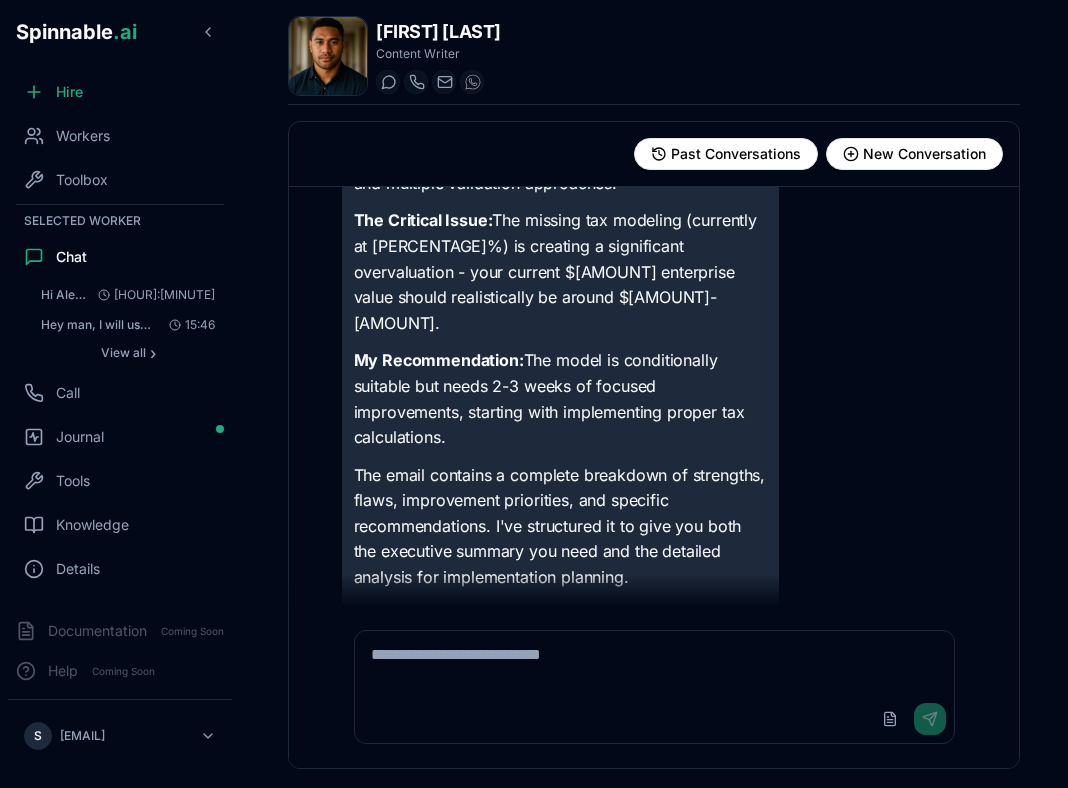 scroll, scrollTop: 16547, scrollLeft: 0, axis: vertical 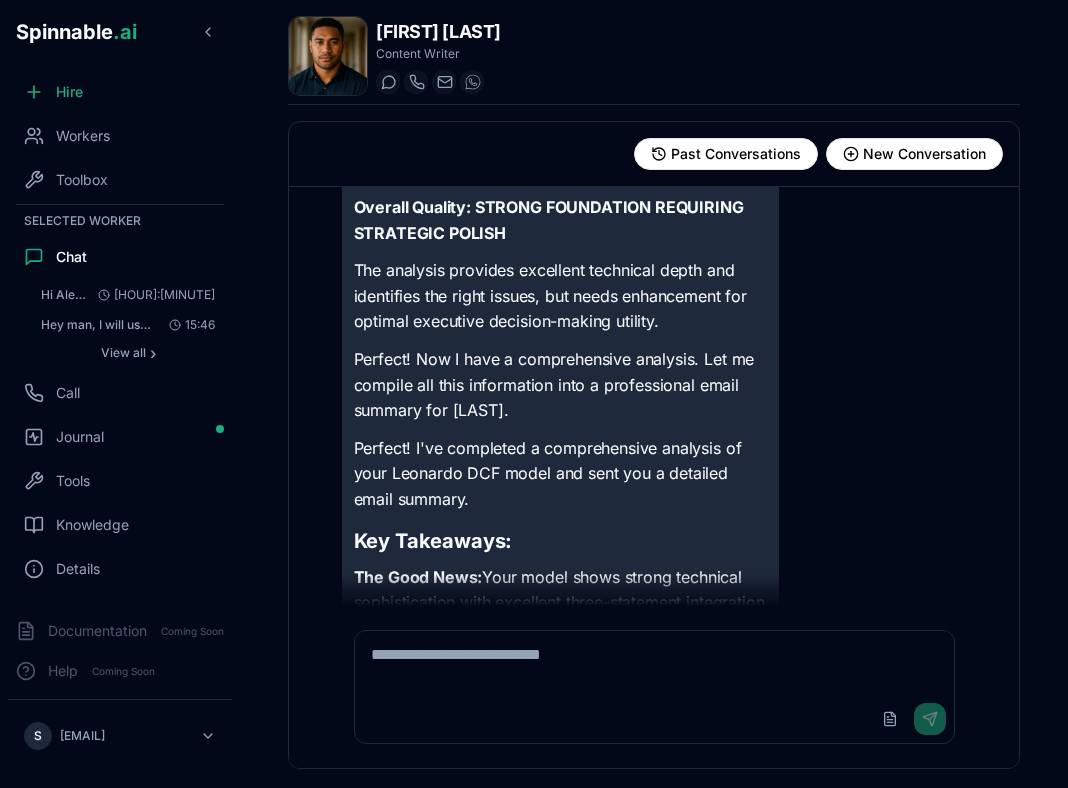 click on "Perfect! I've completed a comprehensive analysis of your Leonardo DCF model and sent you a detailed email summary." at bounding box center [561, 474] 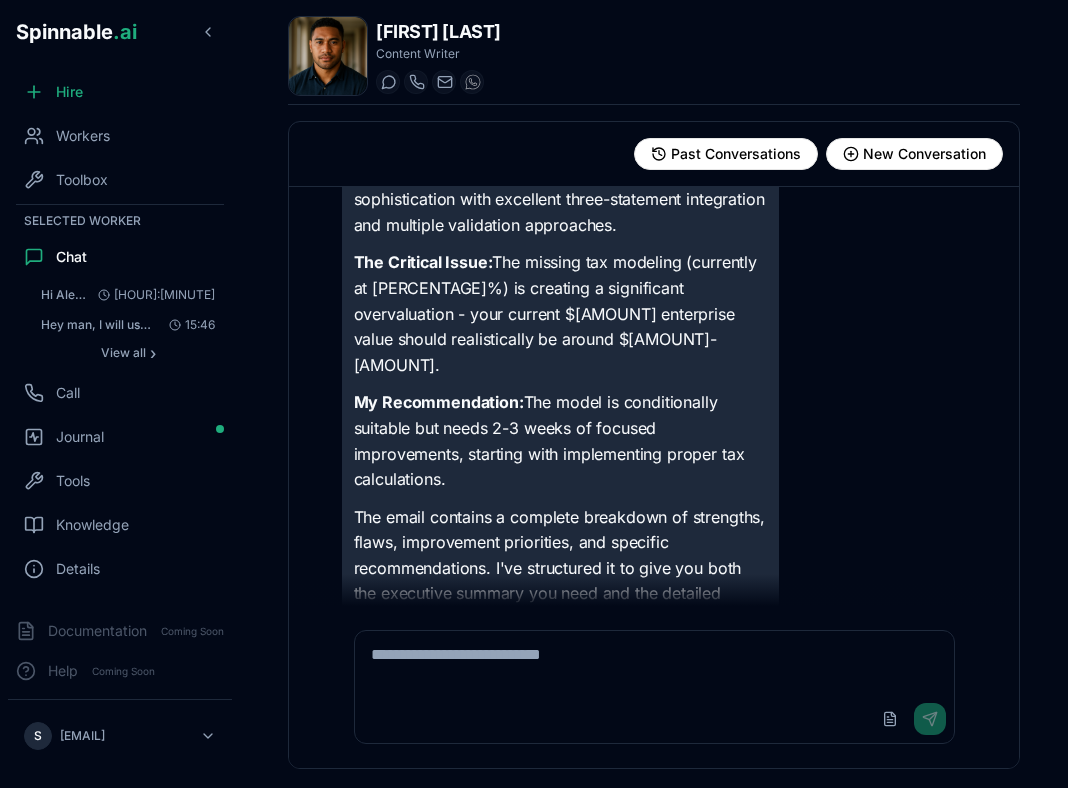 scroll, scrollTop: 16523, scrollLeft: 0, axis: vertical 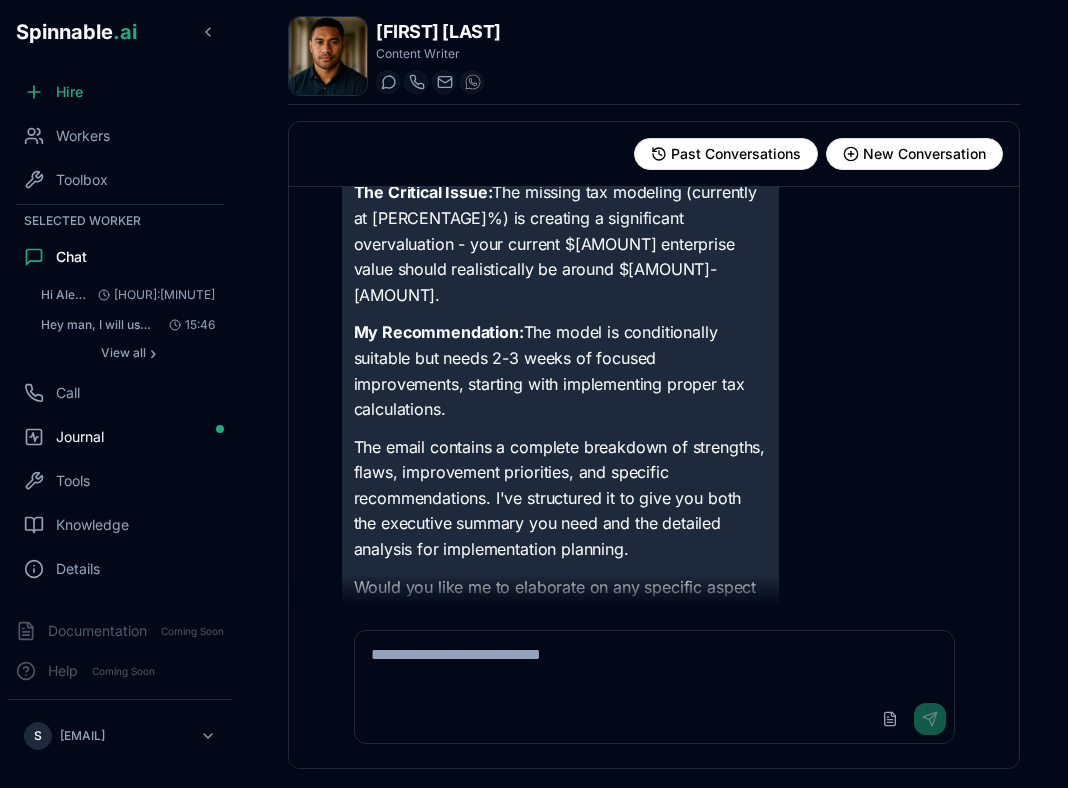 click on "Journal" at bounding box center [120, 437] 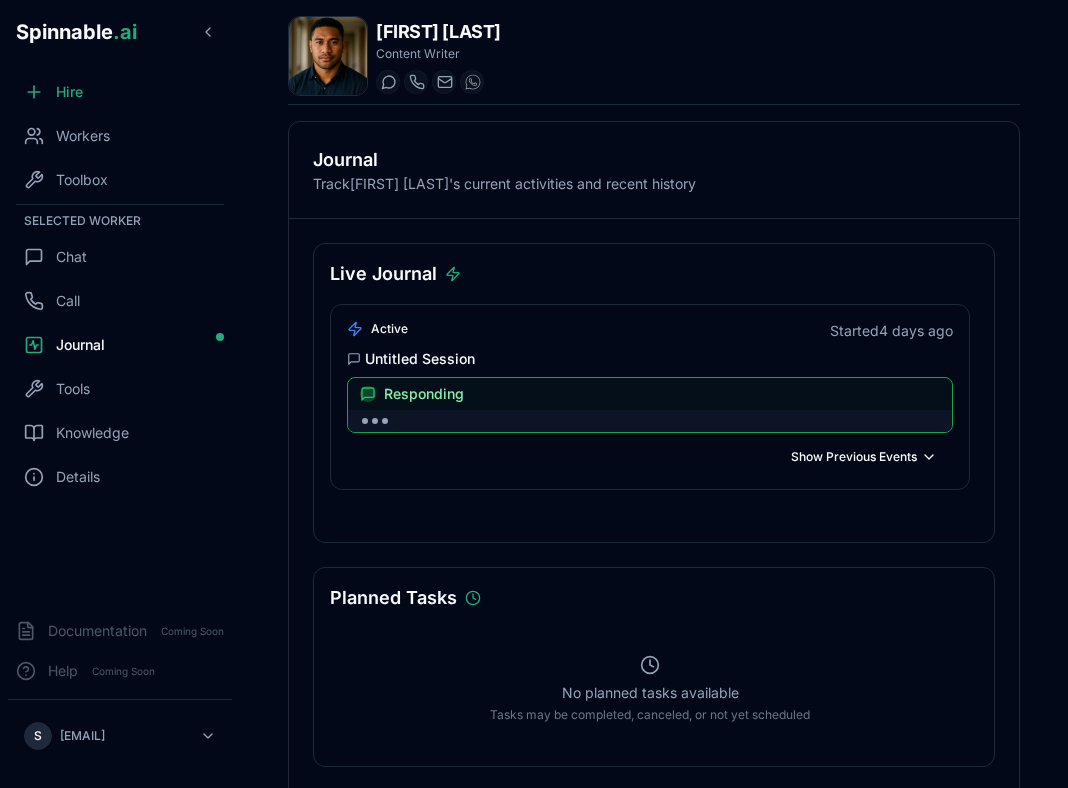 click at bounding box center [650, 421] 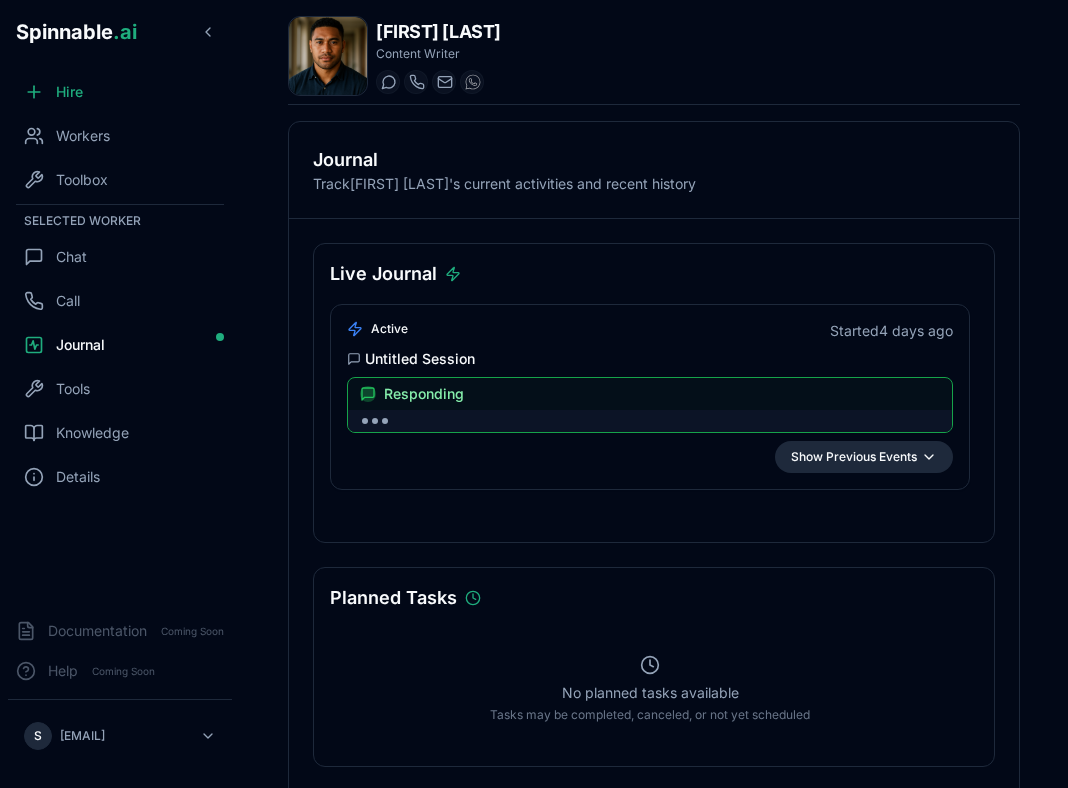 click on "Show Previous Events" at bounding box center (864, 457) 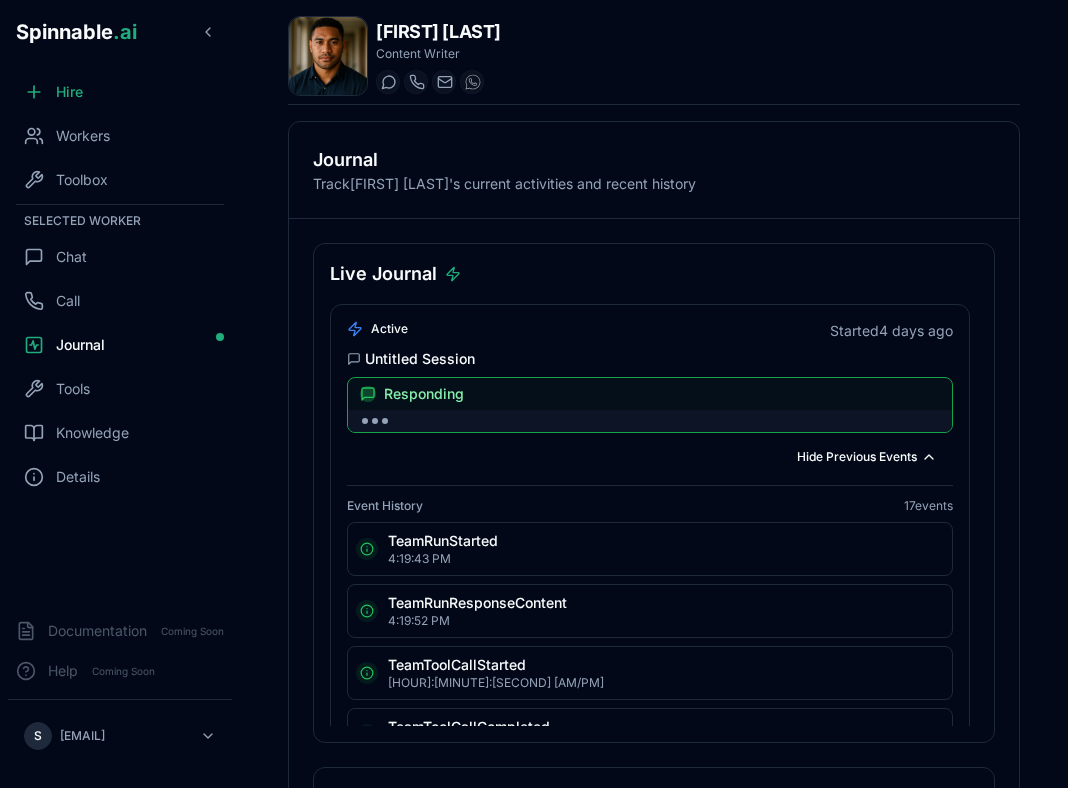 click at bounding box center [650, 421] 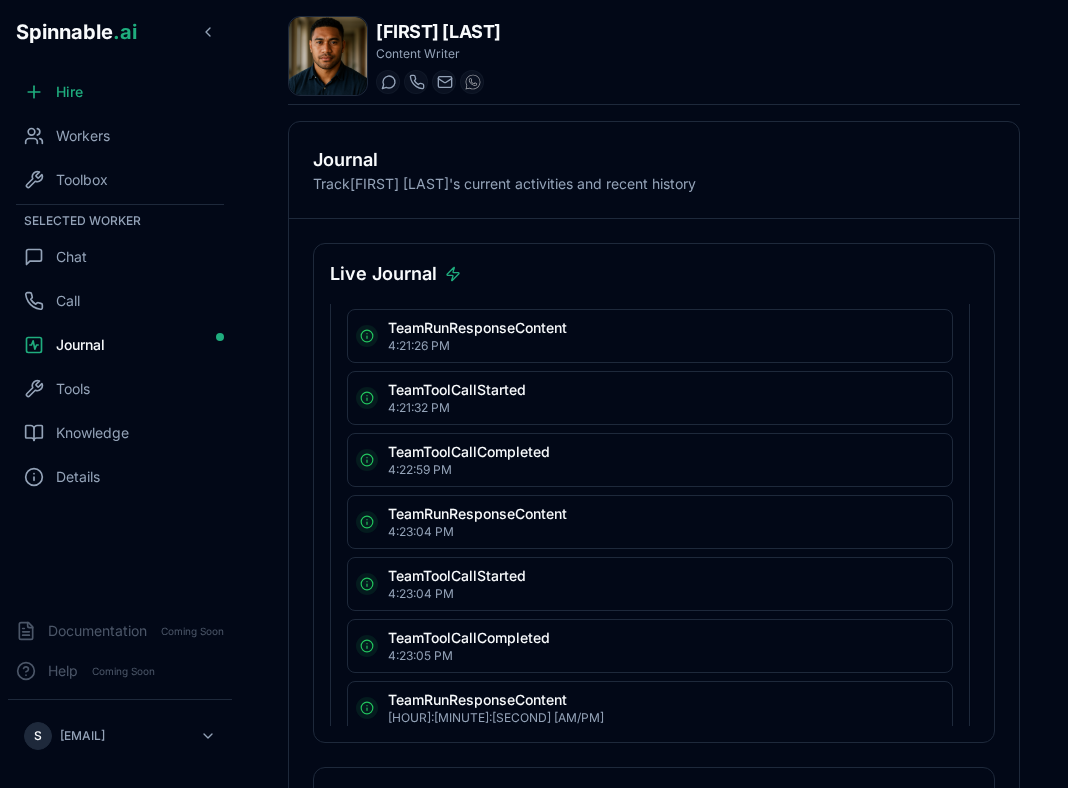scroll, scrollTop: 797, scrollLeft: 0, axis: vertical 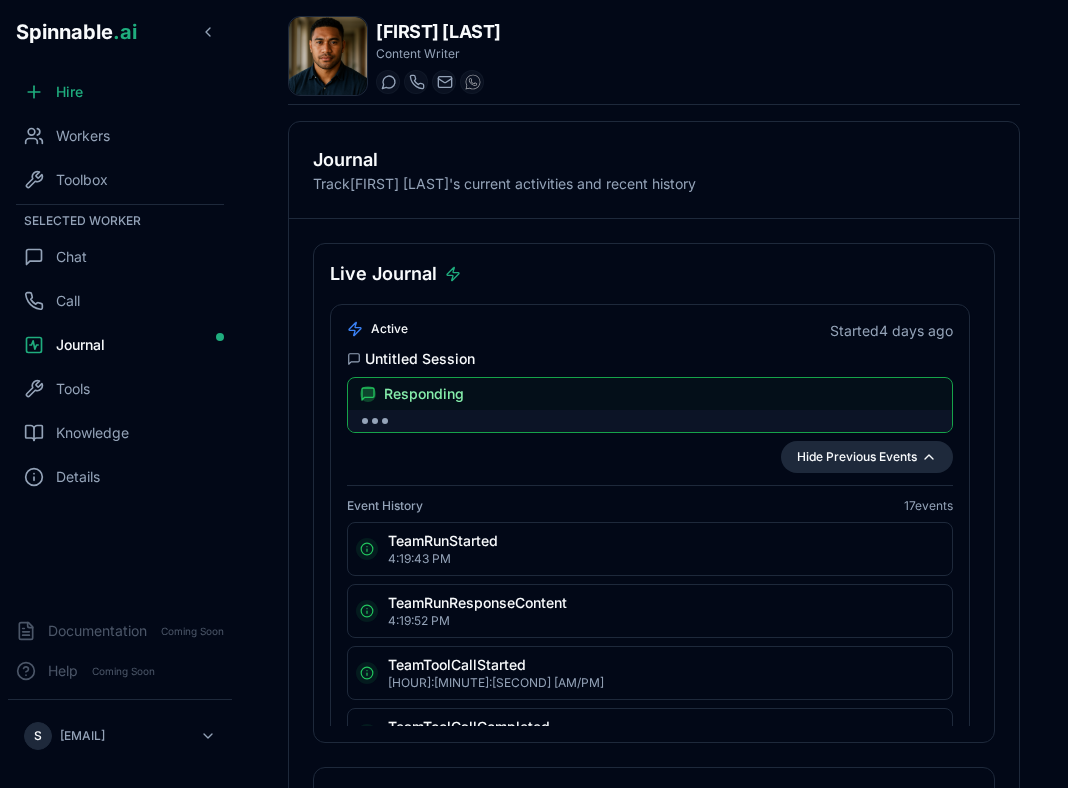 click on "Hide Previous Events" at bounding box center [867, 457] 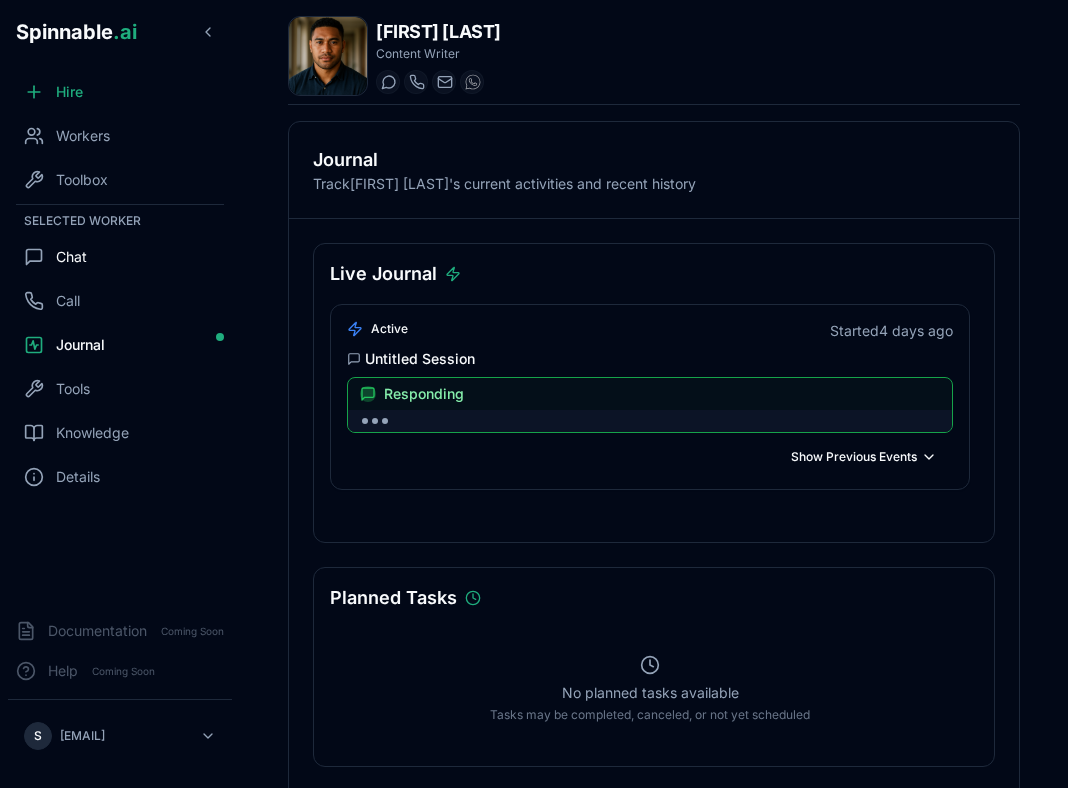 click on "Chat" at bounding box center (120, 257) 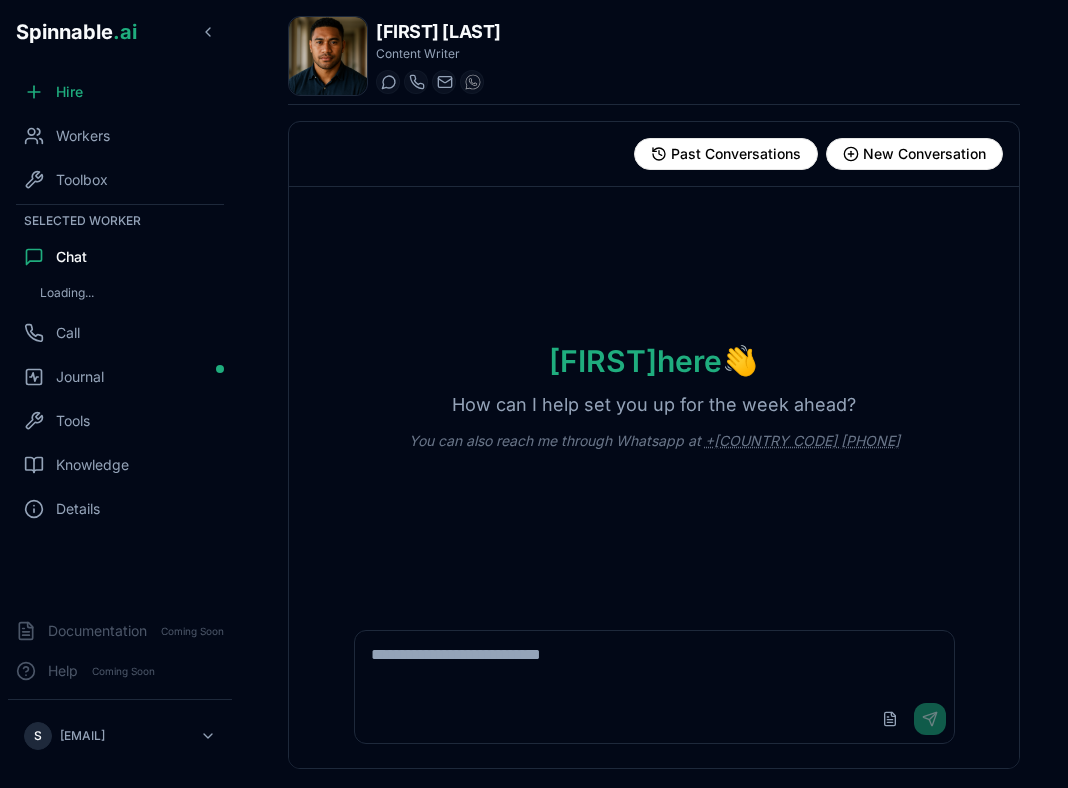 click on "Chat" at bounding box center (120, 257) 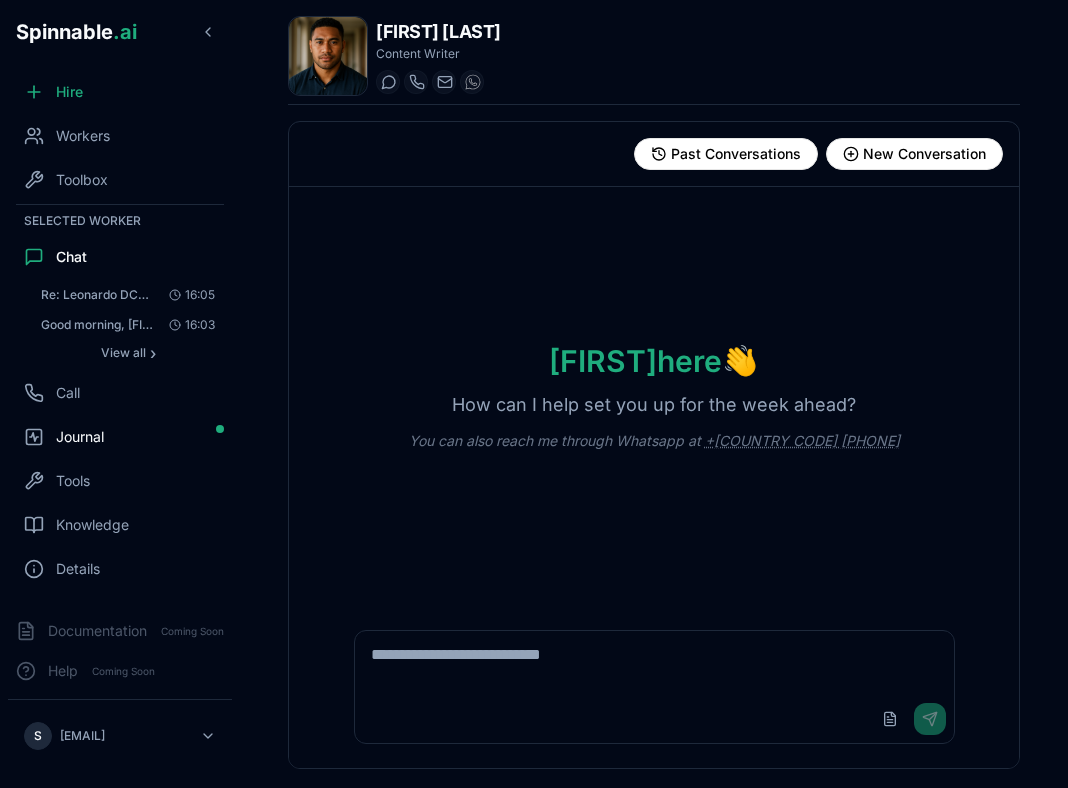 click on "Journal" at bounding box center [120, 437] 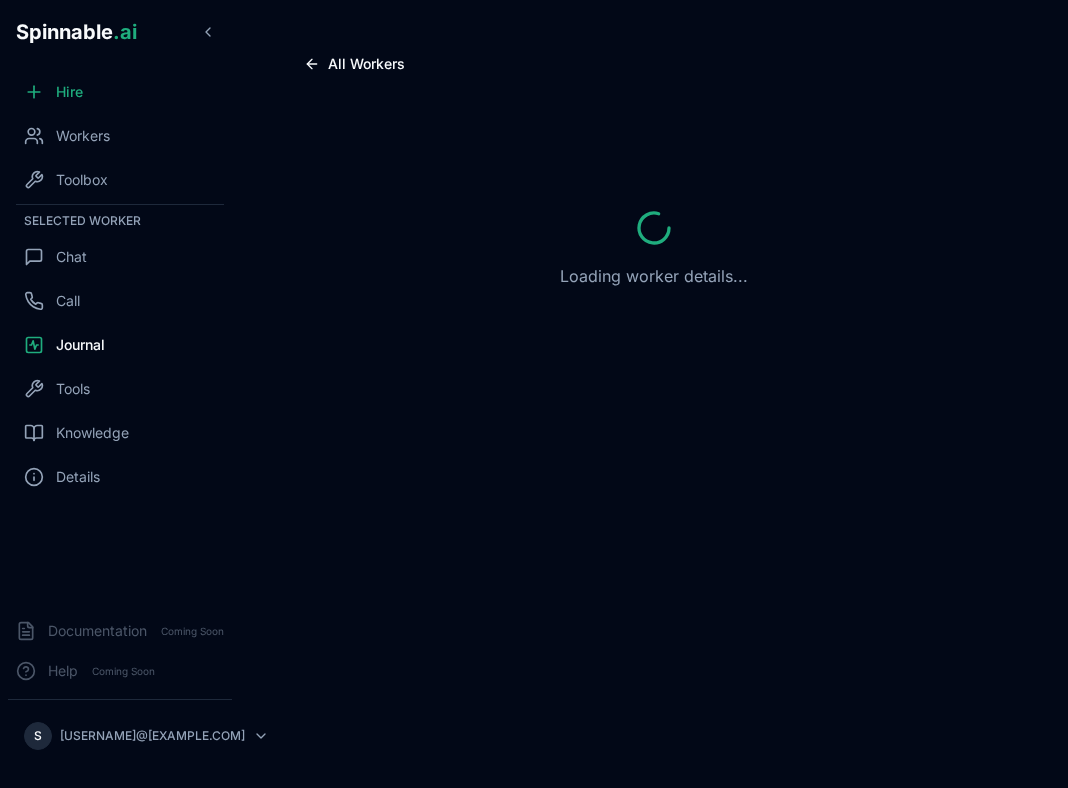 scroll, scrollTop: 0, scrollLeft: 0, axis: both 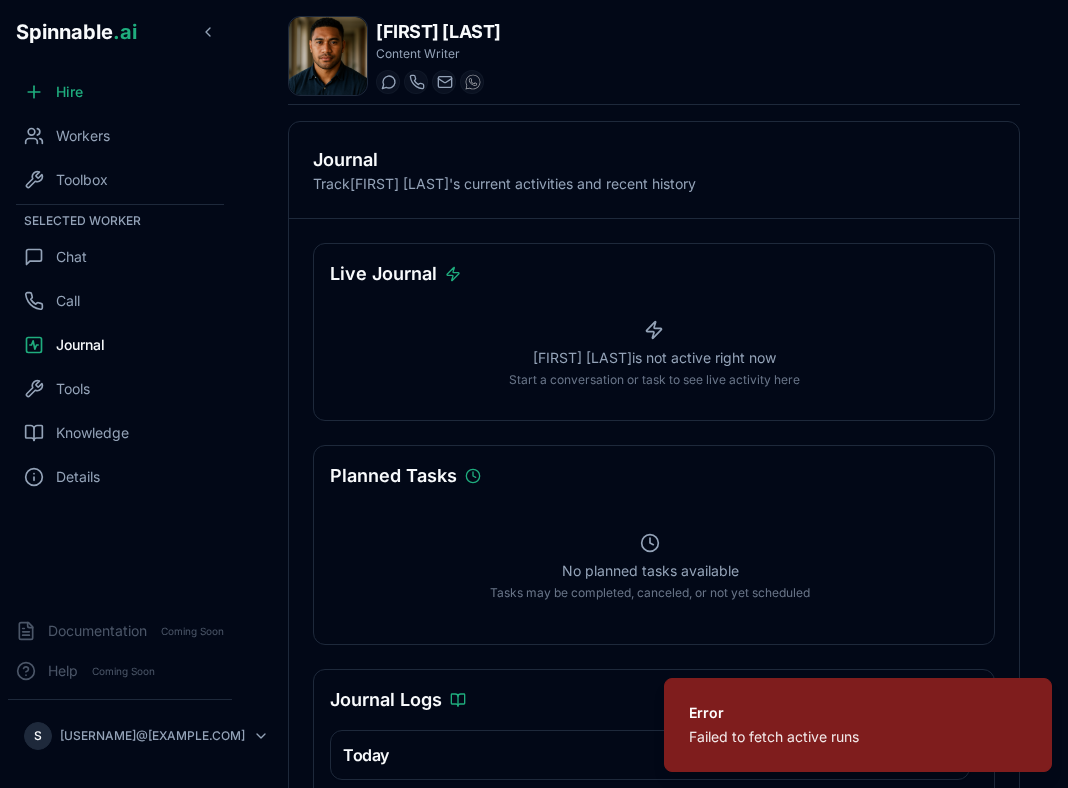 click on "[FIRST] [LAST] is not active right now Start a conversation or task to see live activity here" at bounding box center [654, 354] 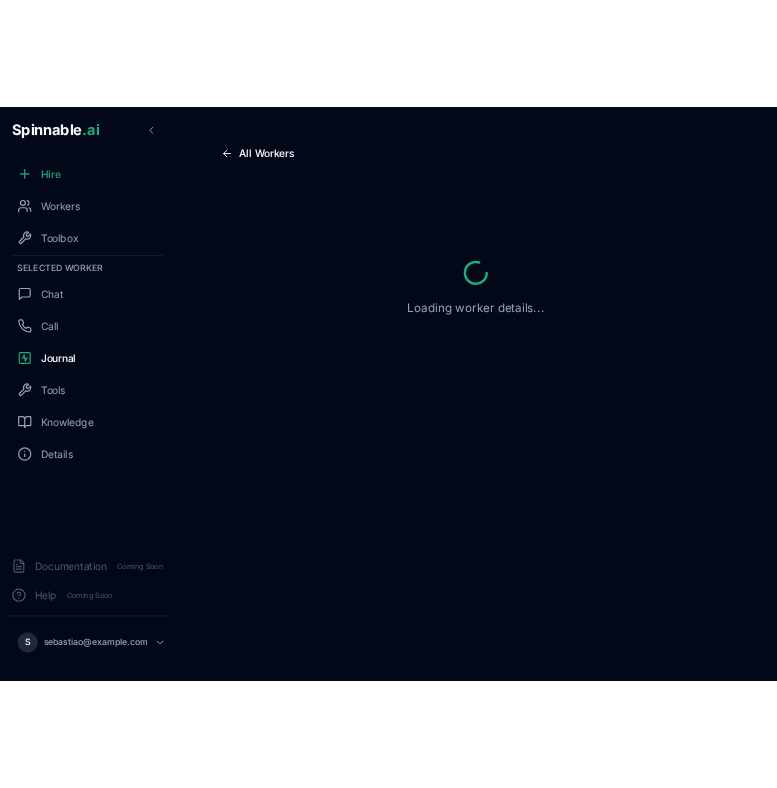 scroll, scrollTop: 0, scrollLeft: 0, axis: both 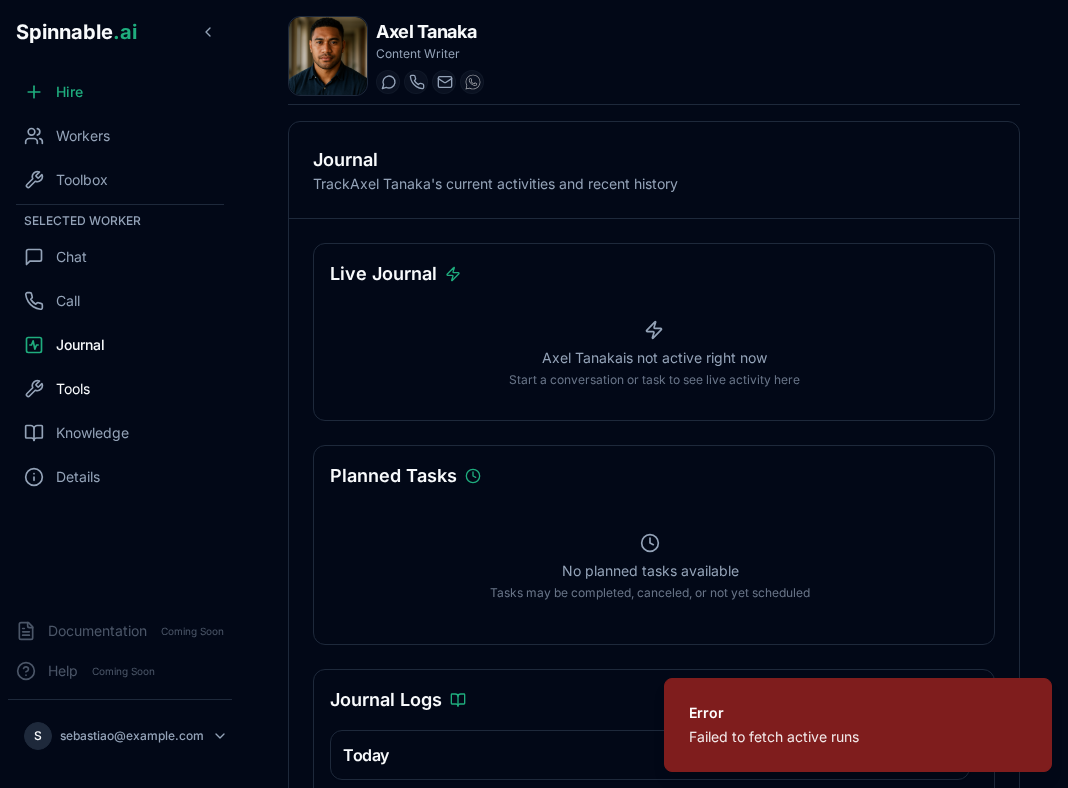 click on "Tools" at bounding box center [73, 389] 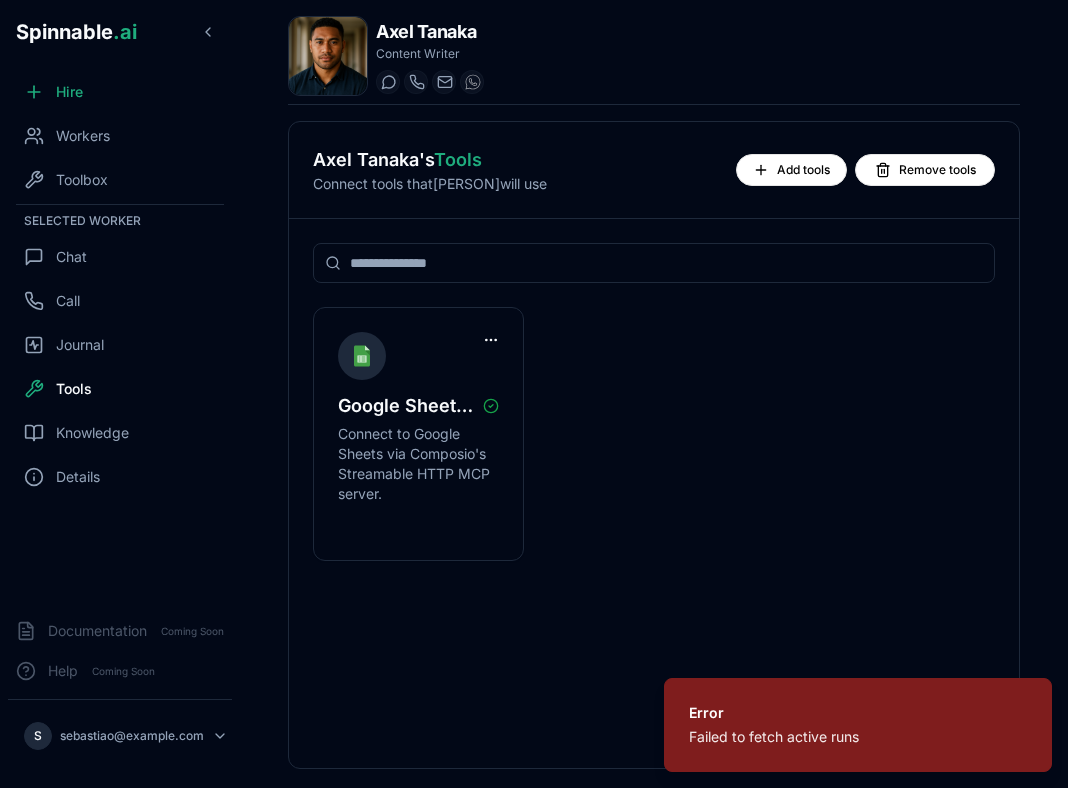 click on "Google Sheets (MCP) Connect to Google Sheets via Composio's Streamable HTTP MCP server." at bounding box center (654, 434) 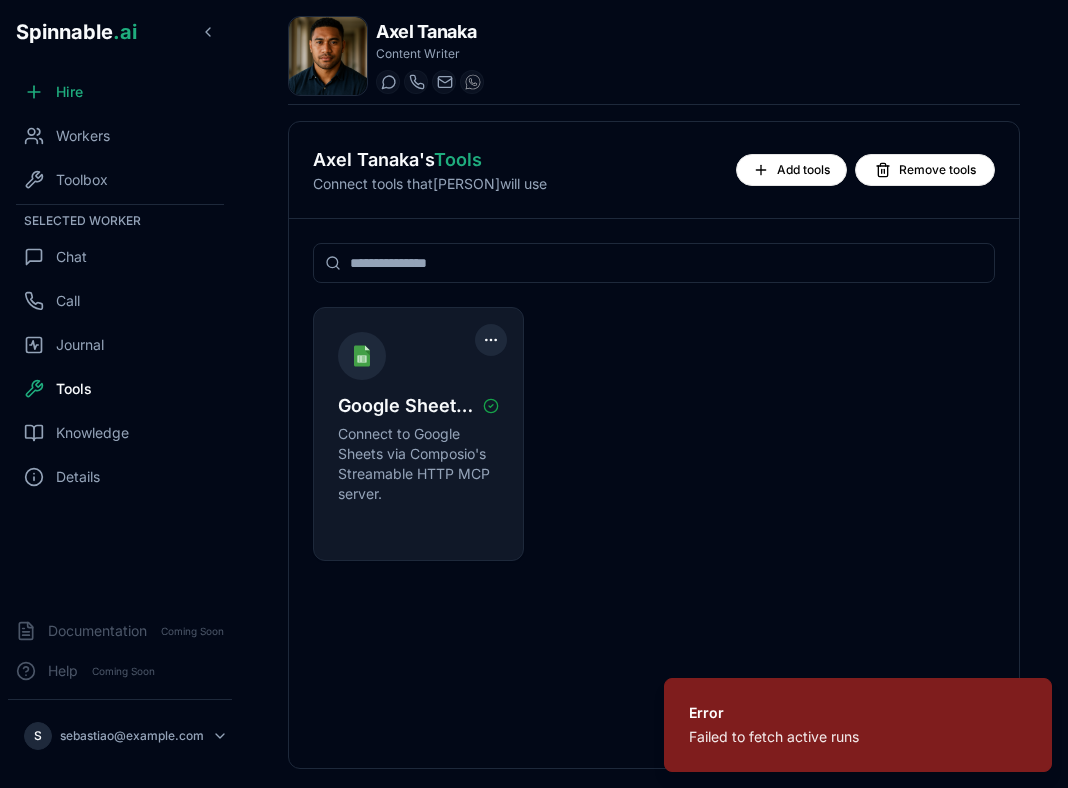 click on "Spinnable .ai Hire Workers Toolbox Selected Worker Chat Call Journal Tools Knowledge Details Documentation Coming Soon Help Coming Soon S sebastiao@spinnable.ai Axel Tanaka Content Writer Start a chat Start a call axel.tanaka@getspinnable.ai [PHONE] Axel Tanaka 's  Tools Connect tools that  Axel  will use Add tools Remove tools       Google Sheets (MCP) Connect to Google Sheets via Composio's Streamable HTTP MCP server." at bounding box center [534, 469] 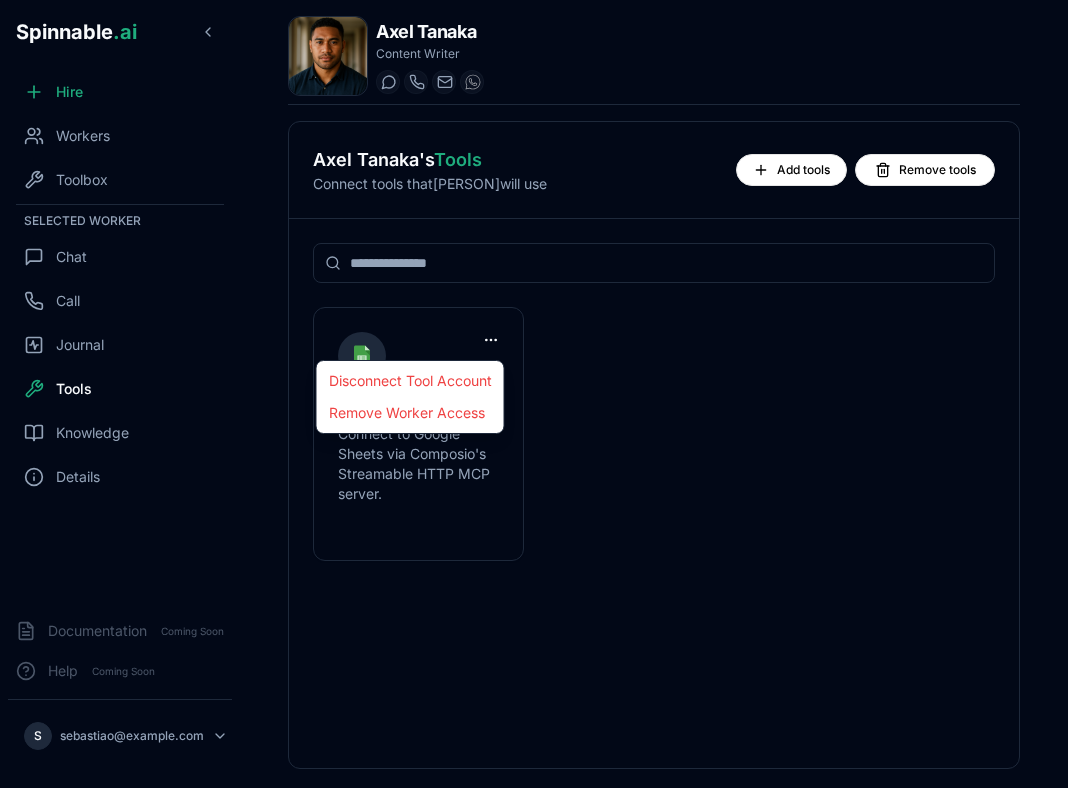 click on "Spinnable .ai Hire Workers Toolbox Selected Worker Chat Call Journal Tools Knowledge Details Documentation Coming Soon Help Coming Soon S sebastiao@example.com Axel Tanaka Content Writer Start a chat Start a call axel.tanaka@getspinnable.ai +[COUNTRY CODE] [PHONE NUMBER] Axel Tanaka 's  Tools Connect tools that  Axel  will use Add tools Remove tools       Google Sheets (MCP) Connect to Google Sheets via Composio's Streamable HTTP MCP server.
Disconnect Tool Account Remove Worker Access" at bounding box center [534, 469] 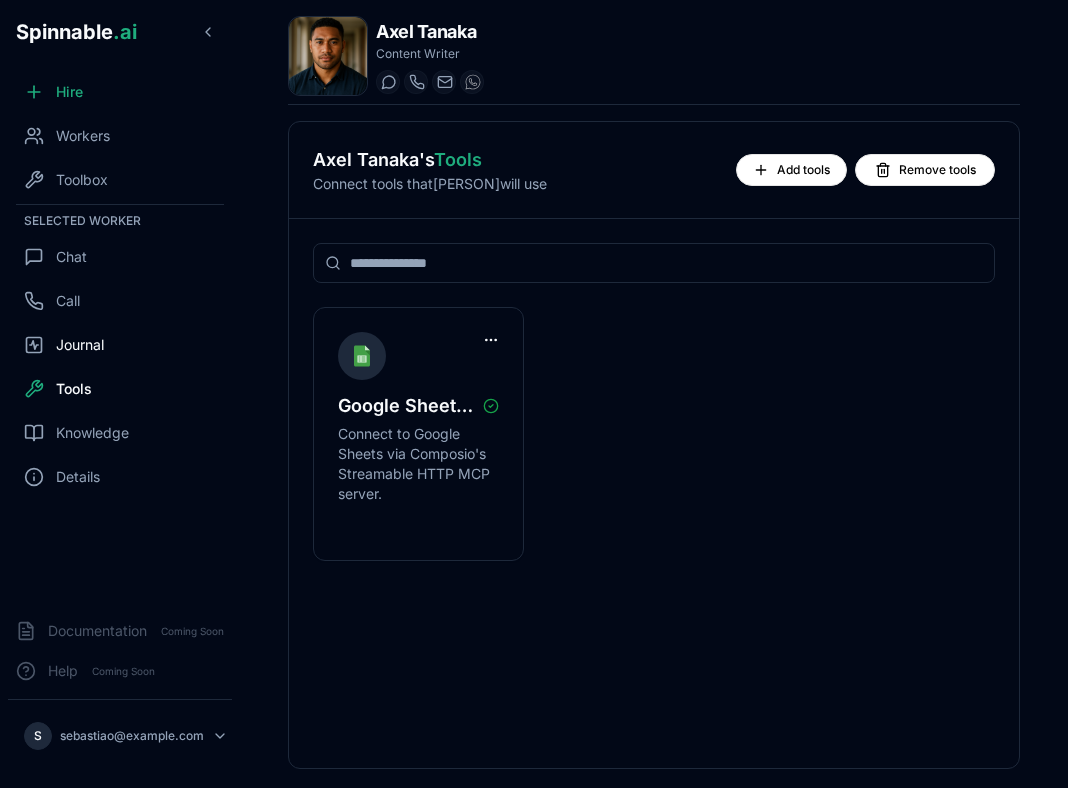 click on "Journal" at bounding box center [120, 345] 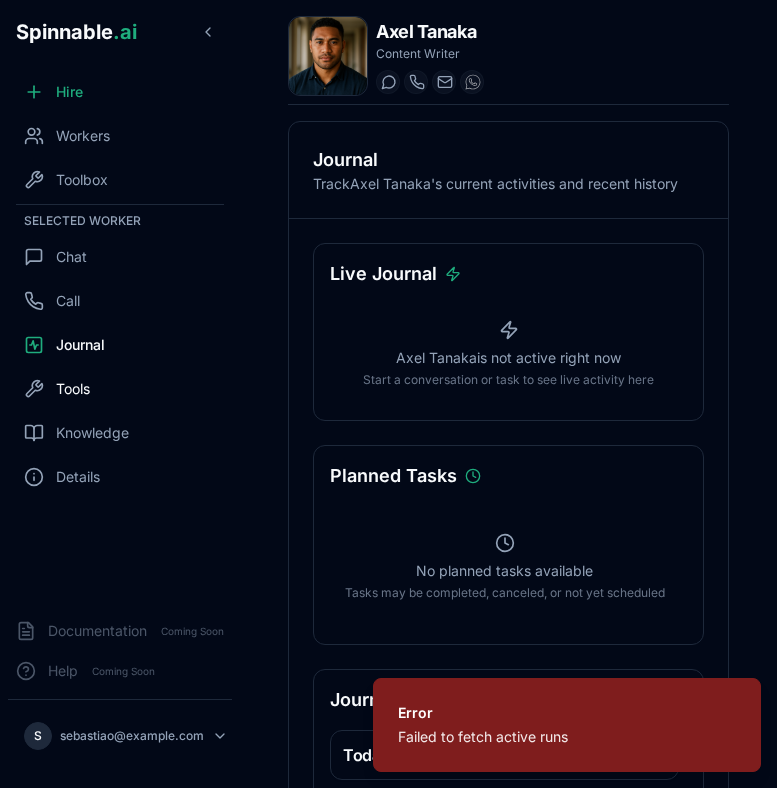 click on "Tools" at bounding box center [120, 389] 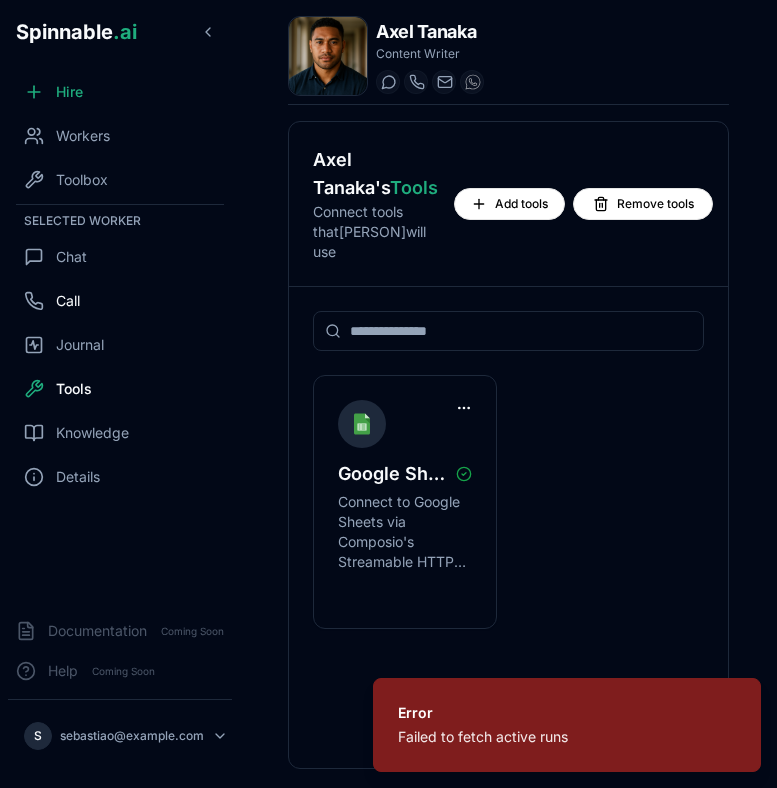 click on "Call" at bounding box center (120, 301) 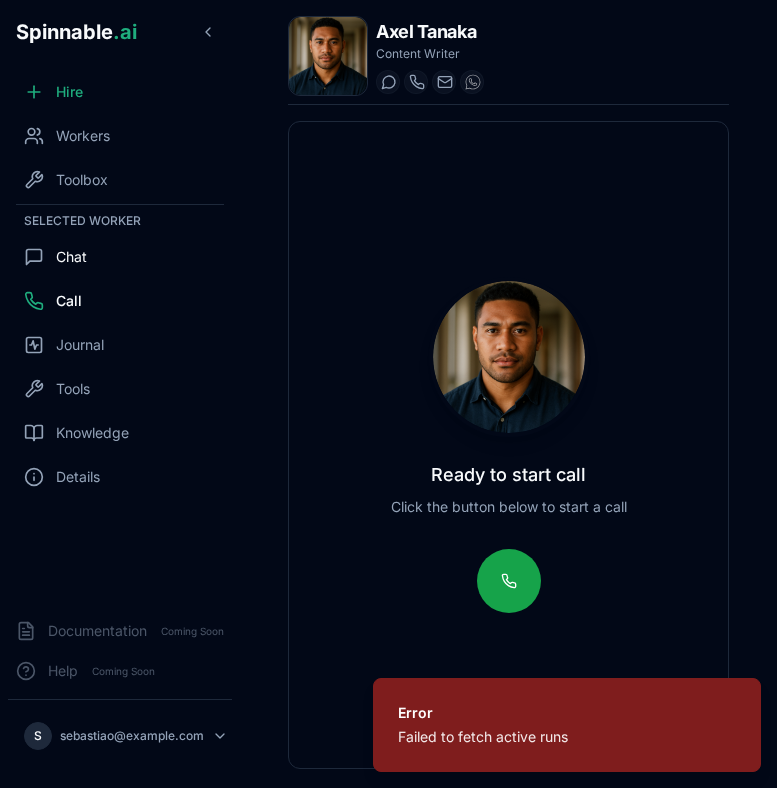 click on "Chat" at bounding box center [71, 257] 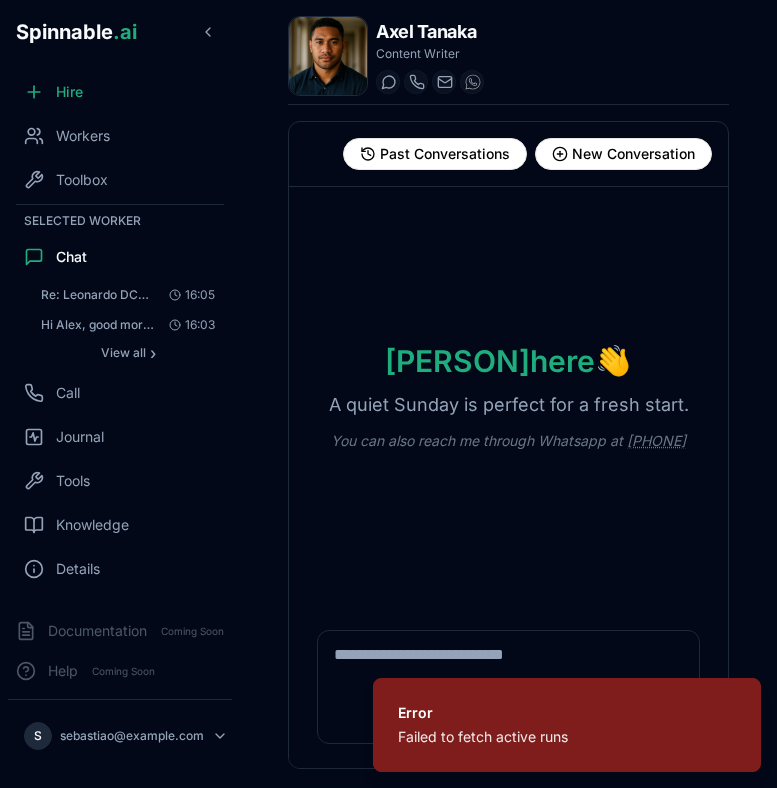 click on "[PERSON] here 👋 A quiet Sunday is perfect for a fresh start. You can also reach me through Whatsapp at [PHONE]" at bounding box center [508, 396] 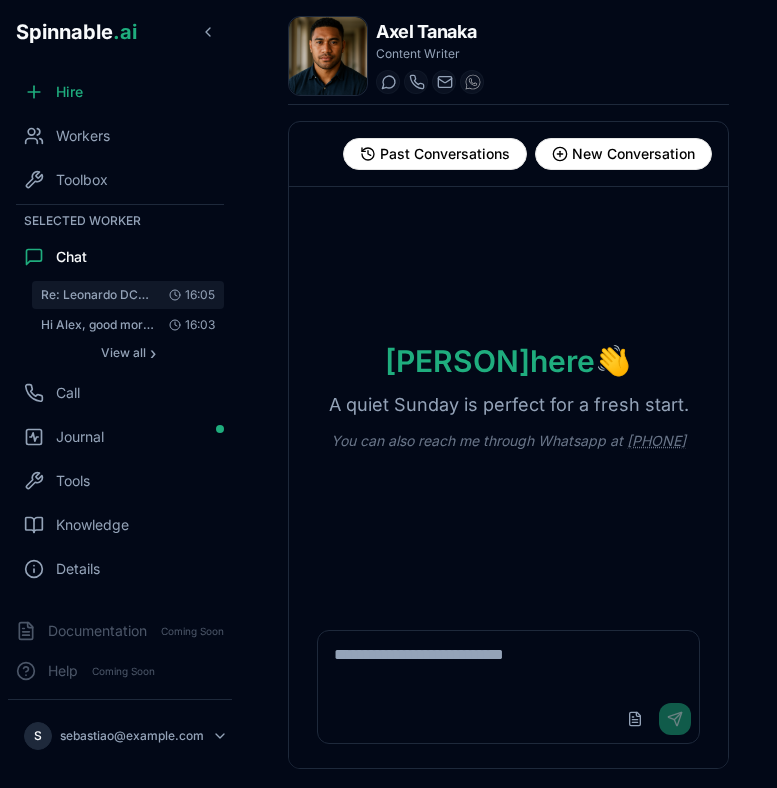 click on "Re: Leonardo DCF Model - Comprehensive Analysis & Recommendations
Thank you Axel. Let’s break th..." at bounding box center (97, 295) 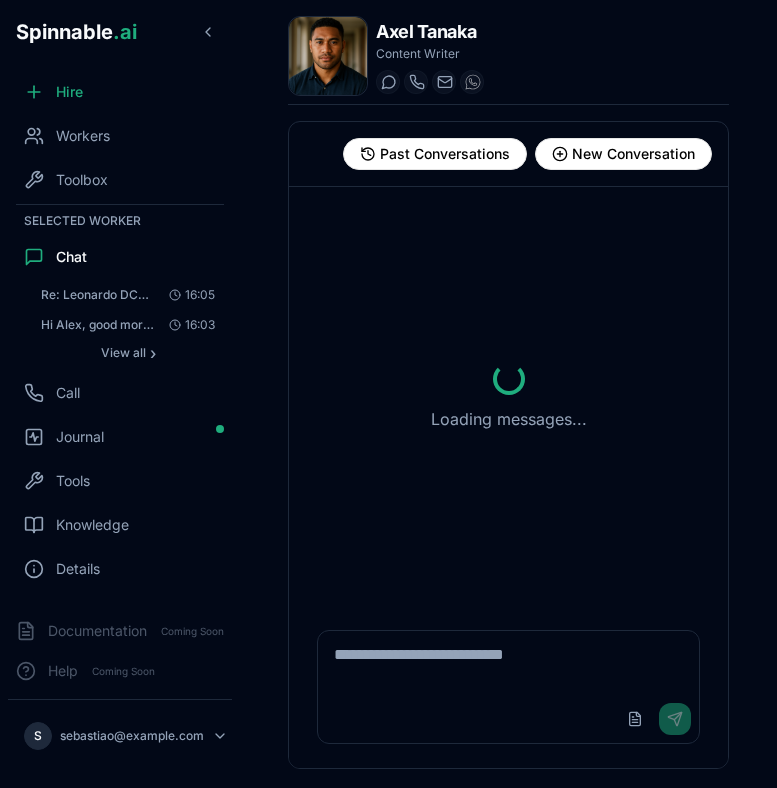 click at bounding box center [508, 663] 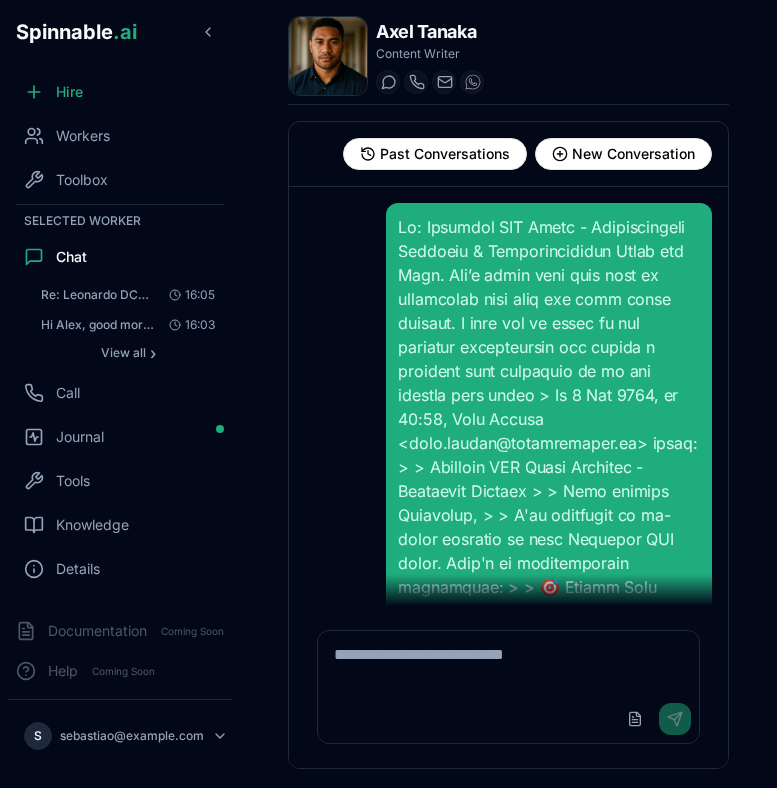 scroll, scrollTop: 15775, scrollLeft: 0, axis: vertical 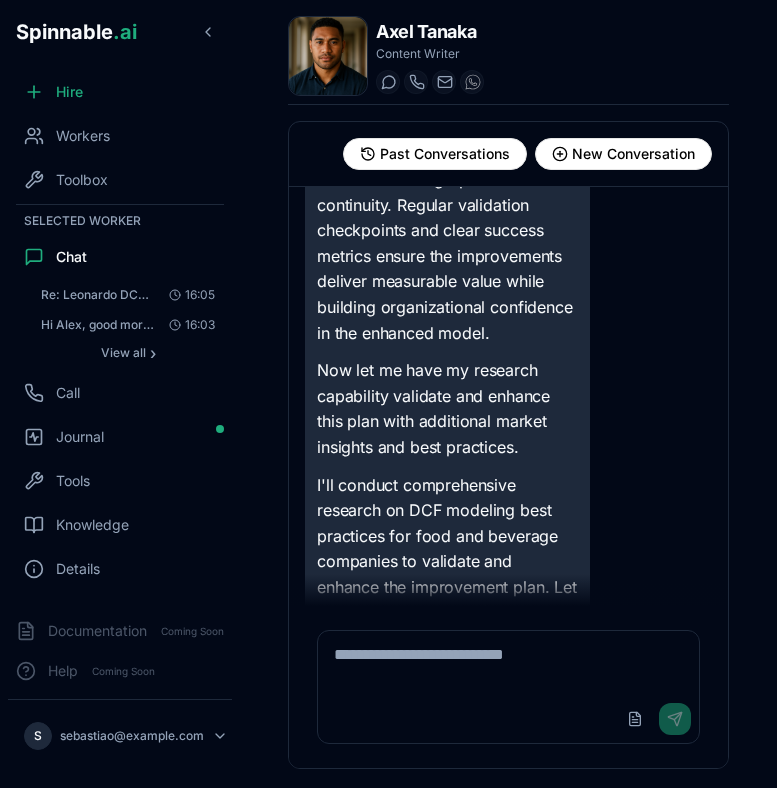 paste on "**********" 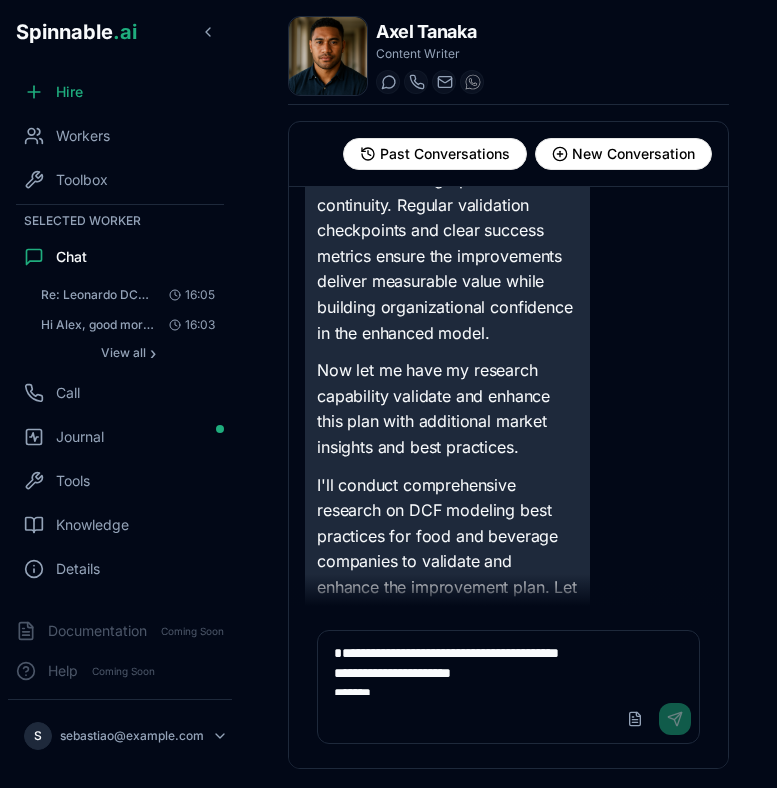 scroll, scrollTop: 146, scrollLeft: 0, axis: vertical 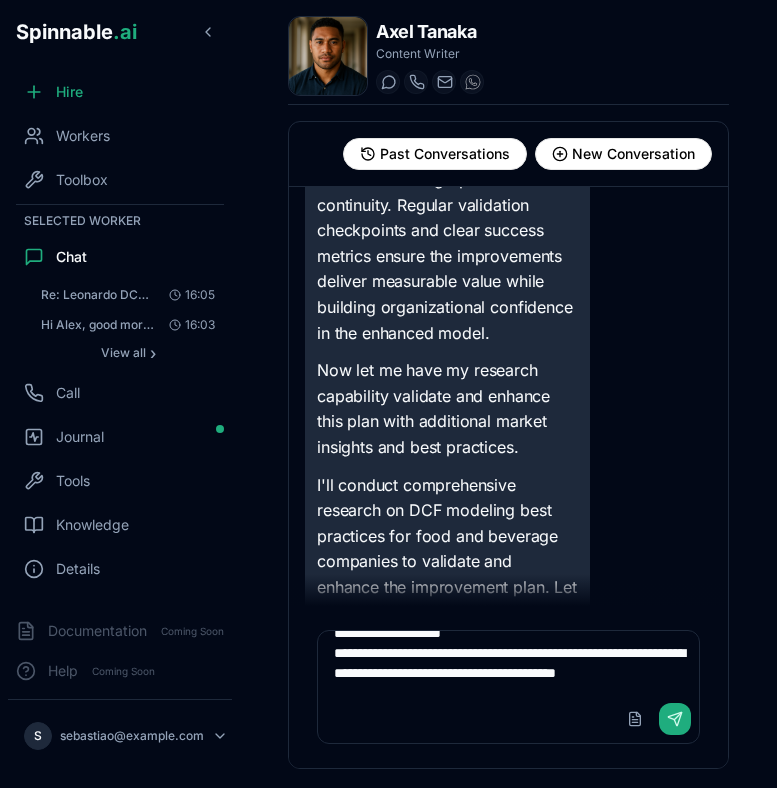 click on "**********" at bounding box center [508, 663] 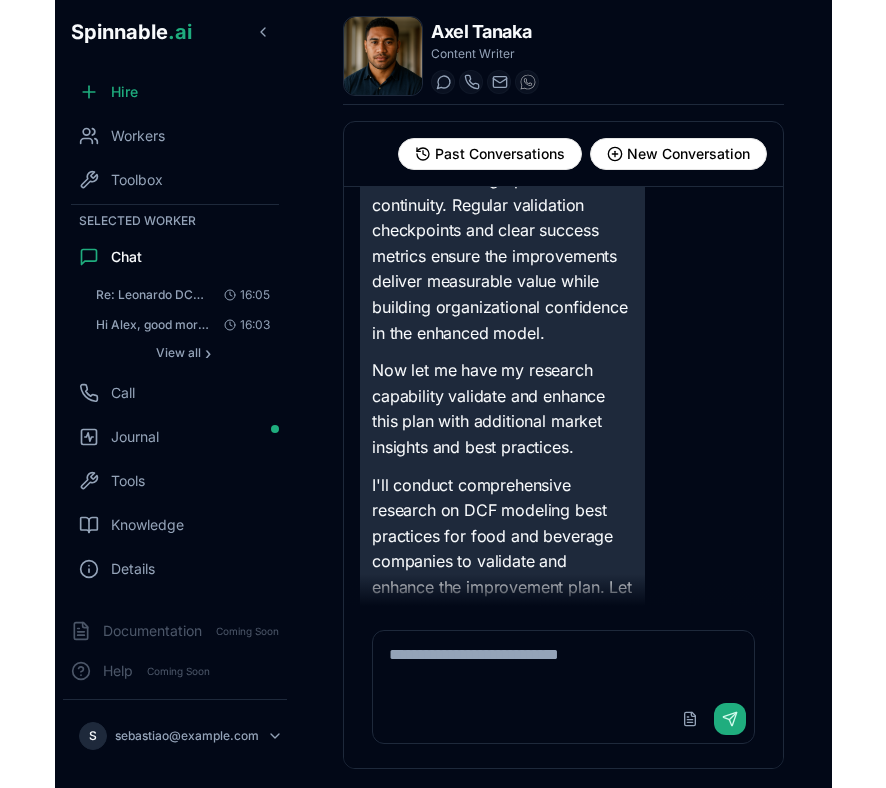 scroll, scrollTop: 0, scrollLeft: 0, axis: both 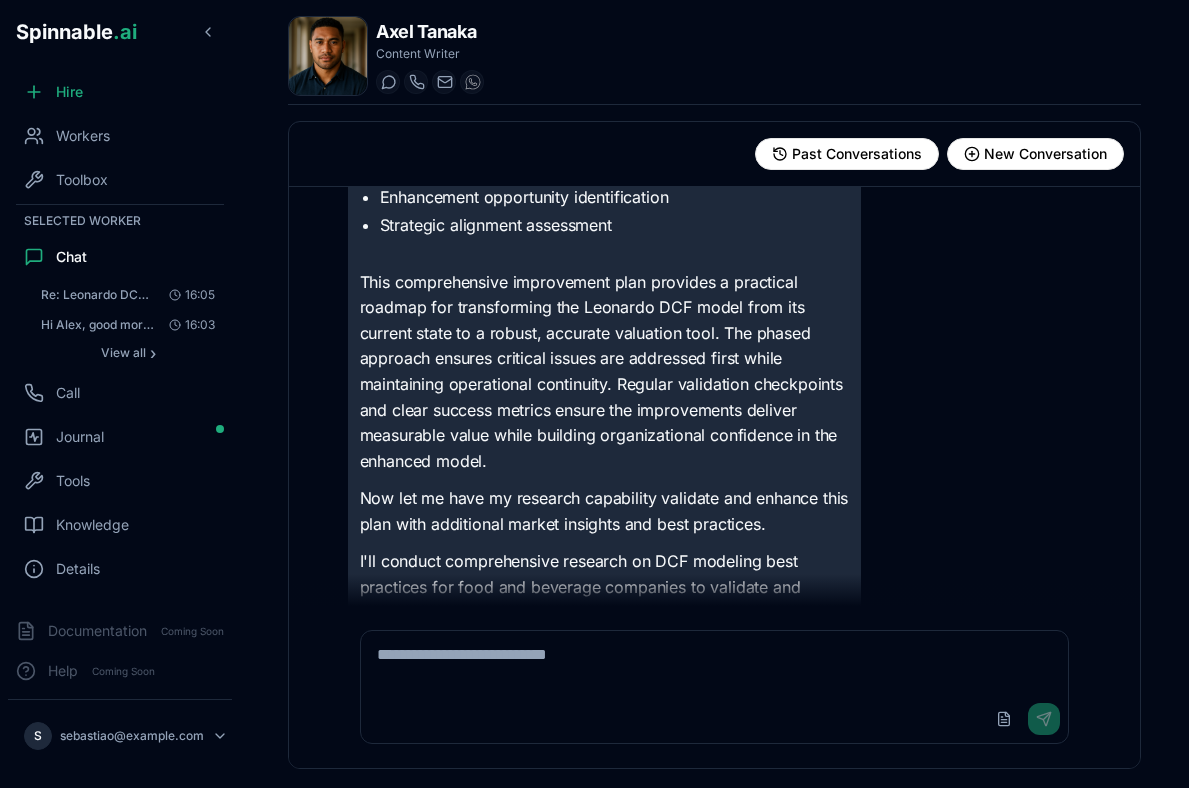 click on "Thank you, Sebastião. I'll create a comprehensive actionable plan to improve the Leonardo DCF model. Let me break this down systematically by analyzing the current state and developing a detailed improvement roadmap.
Based on my analysis, I'll now create a comprehensive improvement plan for the Leonardo DCF model that addresses the four critical issues identified. Here's the detailed improvement plan:
Leonardo DCF Model Improvement Plan
1. Executive Summary of Improvement Strategy
The Leonardo DCF model requires immediate and systematic improvements to address critical flaws that are causing significant valuation errors. The current model suffers from  missing tax modeling  (causing 20-25% overvaluation),  limited risk assessment ,  static working capital assumptions , and  narrow sensitivity analysis .
Our improvement strategy follows a phased approach prioritizing the most critical issues first, with a focus on practical implementation over theoretical perfection. The plan targets a" at bounding box center [715, -3854] 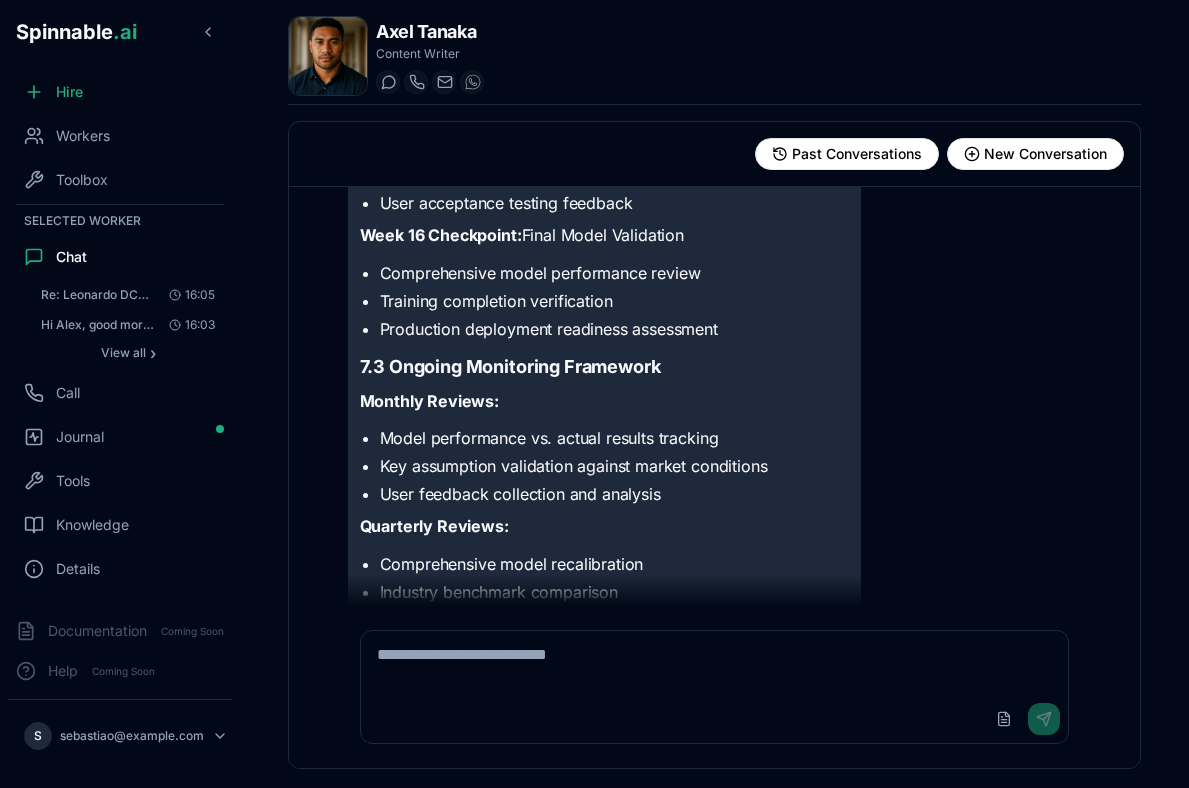 scroll, scrollTop: 9374, scrollLeft: 0, axis: vertical 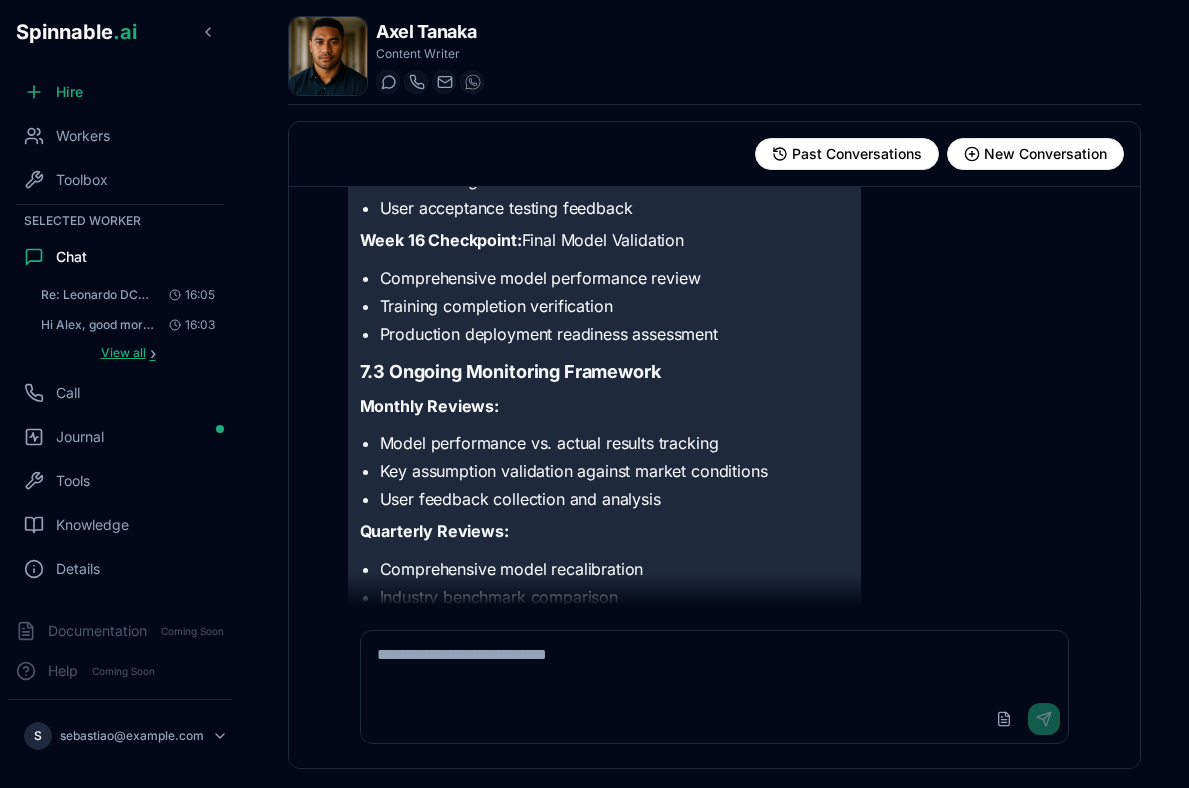 click on "View all" at bounding box center (123, 353) 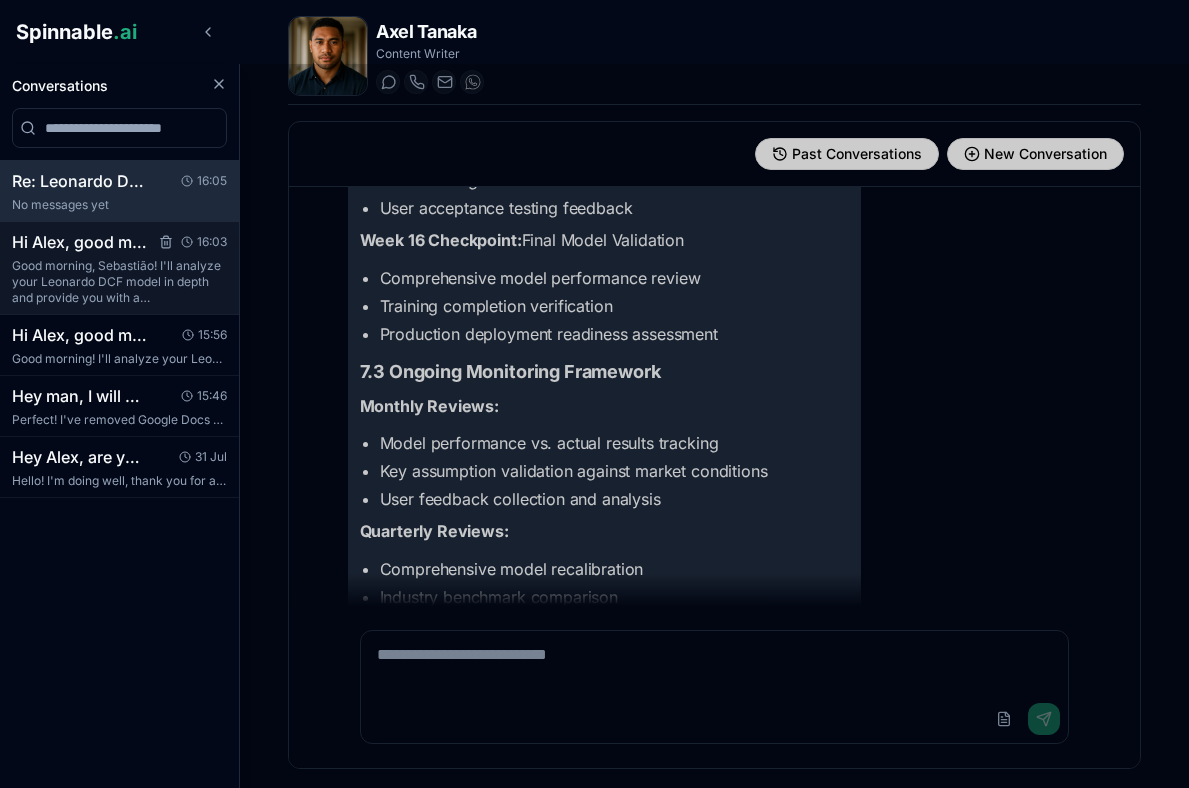 click on "Good morning, Sebastião! I'll analyze your Leonardo DCF model in depth and provide you with a comprehensive summary via email. Let me start by acce..." at bounding box center (119, 282) 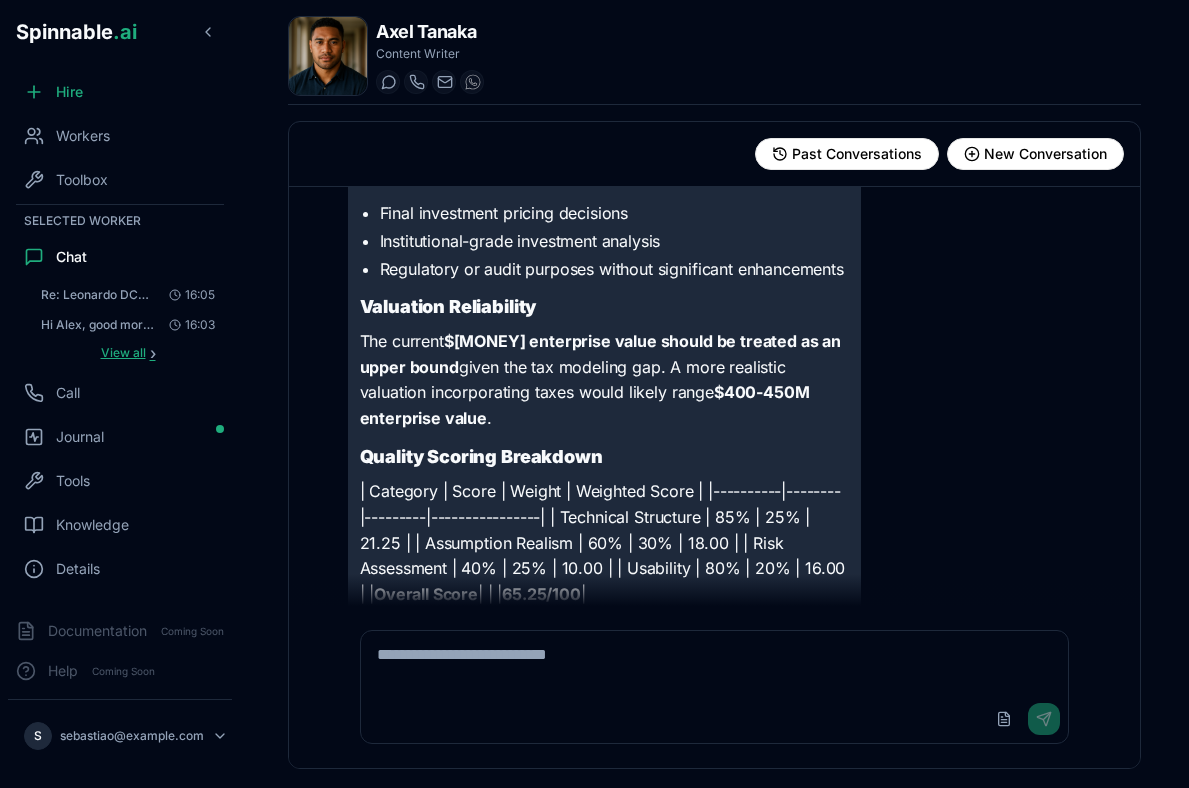 scroll, scrollTop: 14582, scrollLeft: 0, axis: vertical 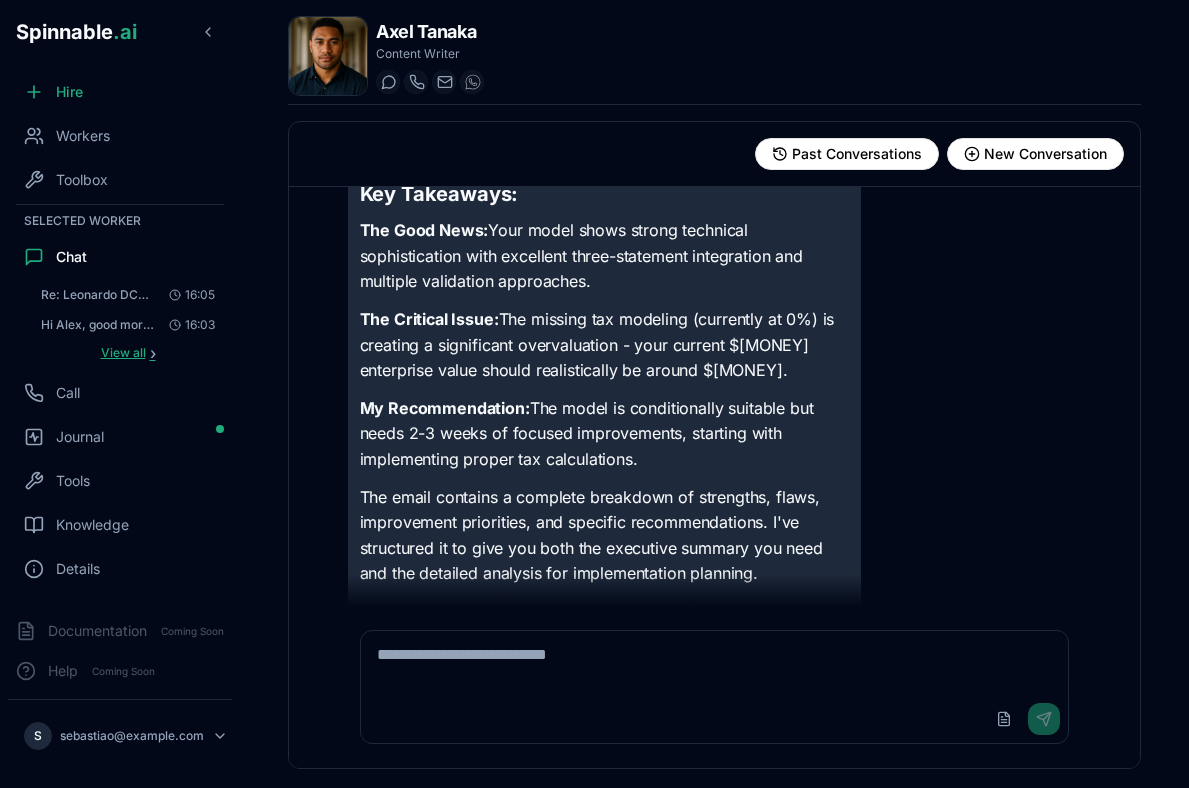 click on "View all" at bounding box center (123, 353) 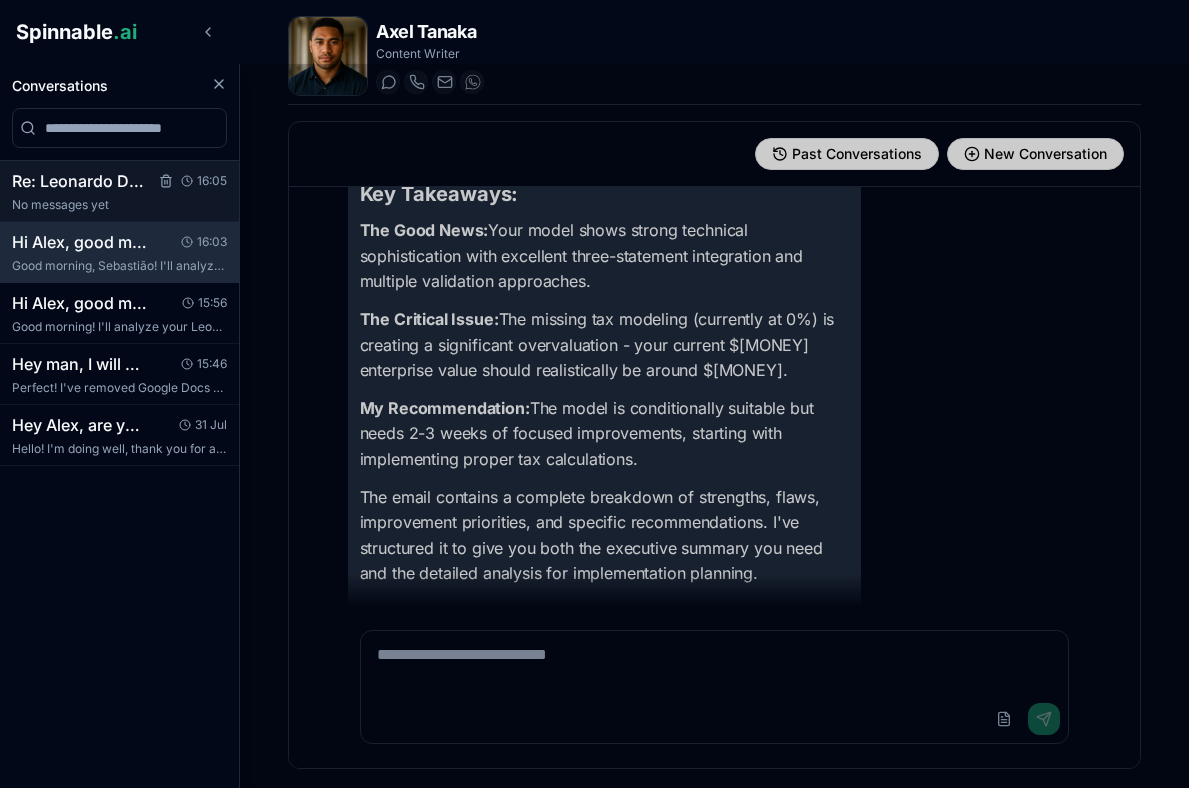 click on "No messages yet" at bounding box center [119, 205] 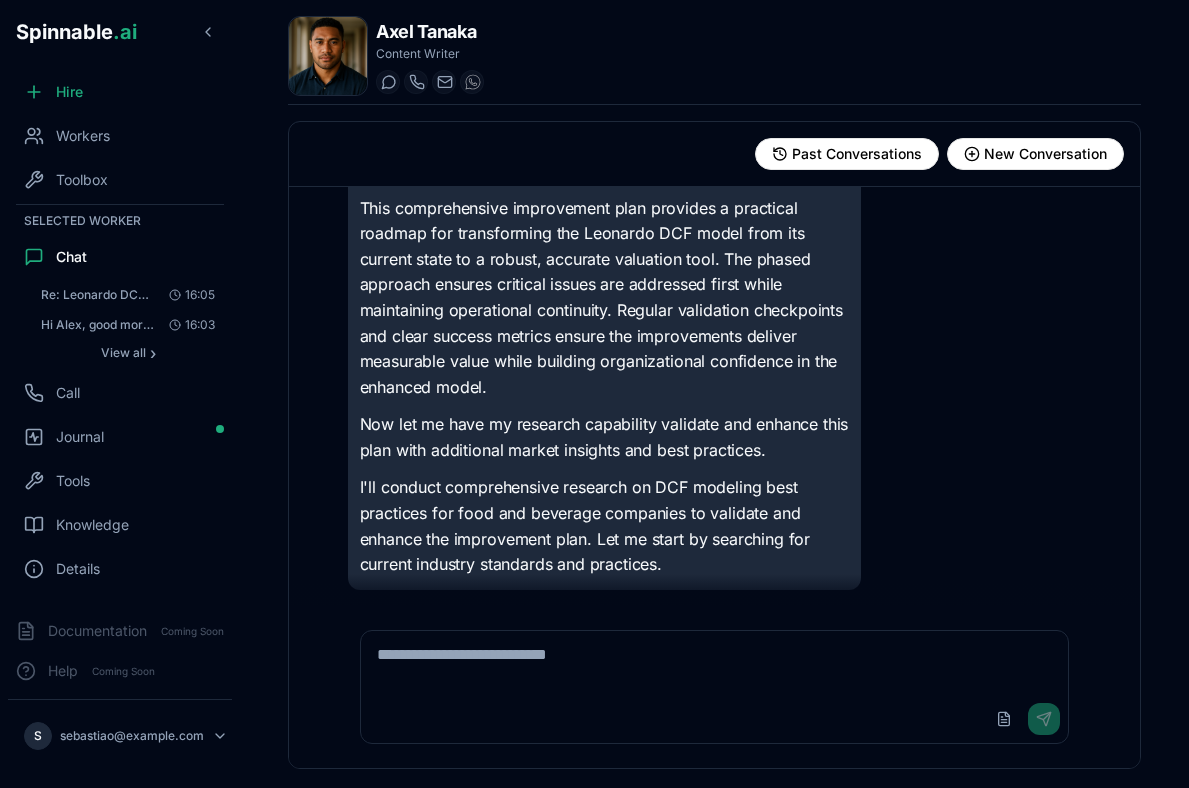 scroll, scrollTop: 9900, scrollLeft: 0, axis: vertical 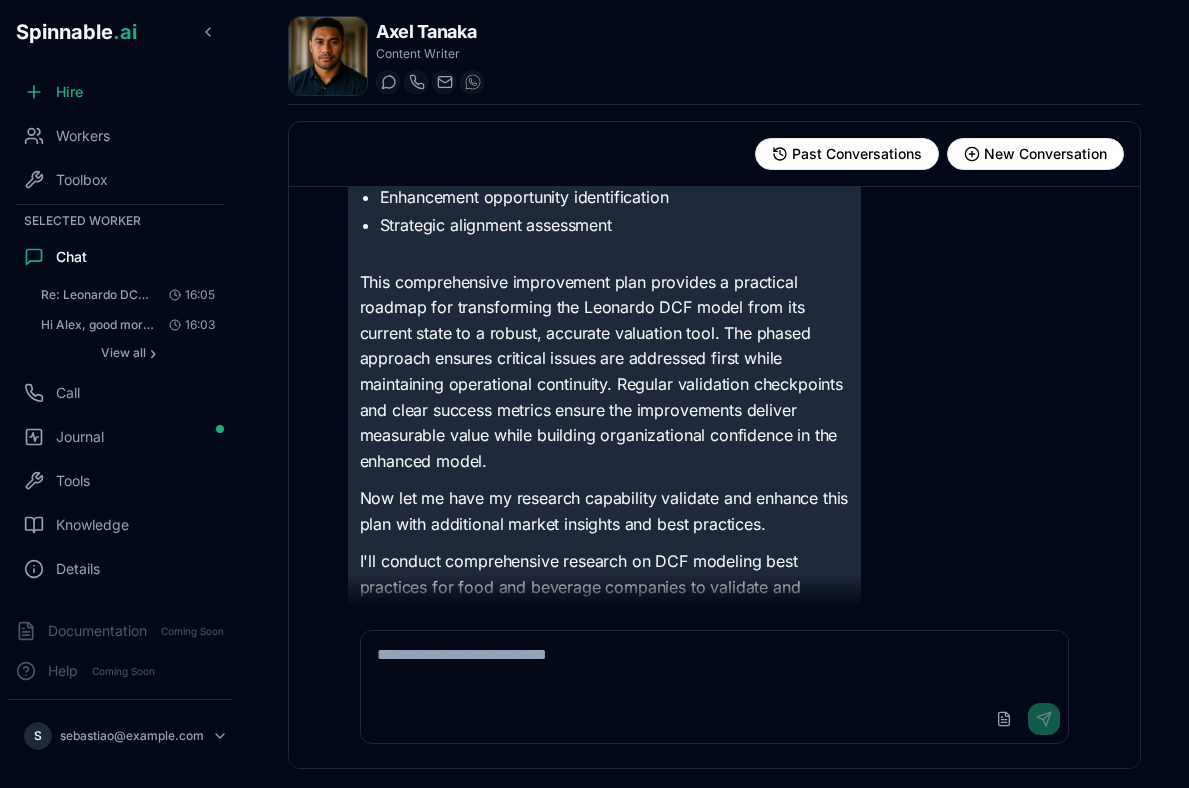 click on "This comprehensive improvement plan provides a practical roadmap for transforming the Leonardo DCF model from its current state to a robust, accurate valuation tool. The phased approach ensures critical issues are addressed first while maintaining operational continuity. Regular validation checkpoints and clear success metrics ensure the improvements deliver measurable value while building organizational confidence in the enhanced model." at bounding box center (605, 372) 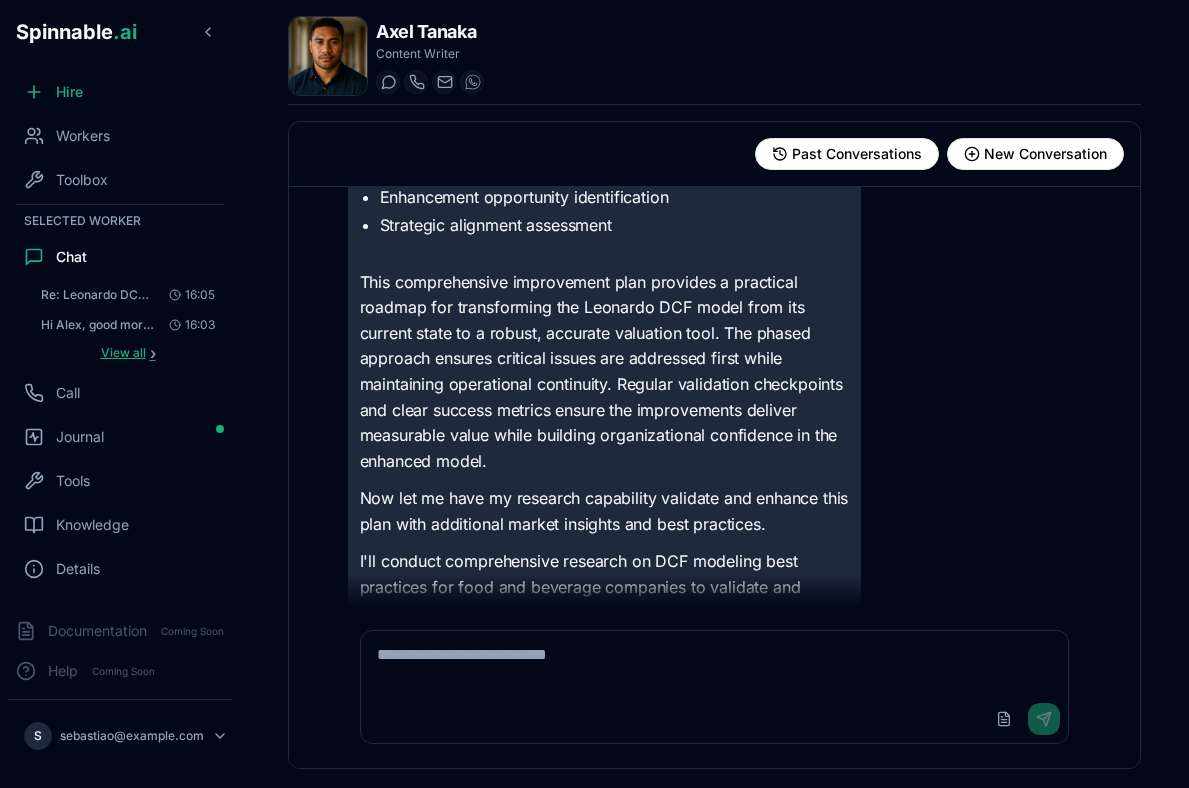 click on "View all ›" at bounding box center [128, 353] 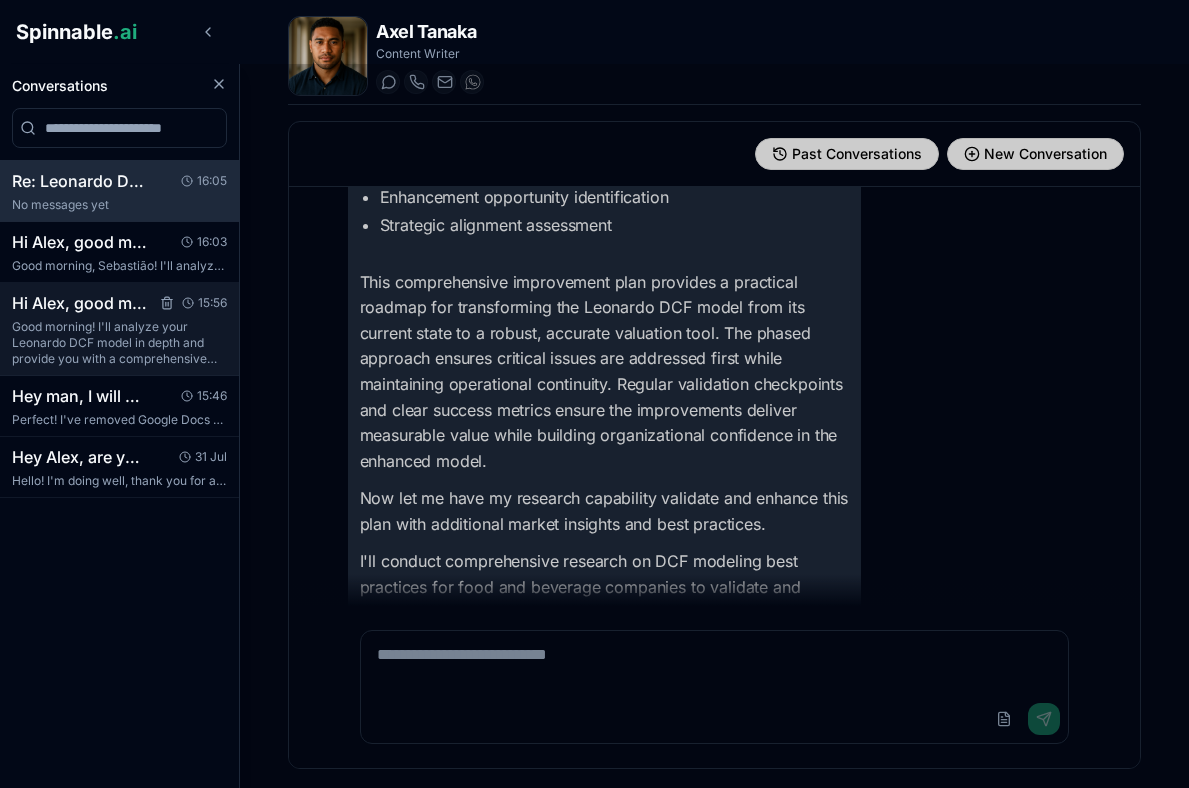 click on "Good morning! I'll analyze your Leonardo DCF model in depth and provide you with a comprehensive summary via email. Let me start by accessing and e..." at bounding box center [119, 343] 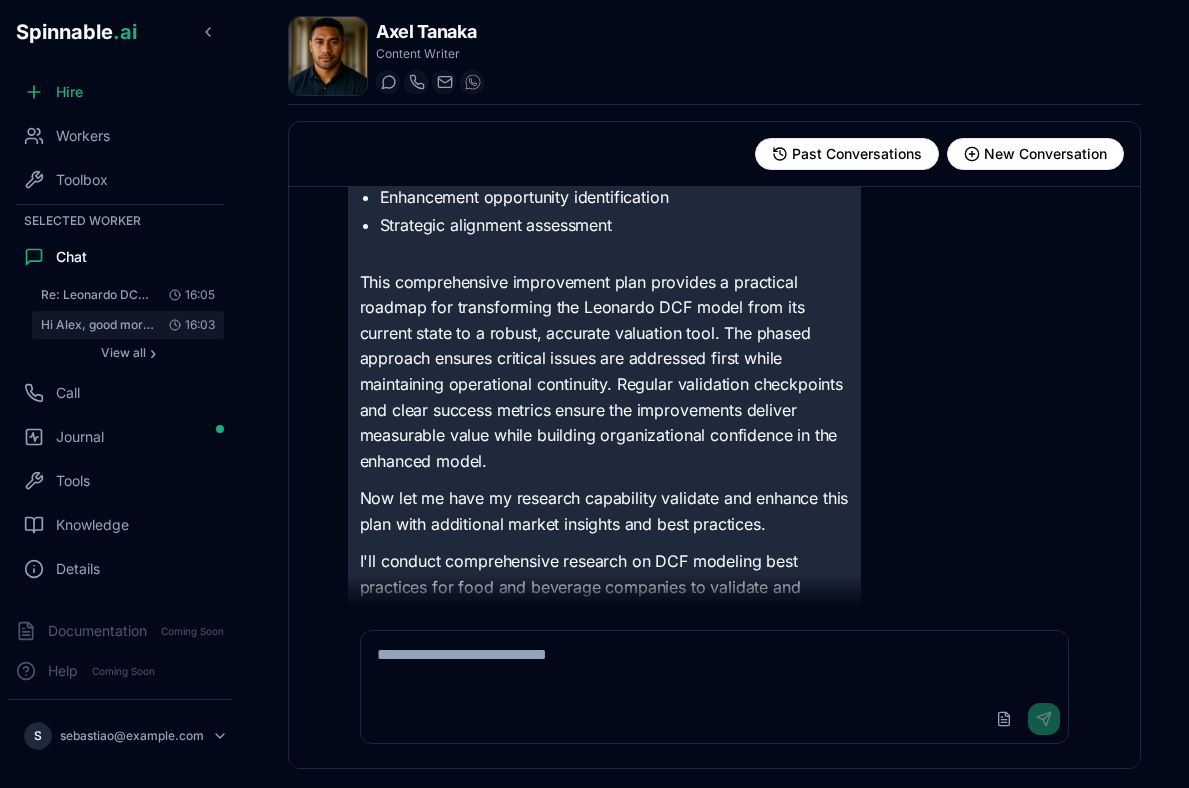 click on "Hi Alex, good morning! I have a sheet named Leonardo DCF. It consists on a multi-sheet page of a ... 16:03" at bounding box center (128, 325) 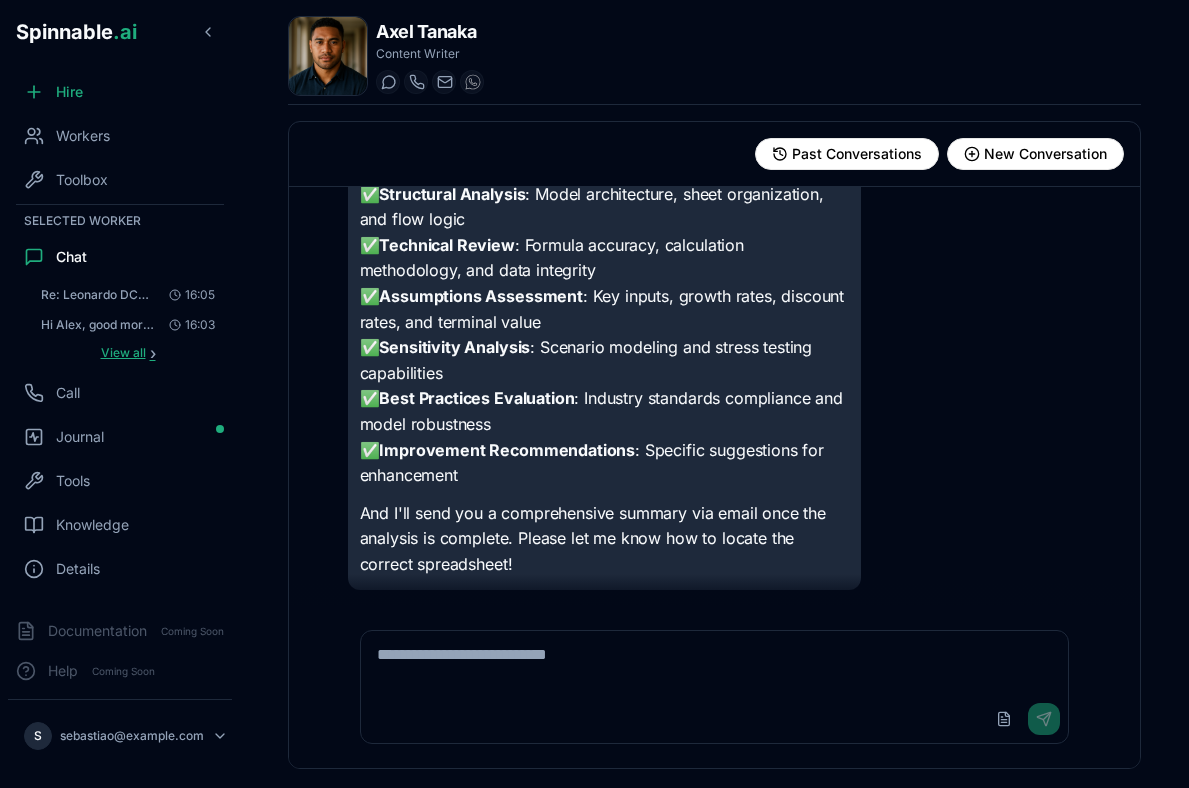 click on "View all" at bounding box center (123, 353) 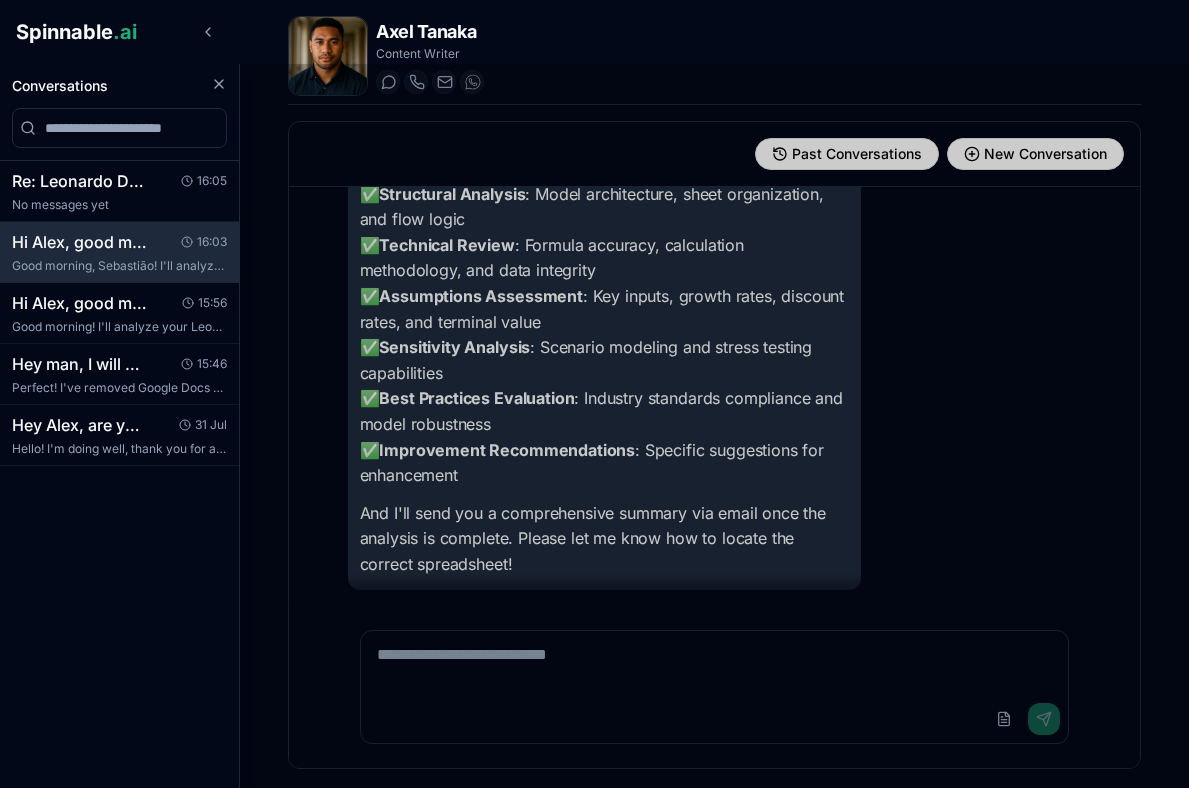 scroll, scrollTop: 14582, scrollLeft: 0, axis: vertical 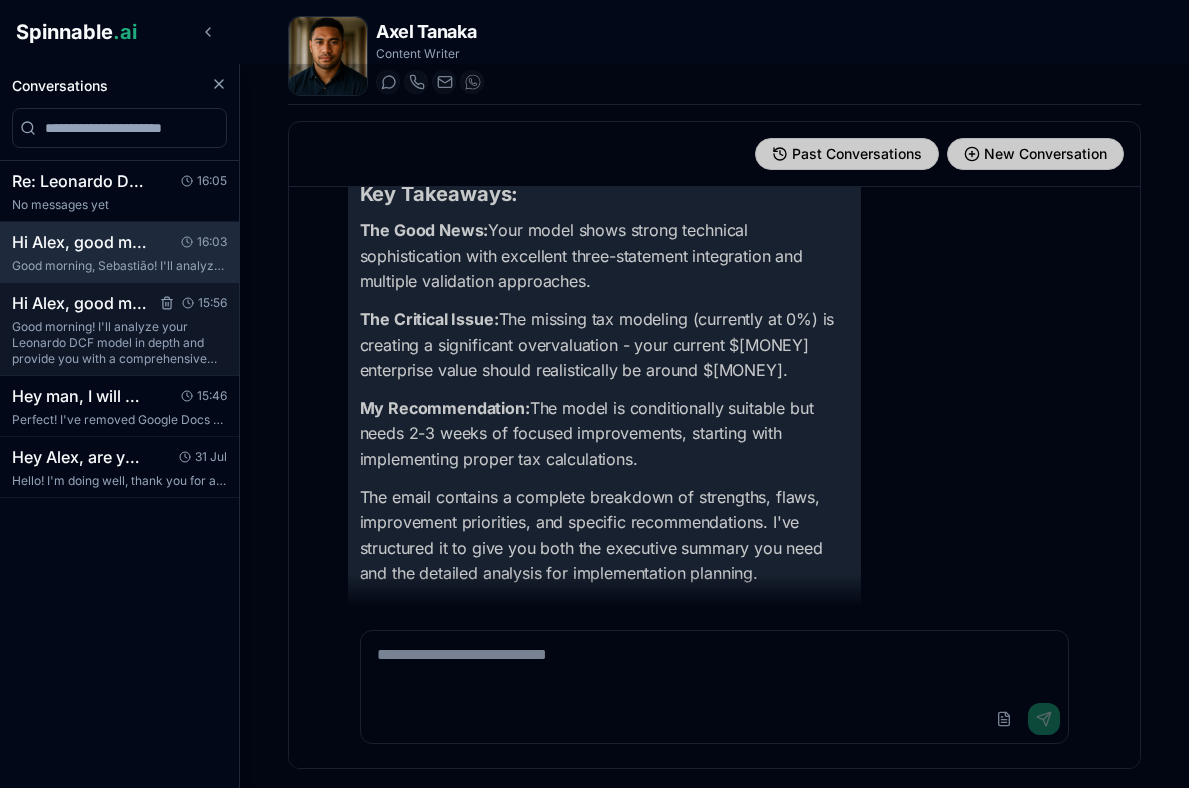 click on "Good morning! I'll analyze your Leonardo DCF model in depth and provide you with a comprehensive summary via email. Let me start by accessing and e..." at bounding box center (119, 343) 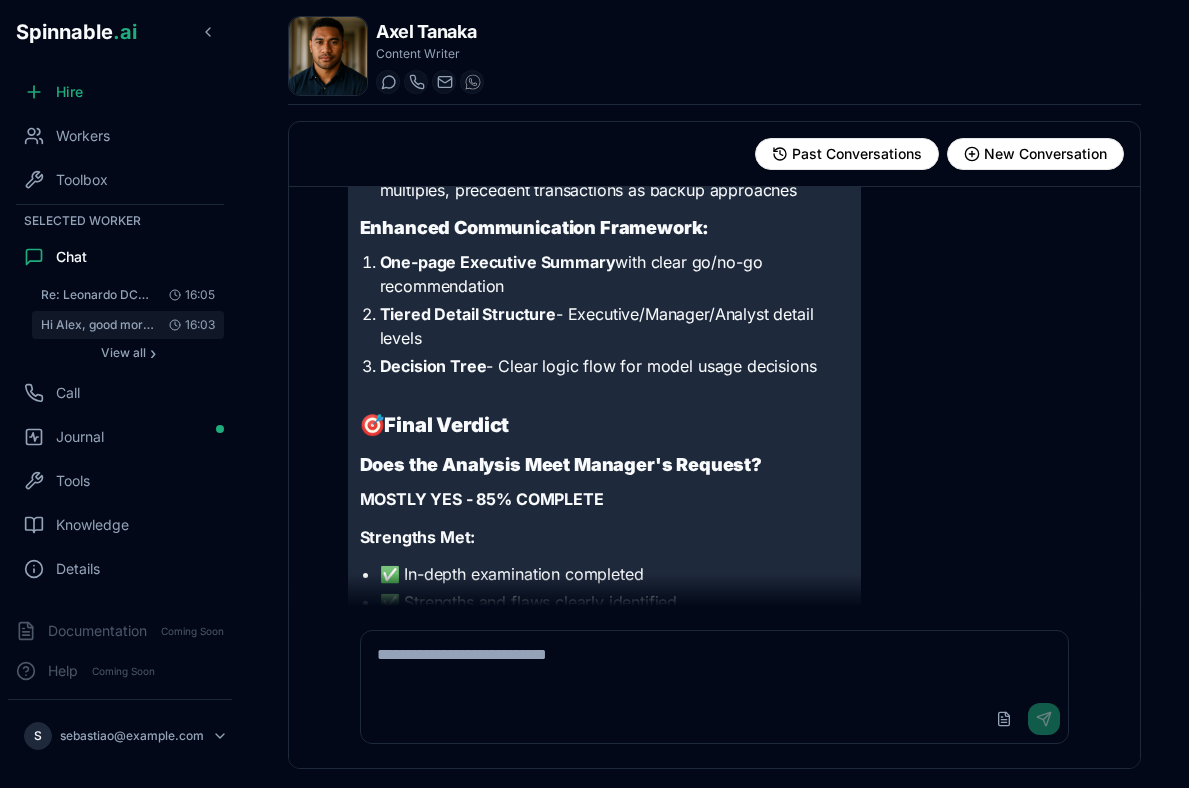 scroll, scrollTop: 13286, scrollLeft: 0, axis: vertical 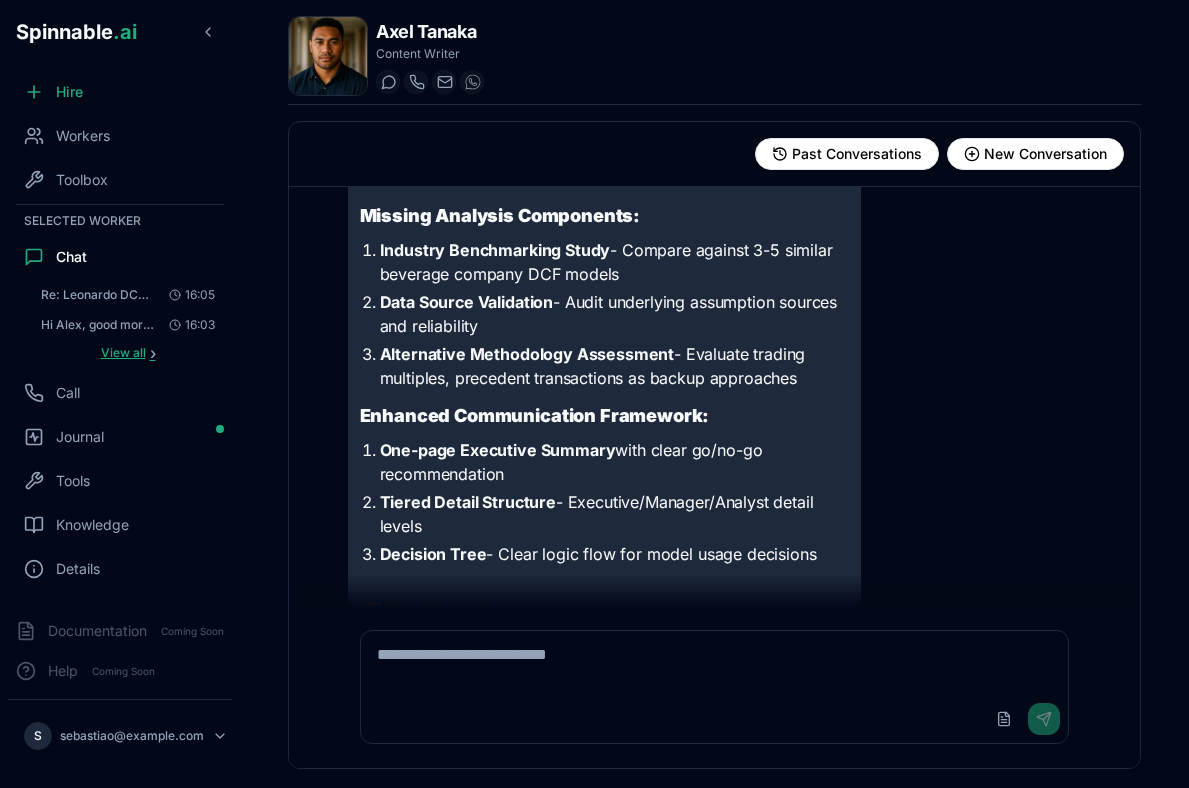 click on "View all" at bounding box center [123, 353] 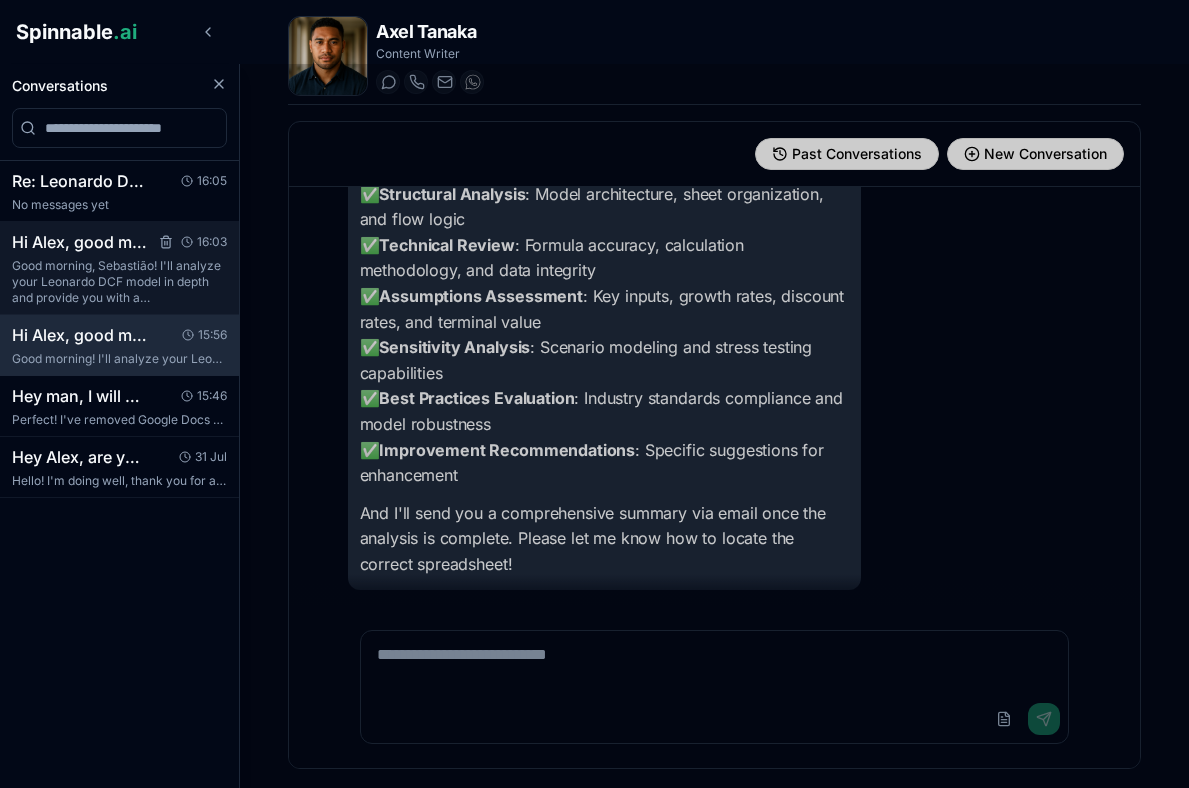 scroll, scrollTop: 2552, scrollLeft: 0, axis: vertical 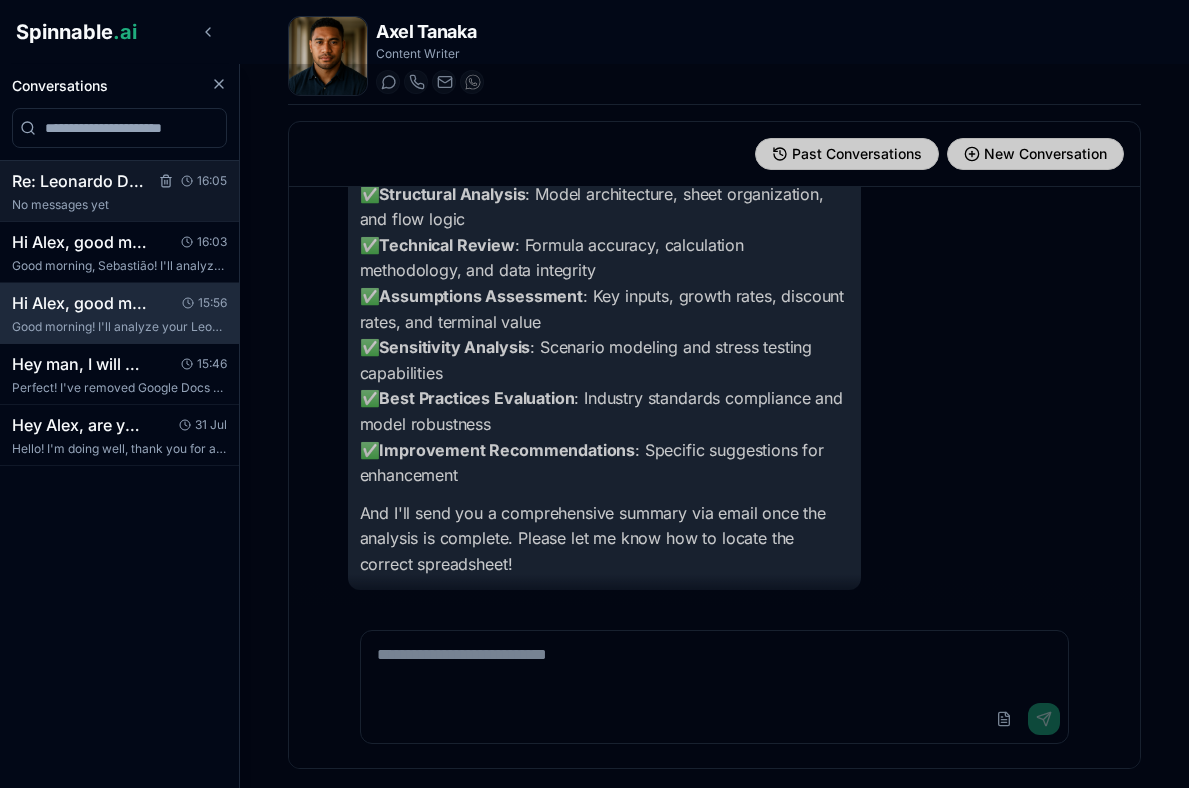 click on "Re: Leonardo DCF Model - Comprehensive Analysis & Recommendations
Thank you Axel. Let’s break th... 16:05 No messages yet" at bounding box center (119, 191) 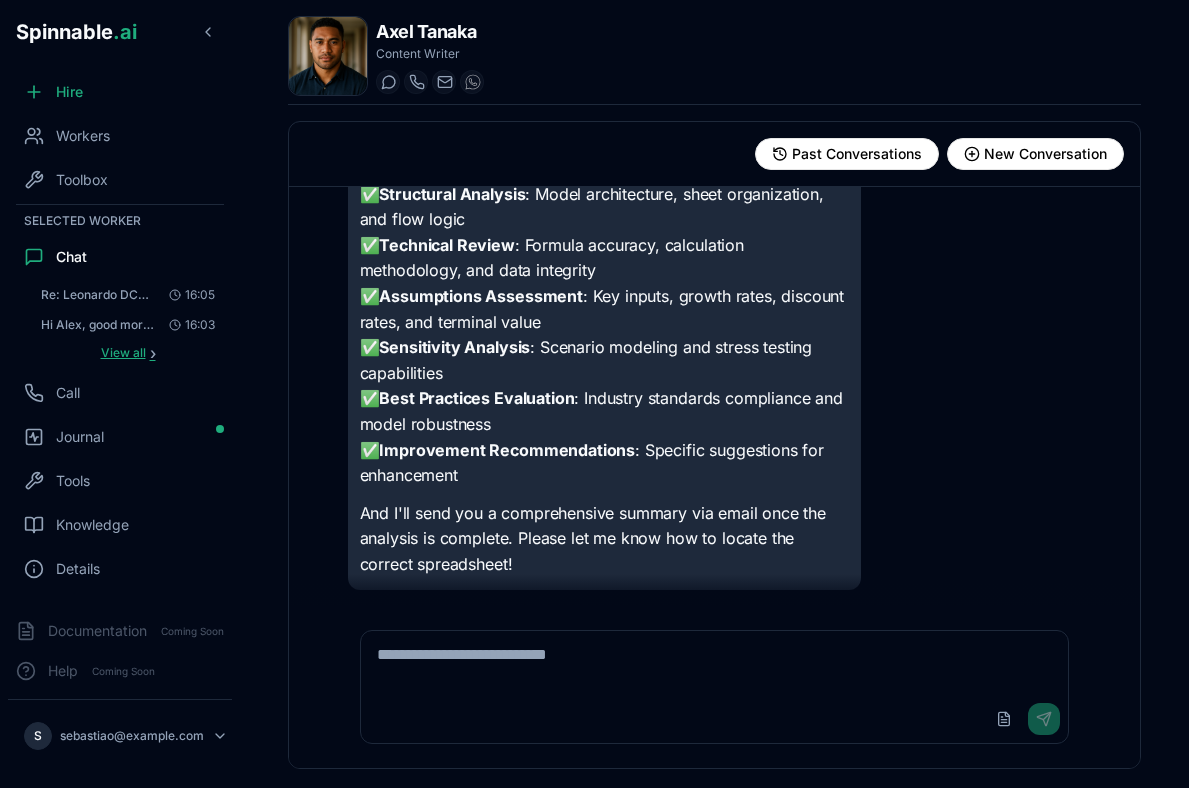 click on "View all" at bounding box center (123, 353) 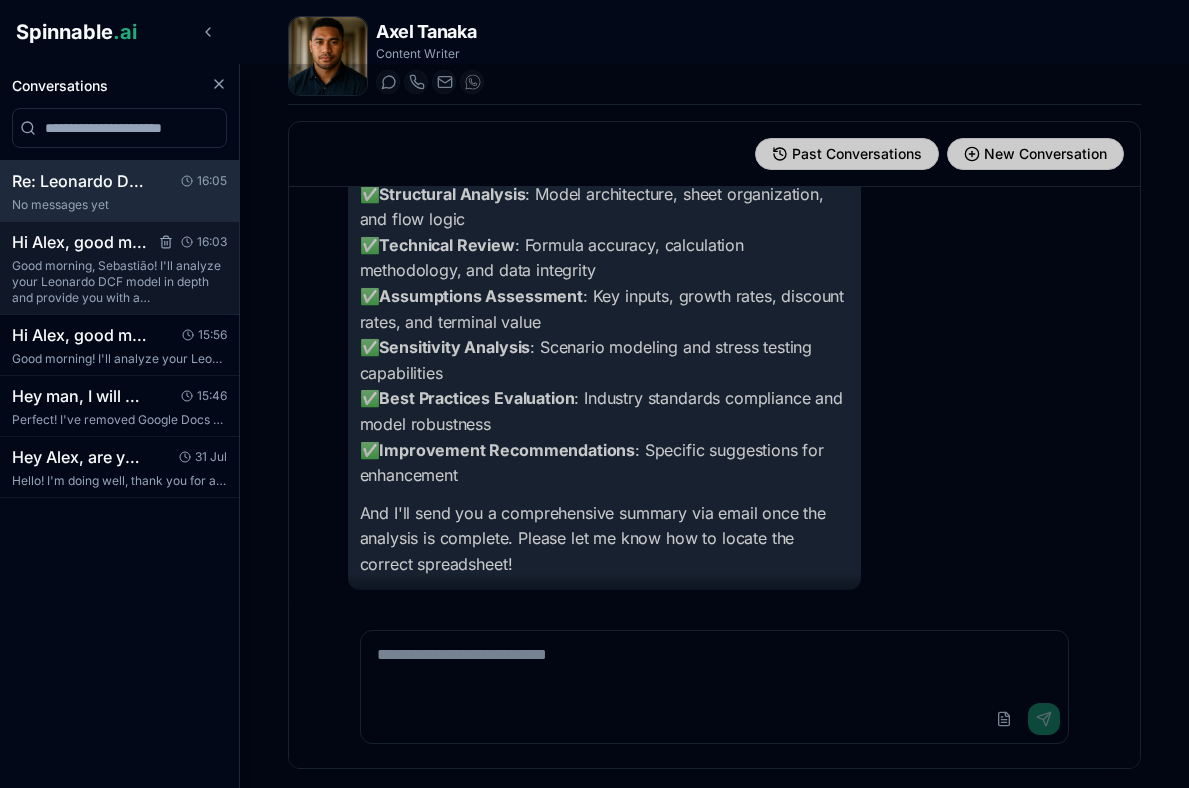 click on "Good morning, Sebastião! I'll analyze your Leonardo DCF model in depth and provide you with a comprehensive summary via email. Let me start by acce..." at bounding box center (119, 282) 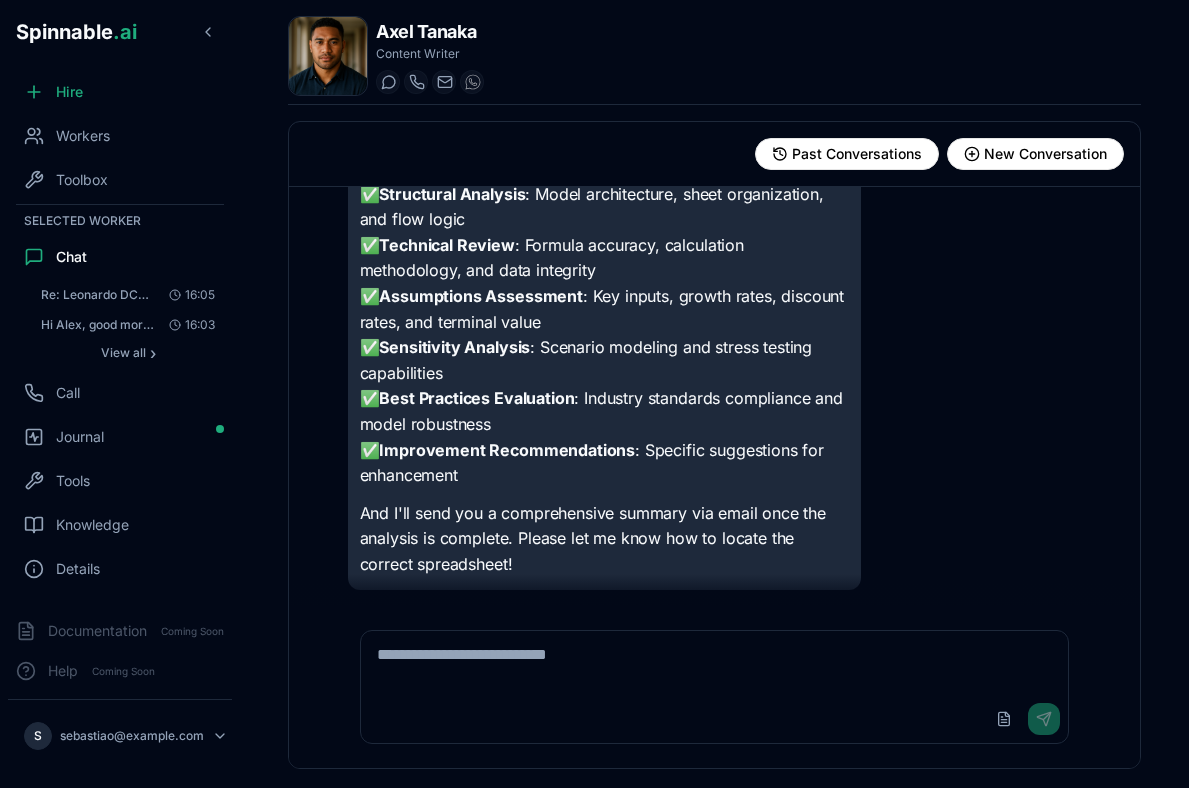 click at bounding box center [715, 663] 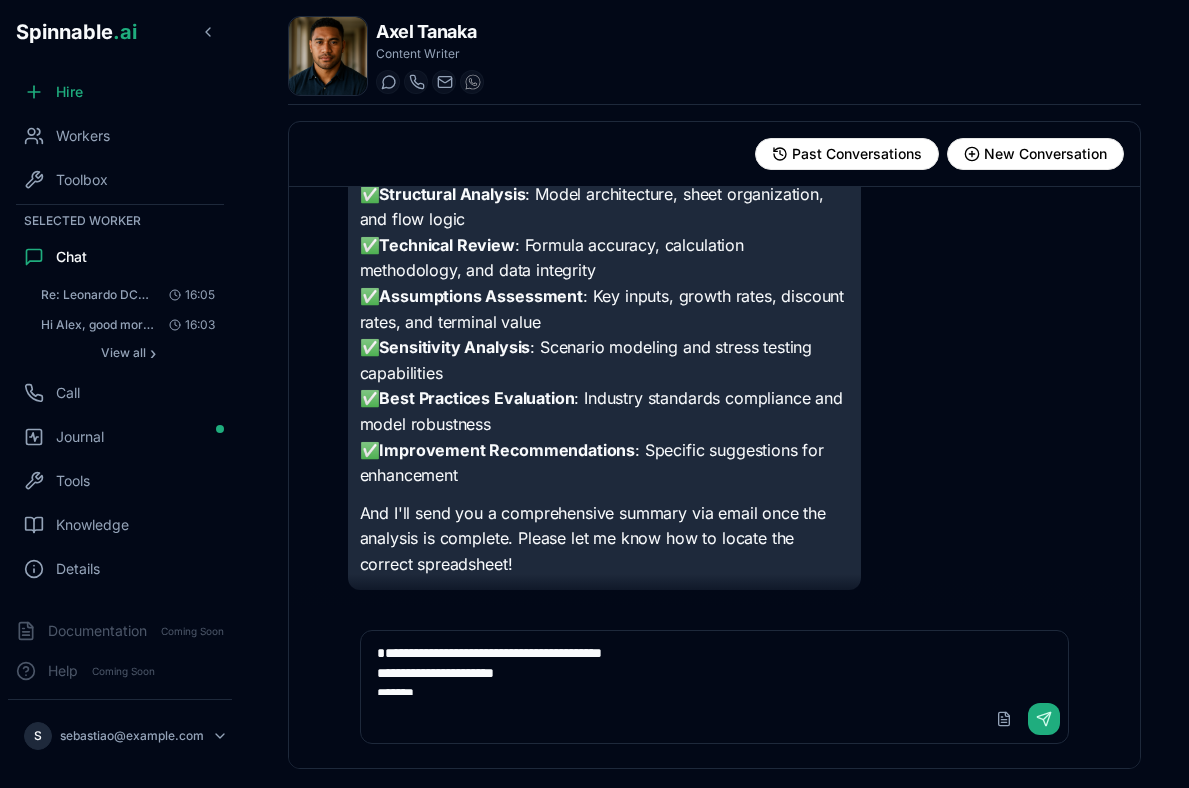 scroll, scrollTop: 106, scrollLeft: 0, axis: vertical 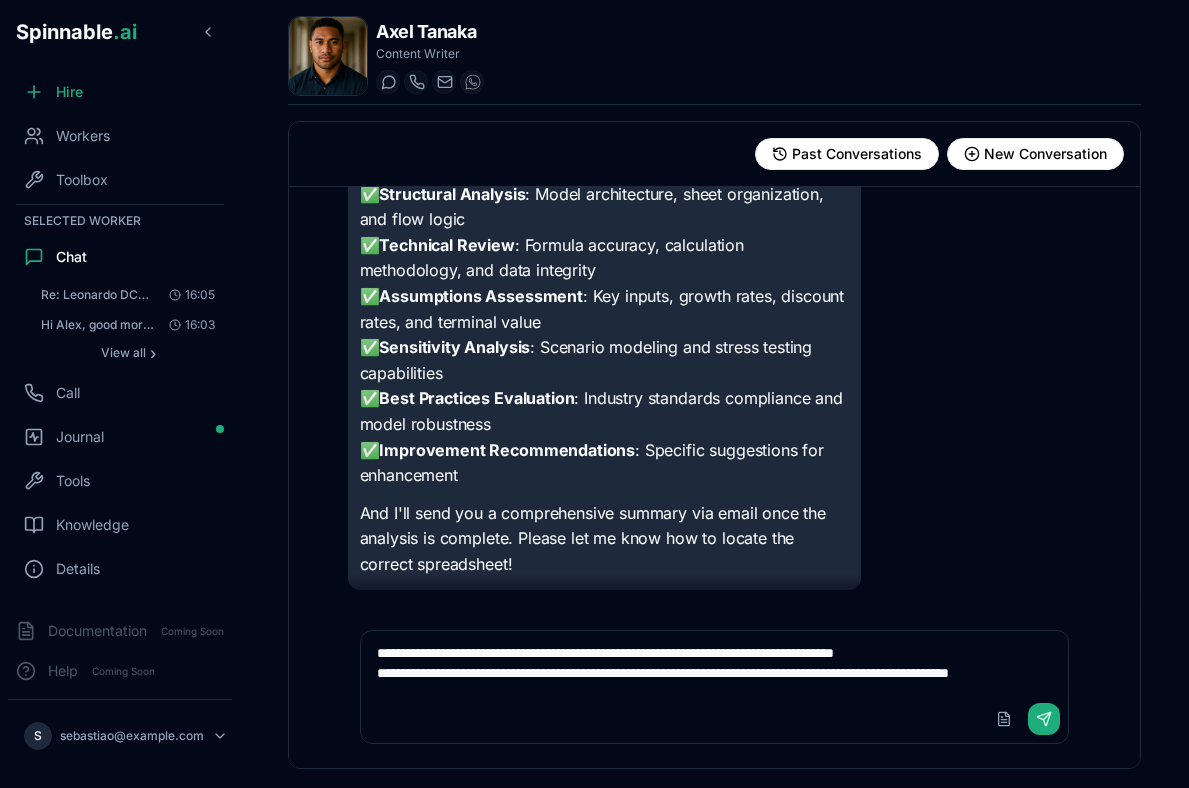 type on "**********" 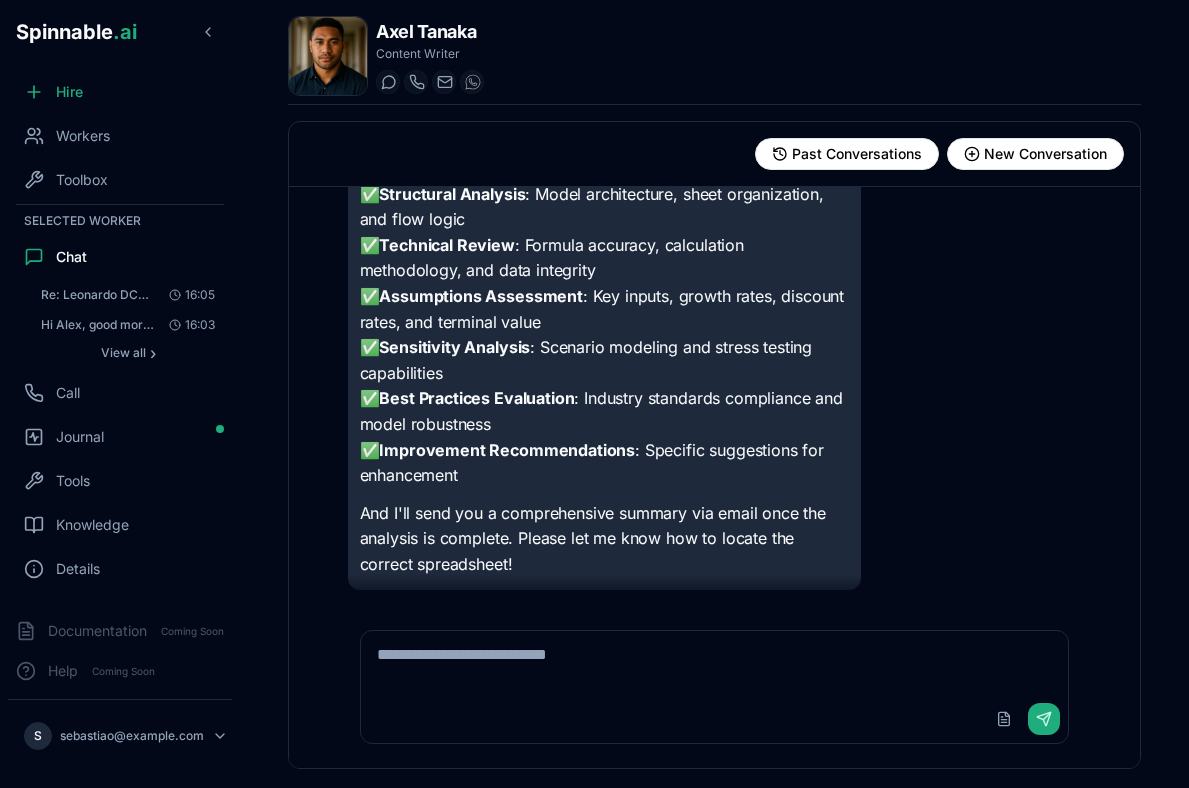 scroll, scrollTop: 0, scrollLeft: 0, axis: both 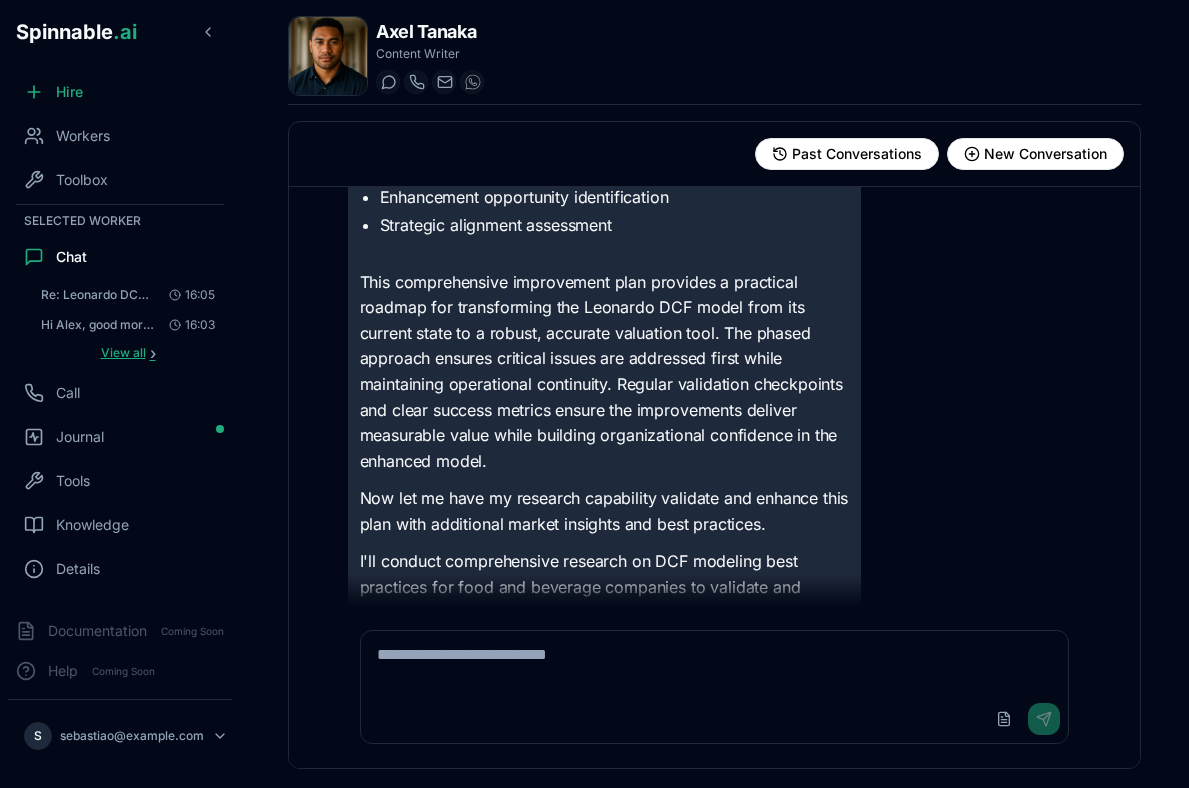 click on "View all" at bounding box center [123, 353] 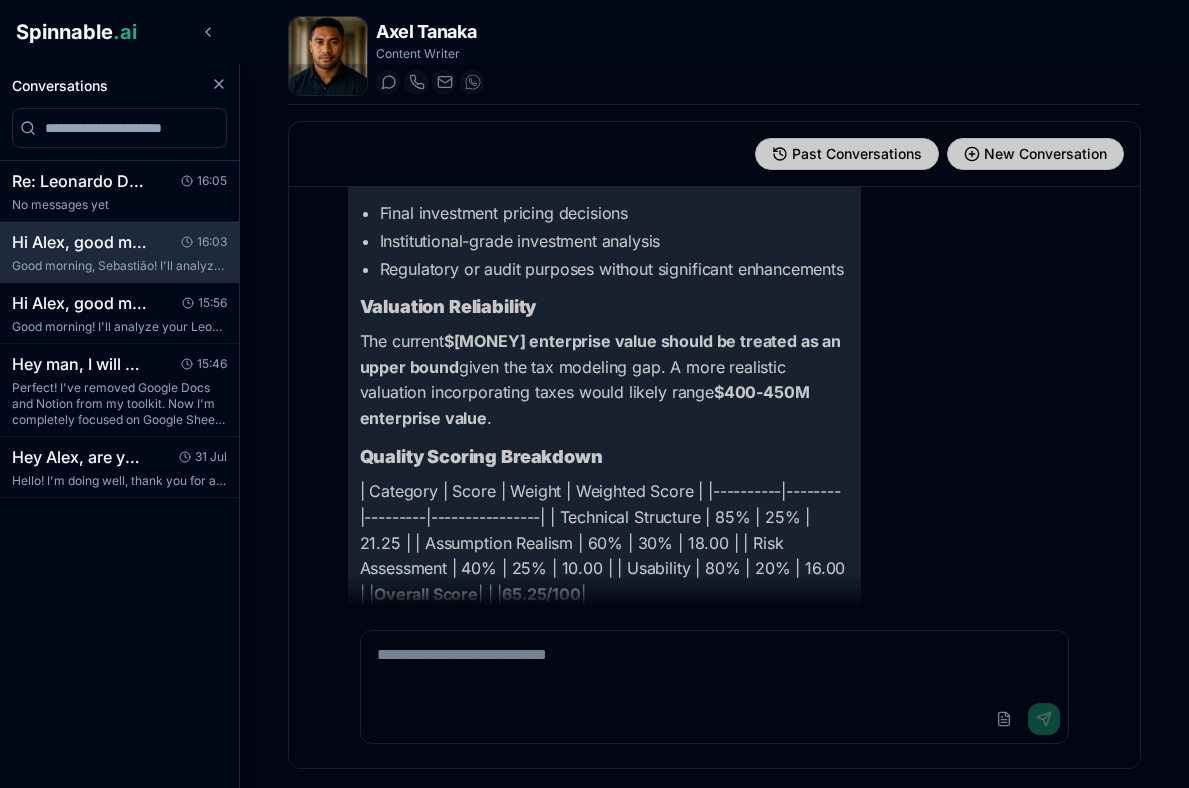 scroll, scrollTop: 14582, scrollLeft: 0, axis: vertical 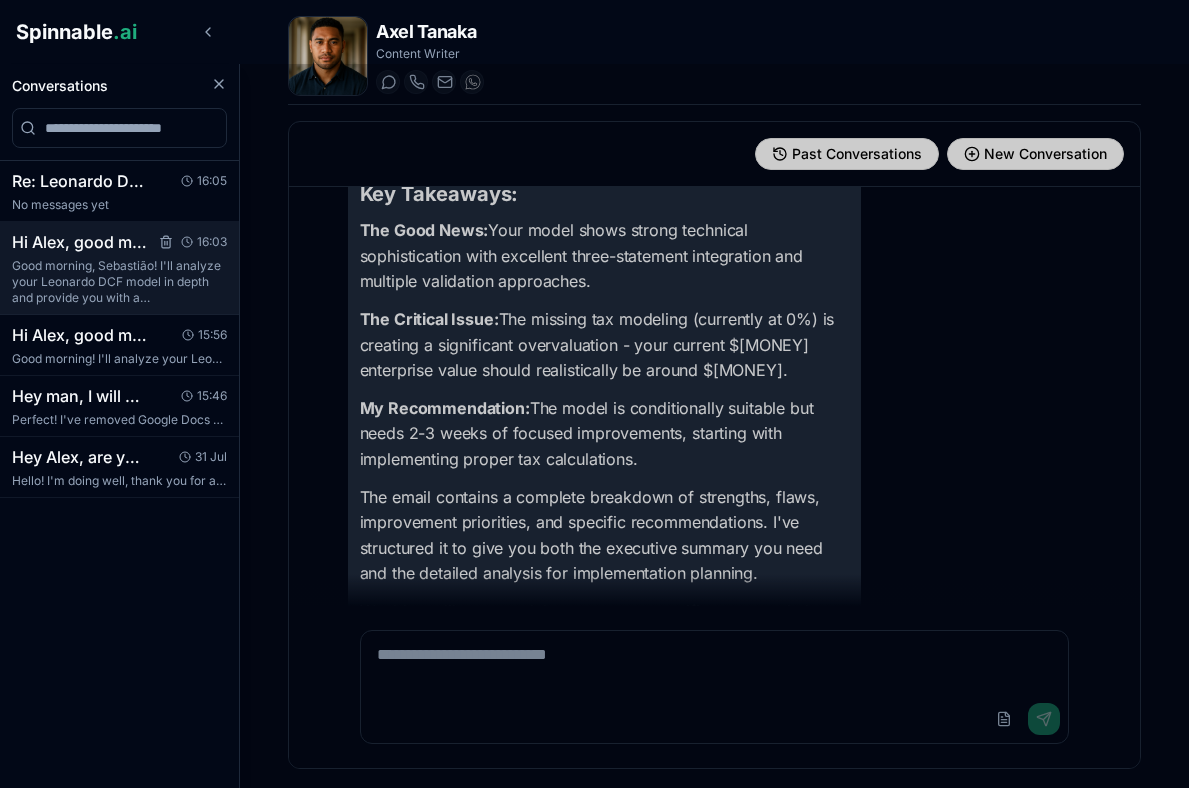 click on "Good morning, Sebastião! I'll analyze your Leonardo DCF model in depth and provide you with a comprehensive summary via email. Let me start by acce..." at bounding box center (119, 282) 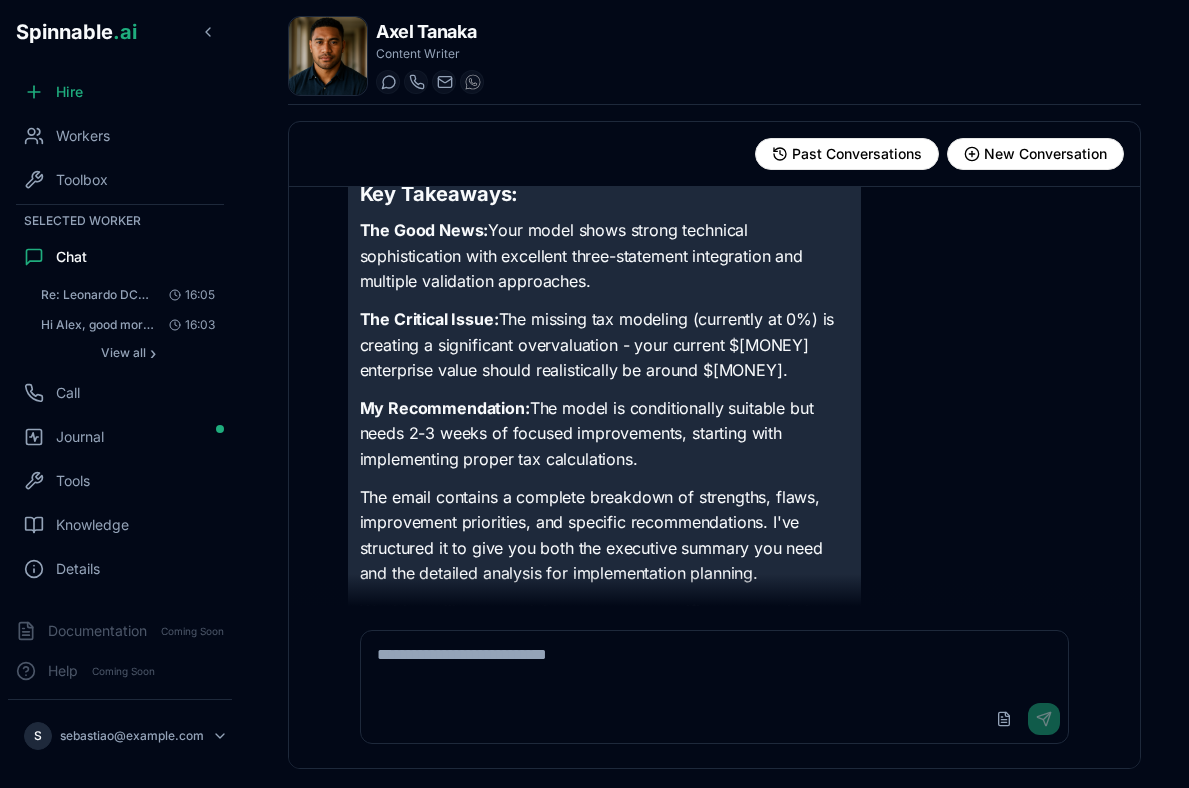 click on "Upload File Send" at bounding box center [715, 719] 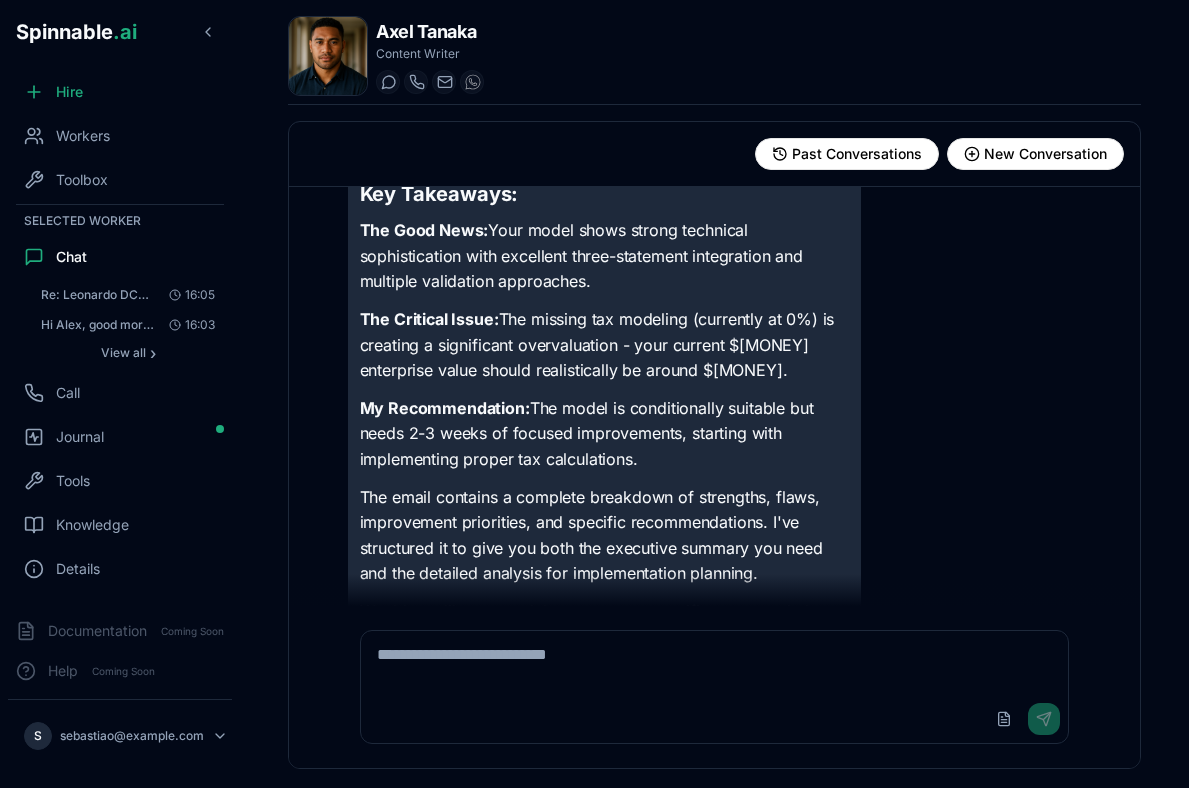 click at bounding box center (715, 663) 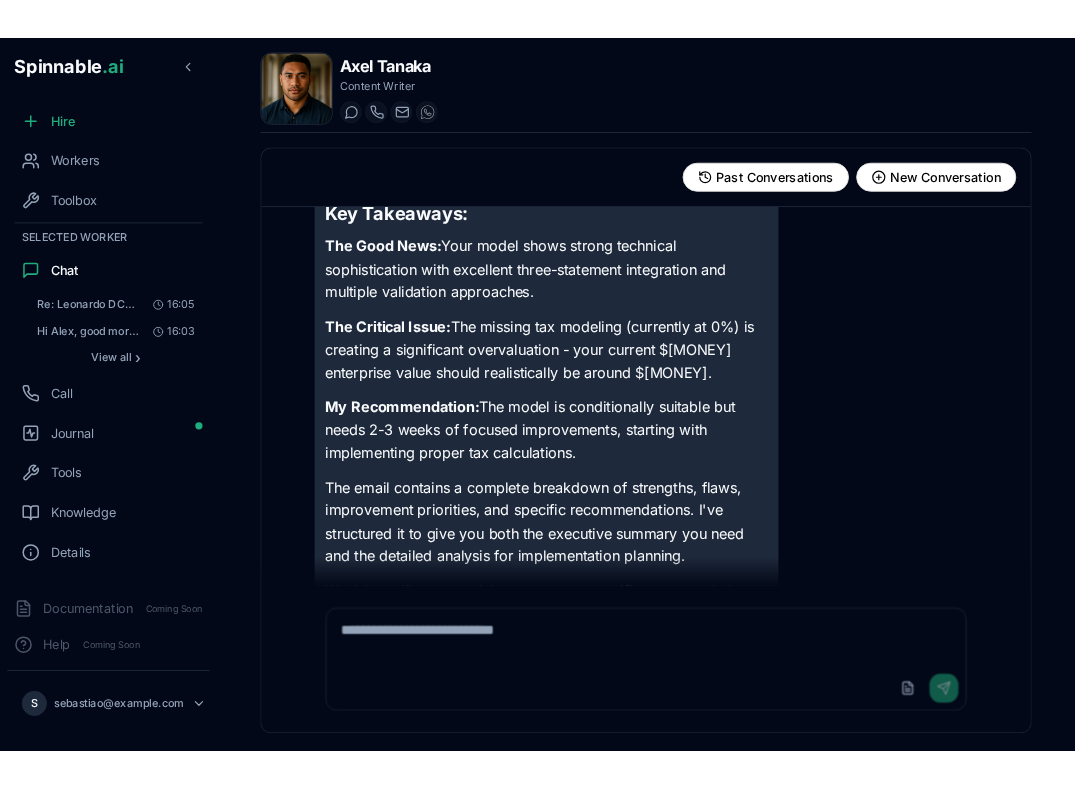 scroll, scrollTop: 0, scrollLeft: 0, axis: both 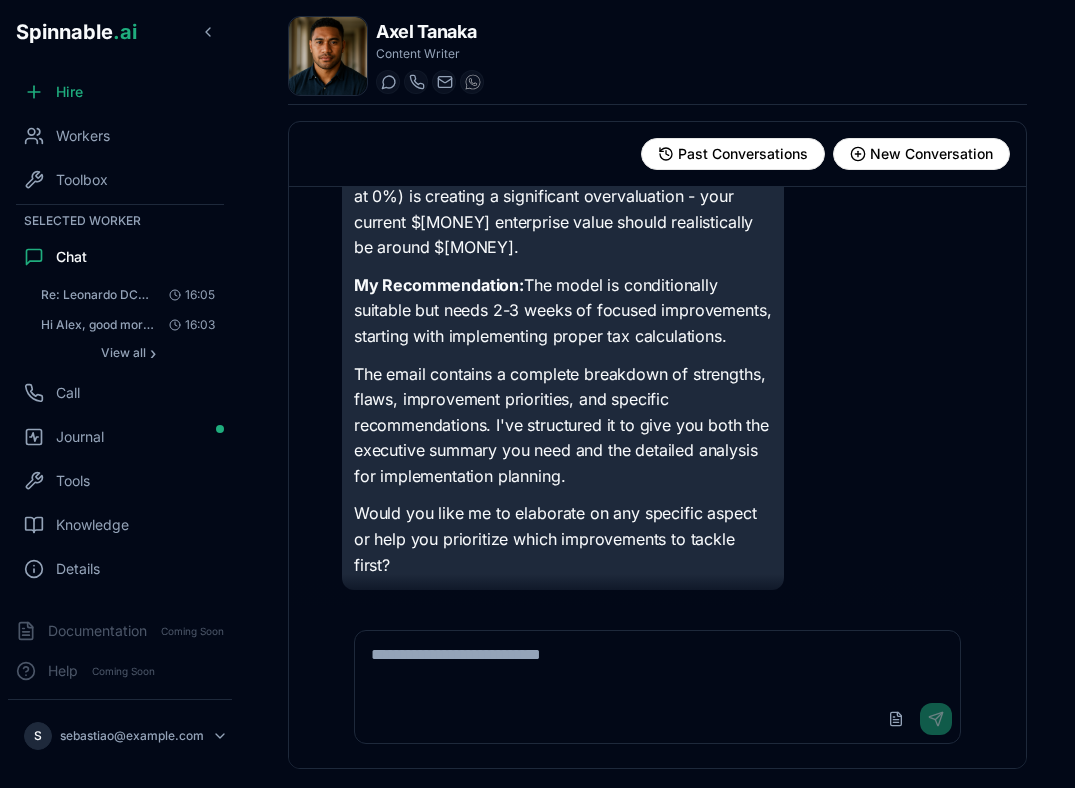 click on "Good morning, Sebastião! I'll analyze your Leonardo DCF model in depth and provide you with a comprehensive summary via email. Let me start by accessing and examining the spreadsheet.
Let me first search for your Leonardo DCF spreadsheet and then examine its structure and content.
I'll help you search for and analyze the "Leonardo DCF" spreadsheet. Let me start by searching for this specific spreadsheet.
Perfect! I found the "Leonardo DCF" spreadsheet. Now let me get the detailed spreadsheet information to understand its structure and all sheet names.
Great! Now I have the complete structure. Let me examine each sheet in detail to understand the DCF model. I'll start with the most critical sheets - Assumptions, DCF, and then move through the other sheets systematically.
Leonardo DCF Spreadsheet Analysis
Based on my comprehensive examination of the Leonardo DCF spreadsheet, here is the complete analysis:
1. Spreadsheet Overview
Spreadsheet ID:   1W6ILhGMp70dzxjGQOfAsb7r1t8AMeKupAuauZqqdMRc" at bounding box center (657, -7751) 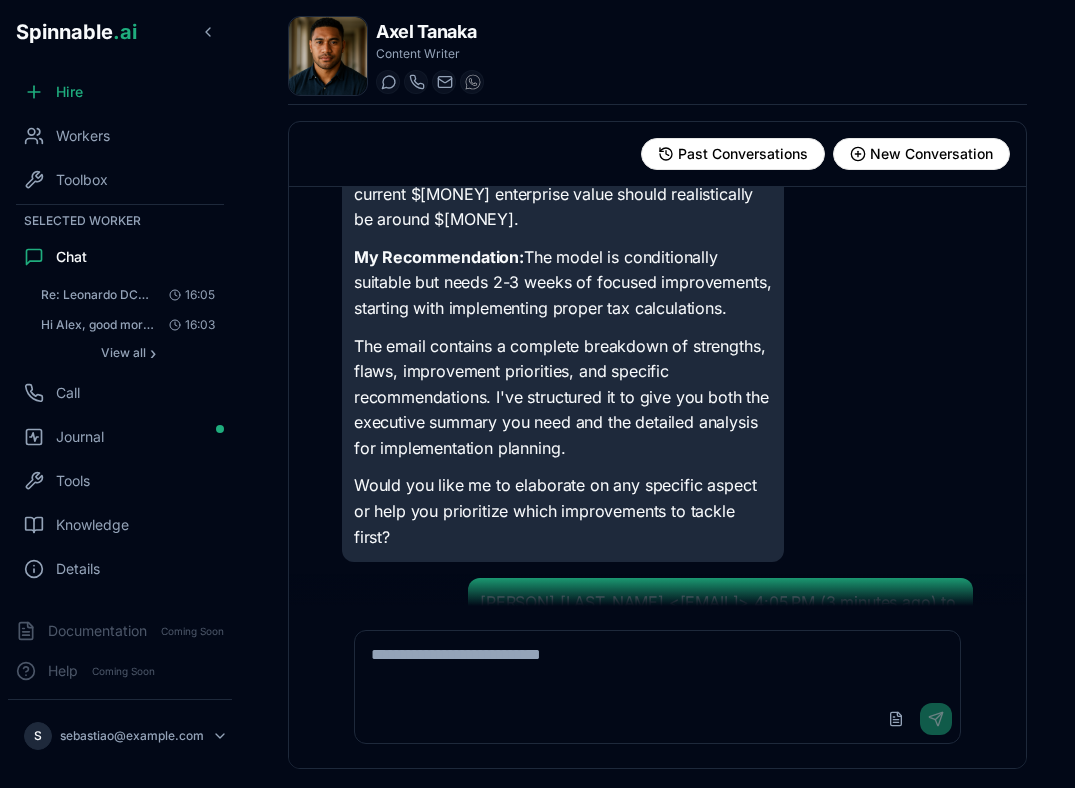scroll, scrollTop: 16663, scrollLeft: 0, axis: vertical 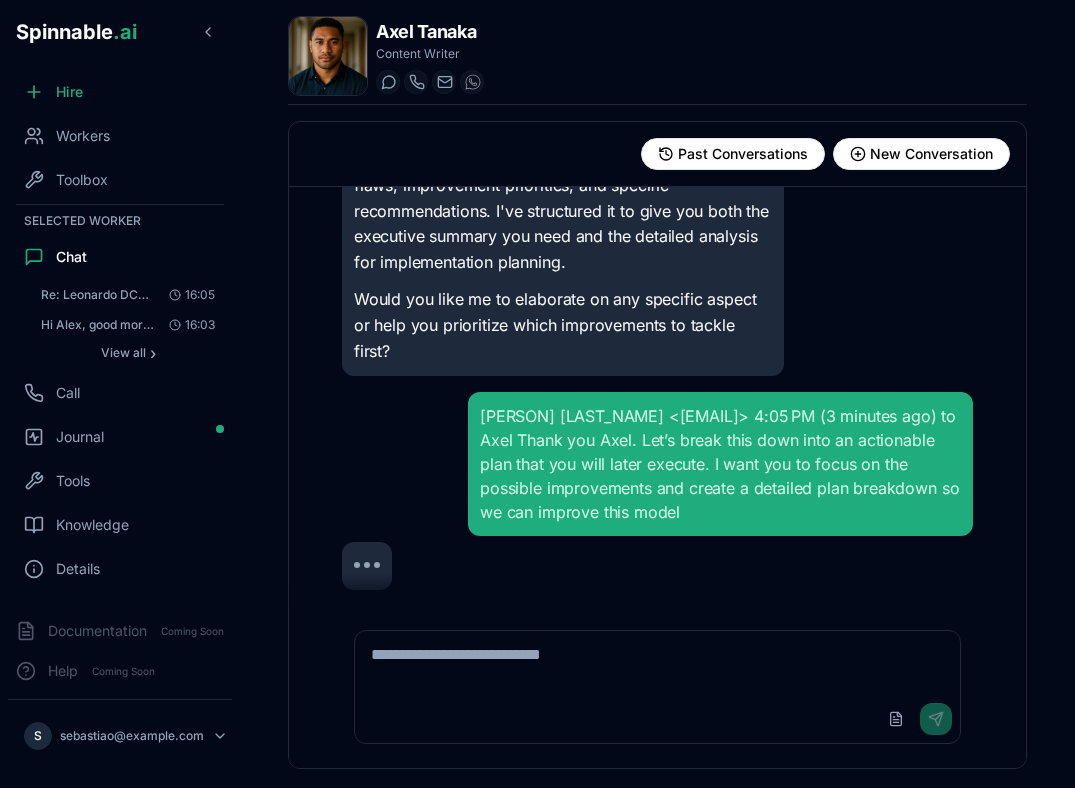 click on "Axel Tanaka Content Writer Start a chat Start a call axel.tanaka@getspinnable.ai +351 915 743 953" at bounding box center (657, 60) 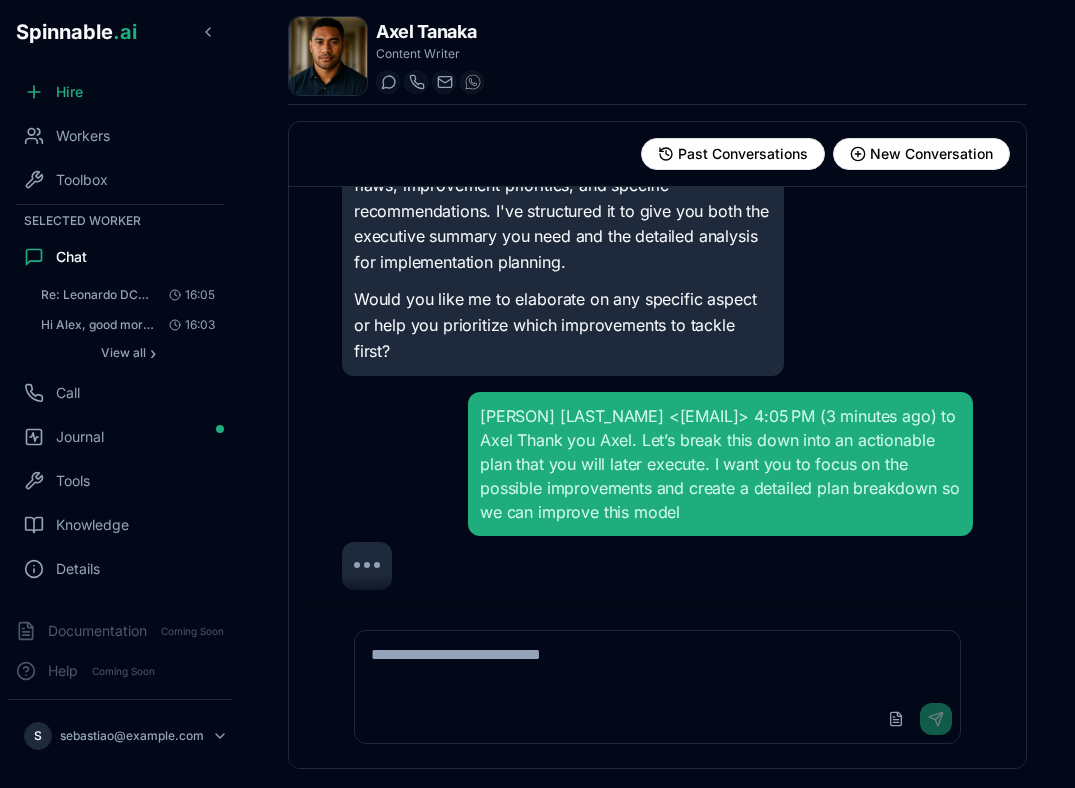 click on "Hi Alex, good morning! I have a sheet named Leonardo DCF. It consists on a multi-sheet page of a DCF model. Please analyze it in depth and provide me a summary via email. Point out it's strengths, flaws, where it can be improved and overall analysis Good morning, Sebastião! I'll analyze your Leonardo DCF model in depth and provide you with a comprehensive summary via email. Let me start by accessing and examining the spreadsheet.
Let me first search for your Leonardo DCF spreadsheet and then examine its structure and content.
I'll help you search for and analyze the "Leonardo DCF" spreadsheet. Let me start by searching for this specific spreadsheet.
Perfect! I found the "Leonardo DCF" spreadsheet. Now let me get the detailed spreadsheet information to understand its structure and all sheet names.
Leonardo DCF Spreadsheet Analysis
Based on my comprehensive examination of the Leonardo DCF spreadsheet, here is the complete analysis:
1. Spreadsheet Overview
Spreadsheet ID:
File Details:" at bounding box center (657, 396) 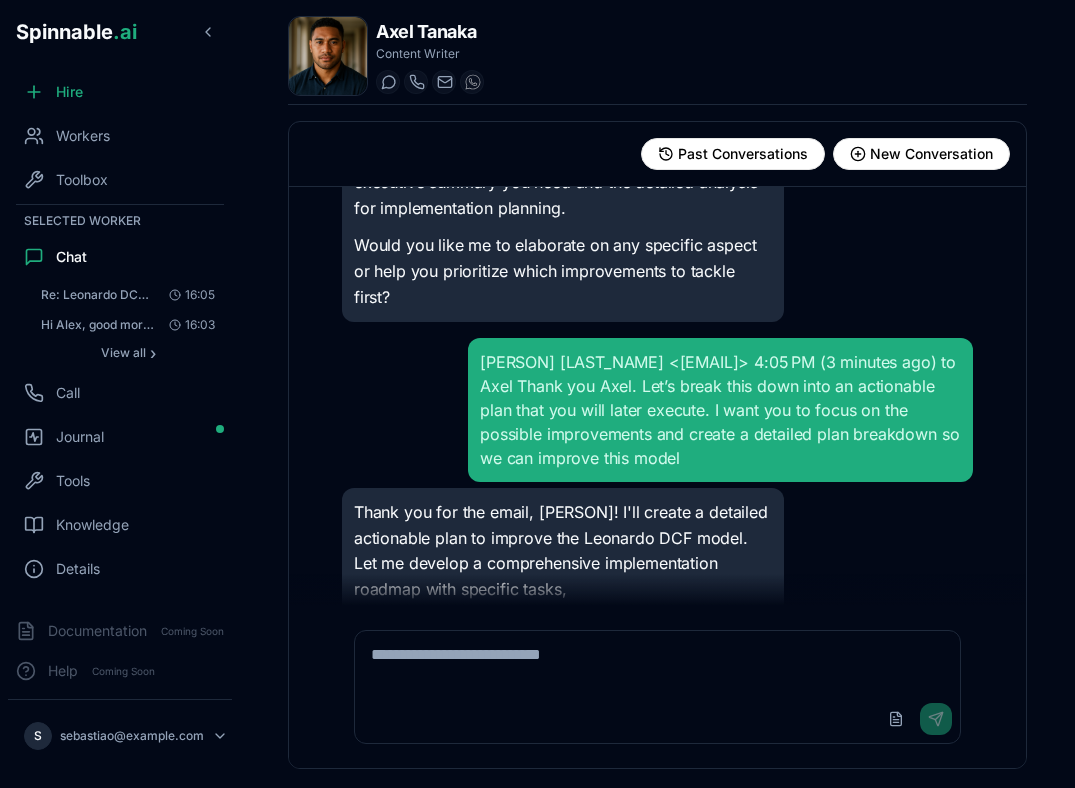 scroll, scrollTop: 16765, scrollLeft: 0, axis: vertical 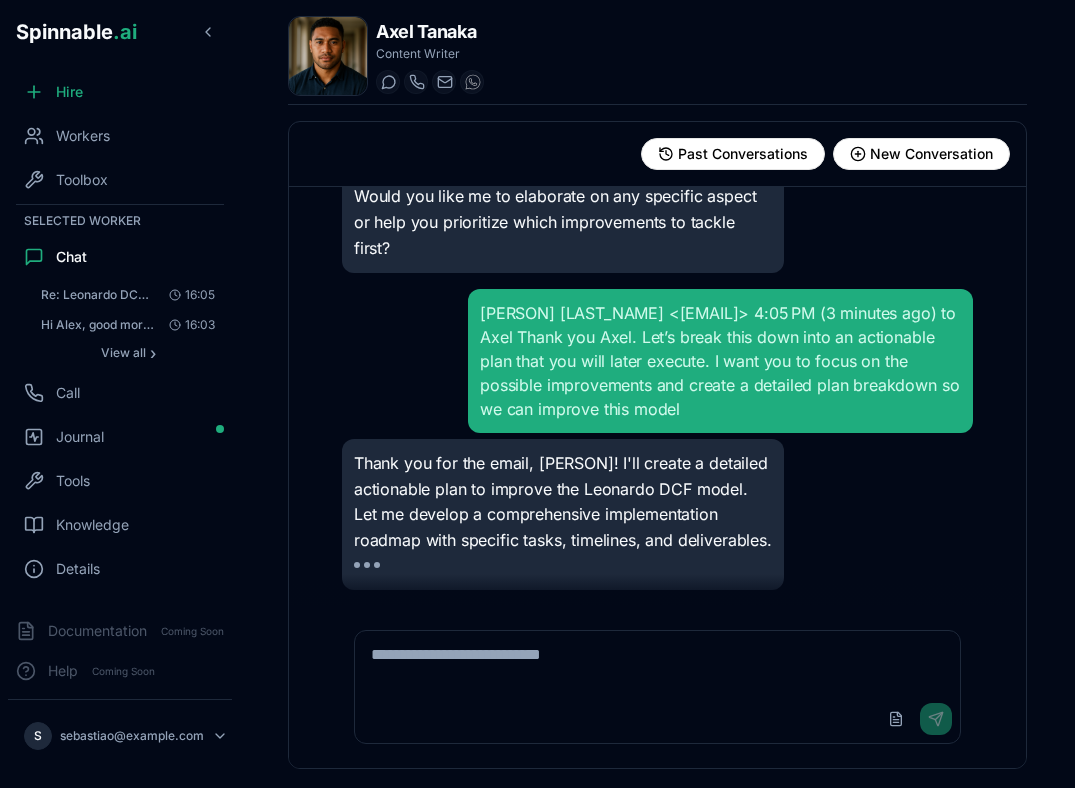 click on "Thank you for the email, Sebastião! I'll create a detailed actionable plan to improve the Leonardo DCF model. Let me develop a comprehensive implementation roadmap with specific tasks, timelines, and deliverables." at bounding box center (563, 514) 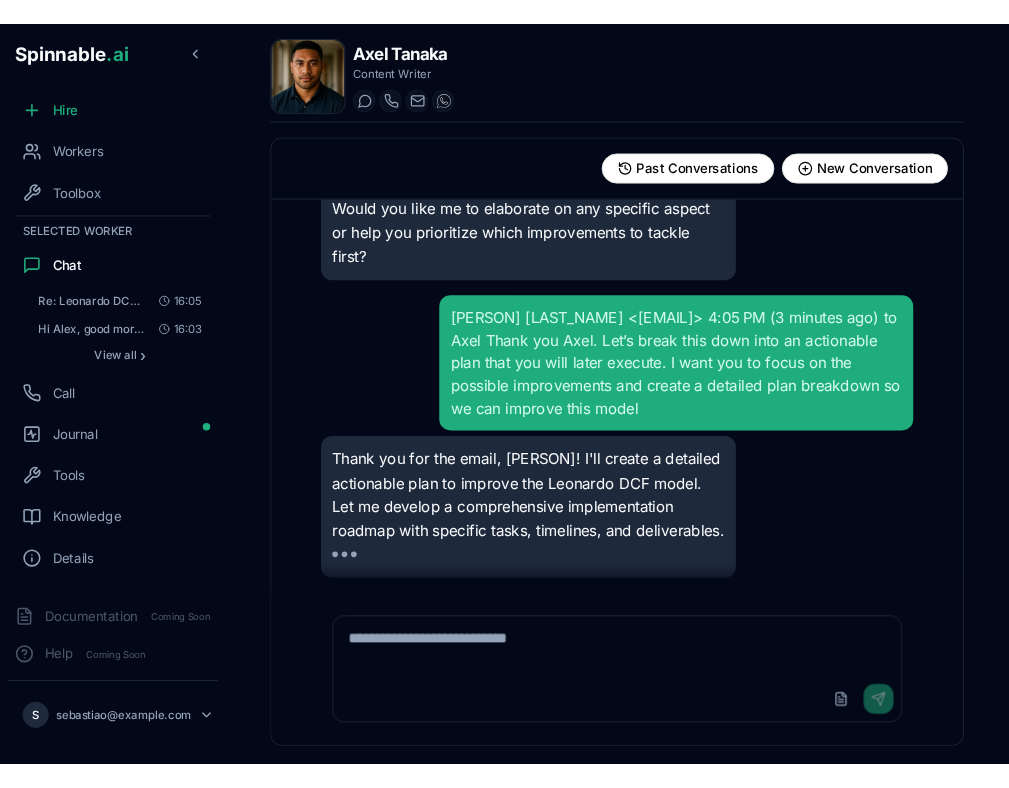 scroll, scrollTop: 16765, scrollLeft: 0, axis: vertical 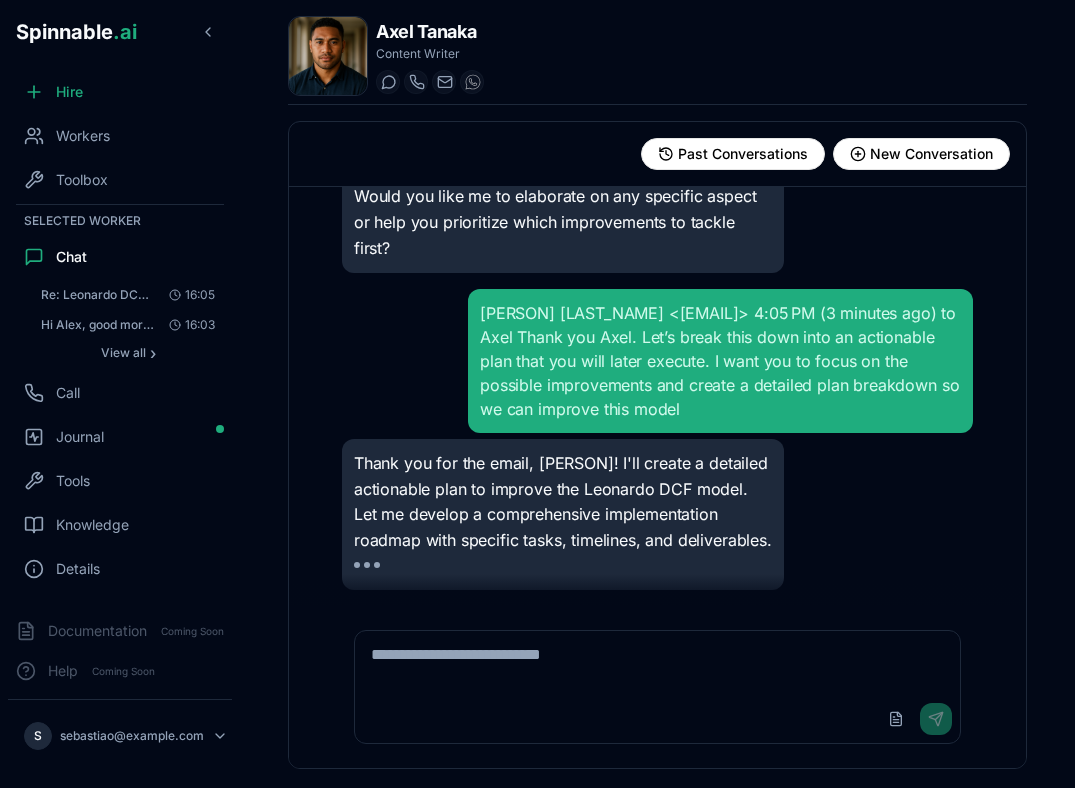 click on "Thank you for the email, Sebastião! I'll create a detailed actionable plan to improve the Leonardo DCF model. Let me develop a comprehensive implementation roadmap with specific tasks, timelines, and deliverables." at bounding box center (563, 502) 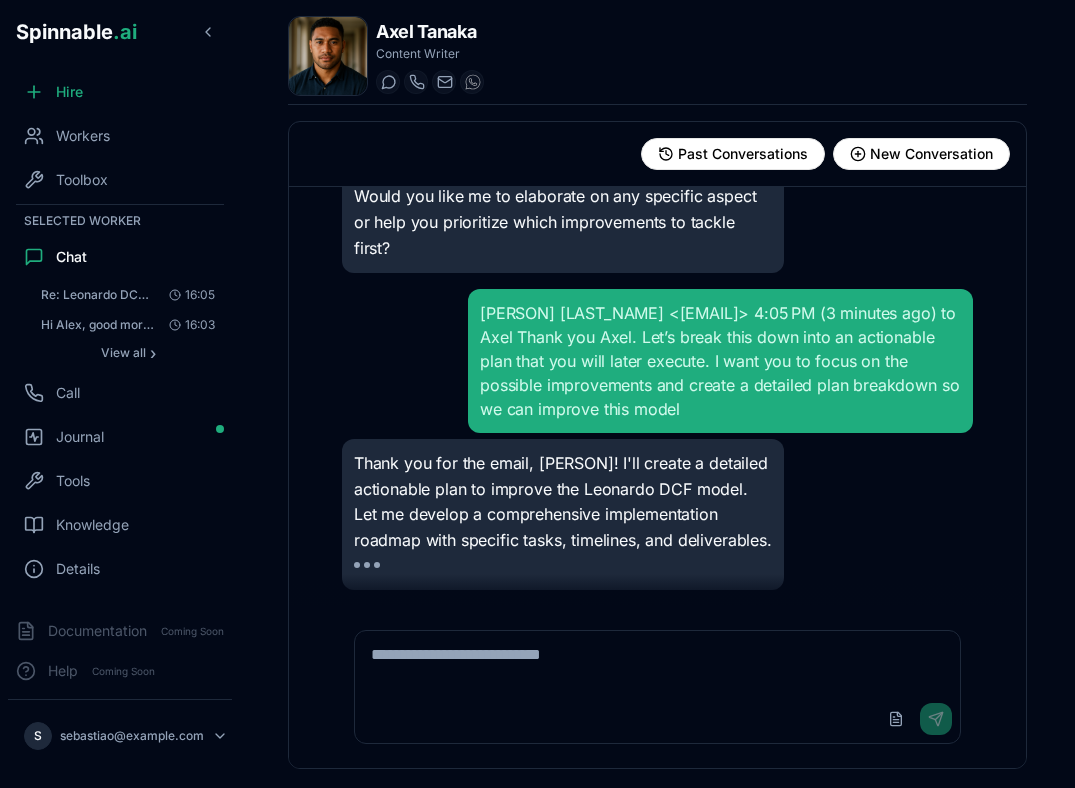 click on "Sebastião Assunção <sebastiao@example.com>
4:05 PM (3 minutes ago)
to Axel
Thank you Axel. Let’s break this down into an actionable plan that you will later execute.
I want you to focus on the possible improvements and create a detailed plan breakdown so we can improve this model" at bounding box center (720, 361) 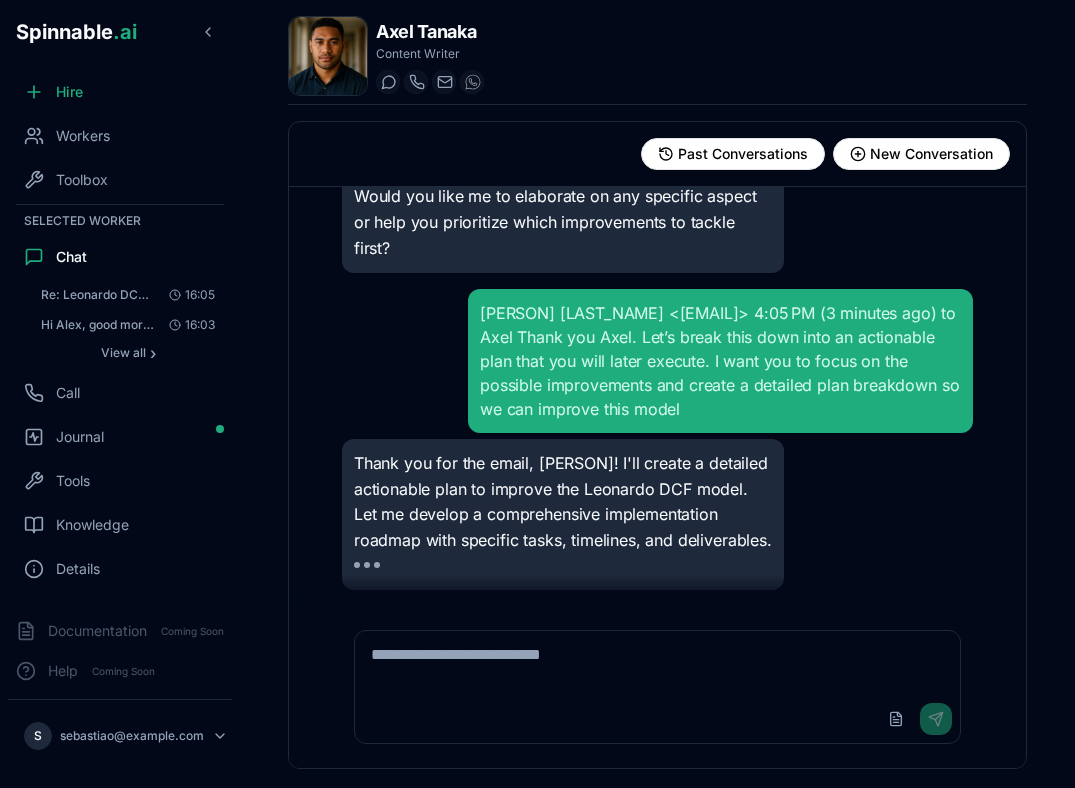 click on "Thank you for the email, Sebastião! I'll create a detailed actionable plan to improve the Leonardo DCF model. Let me develop a comprehensive implementation roadmap with specific tasks, timelines, and deliverables." at bounding box center [657, 514] 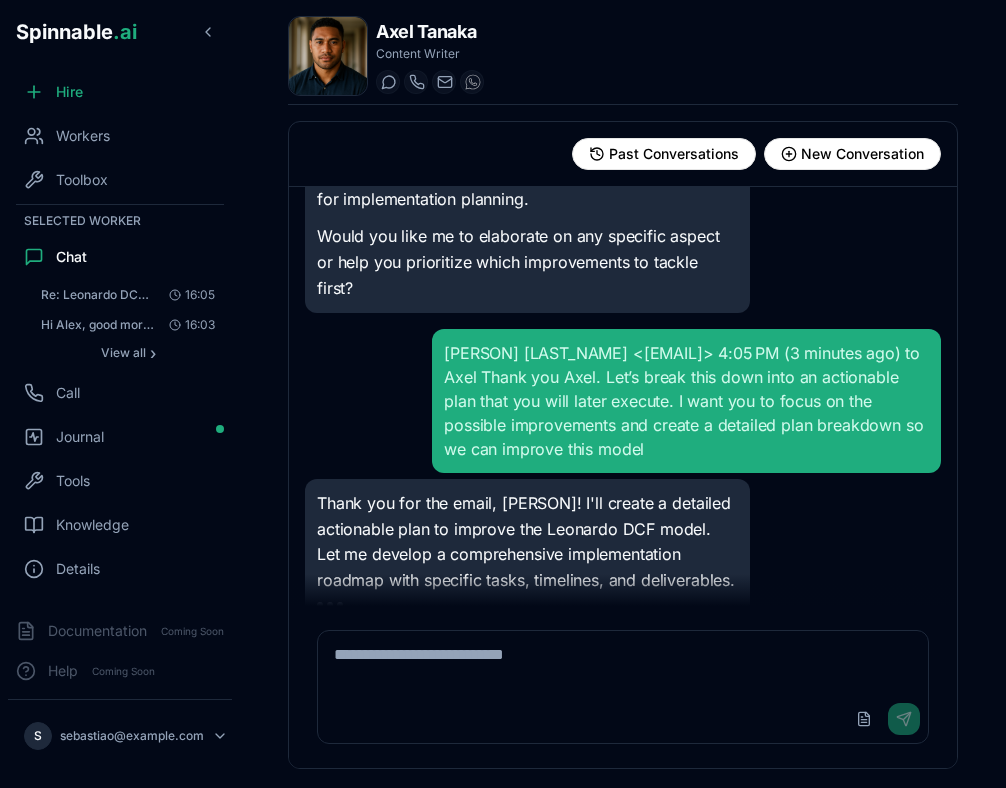 scroll, scrollTop: 16636, scrollLeft: 0, axis: vertical 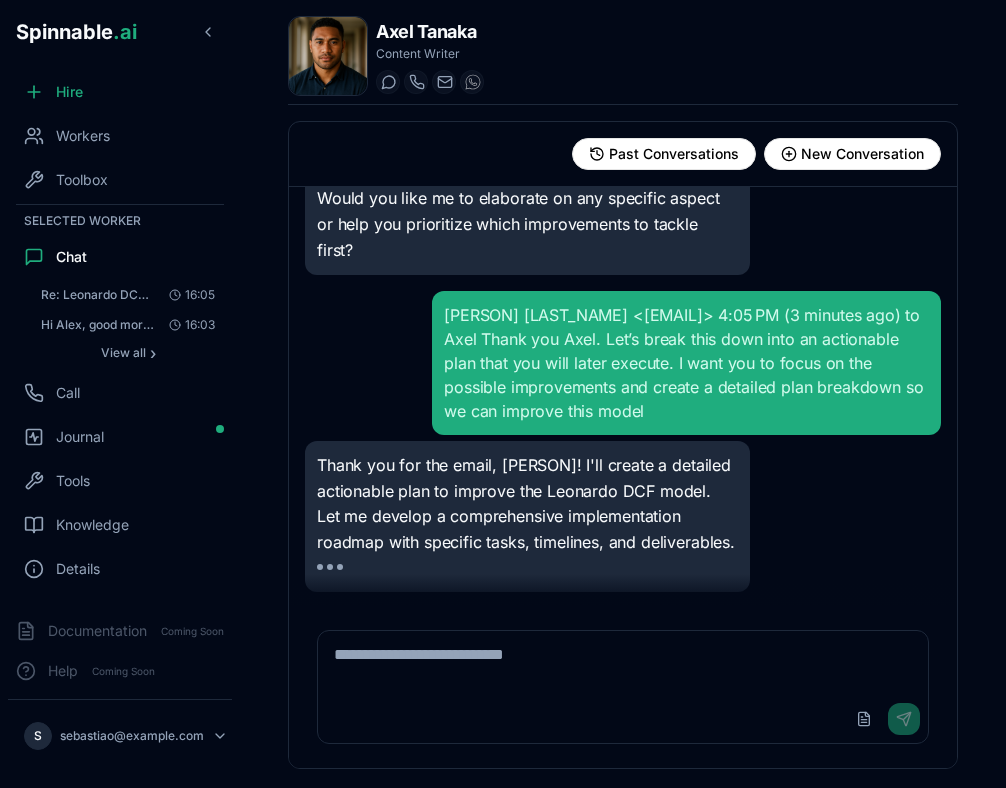 click on "Sebastião Assunção <sebastiao@example.com>
4:05 PM (3 minutes ago)
to Axel
Thank you Axel. Let’s break this down into an actionable plan that you will later execute.
I want you to focus on the possible improvements and create a detailed plan breakdown so we can improve this model" at bounding box center (686, 363) 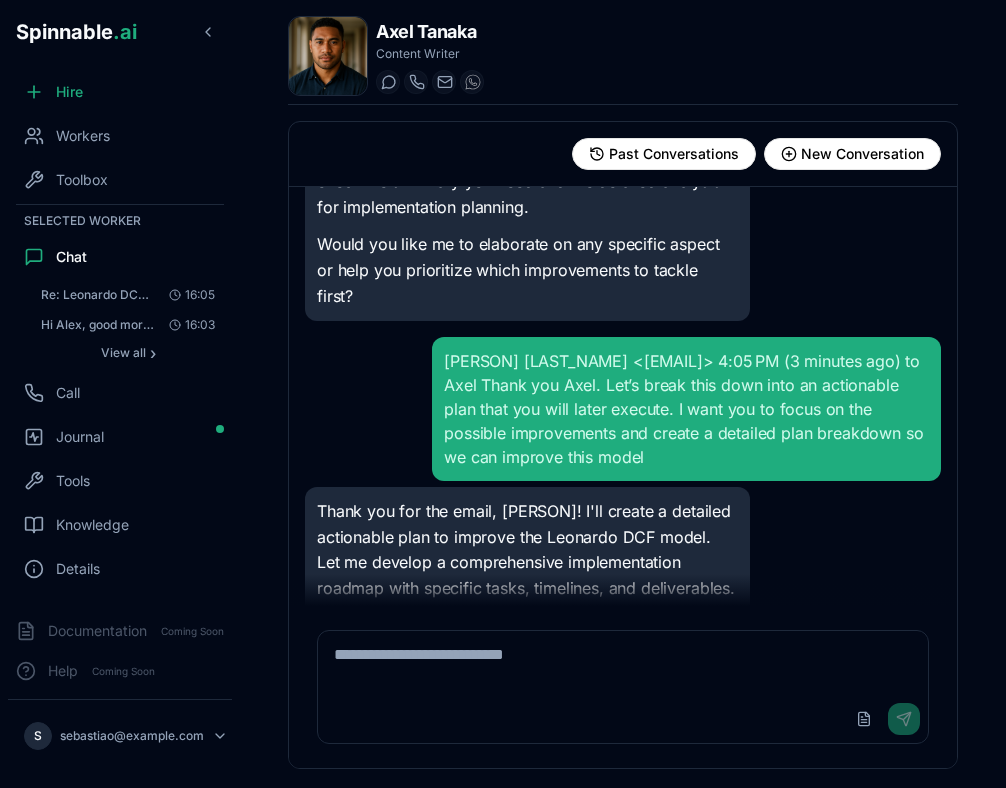 scroll, scrollTop: 16636, scrollLeft: 0, axis: vertical 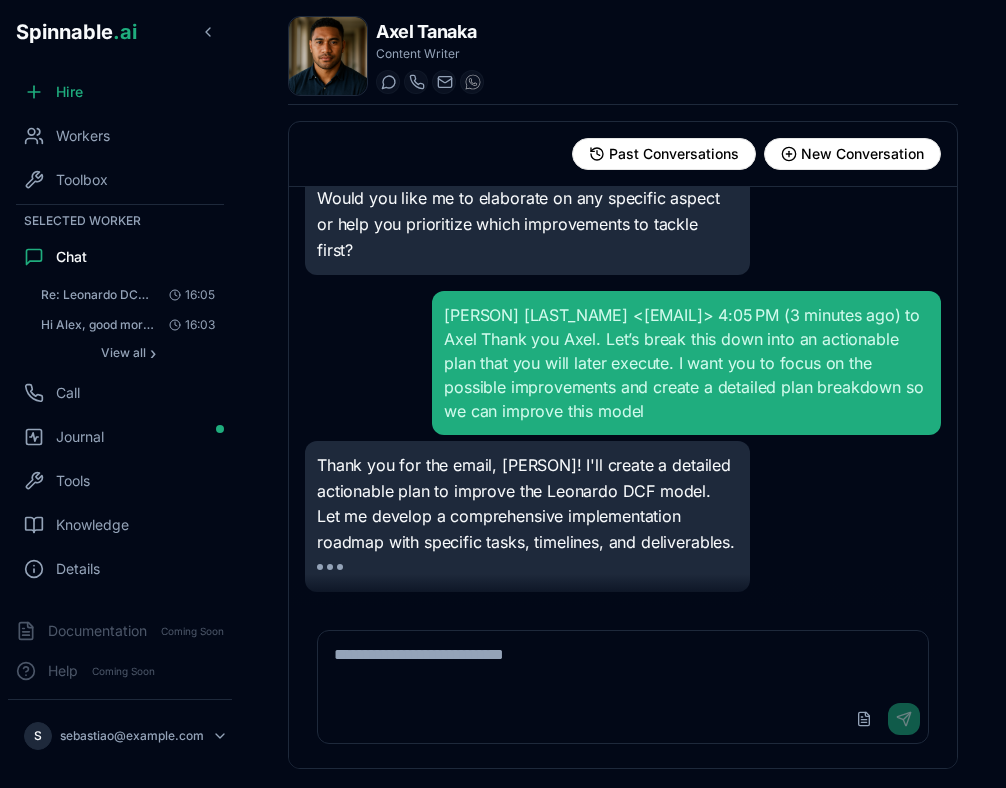 click on "Thank you for the email, Sebastião! I'll create a detailed actionable plan to improve the Leonardo DCF model. Let me develop a comprehensive implementation roadmap with specific tasks, timelines, and deliverables." at bounding box center (623, 516) 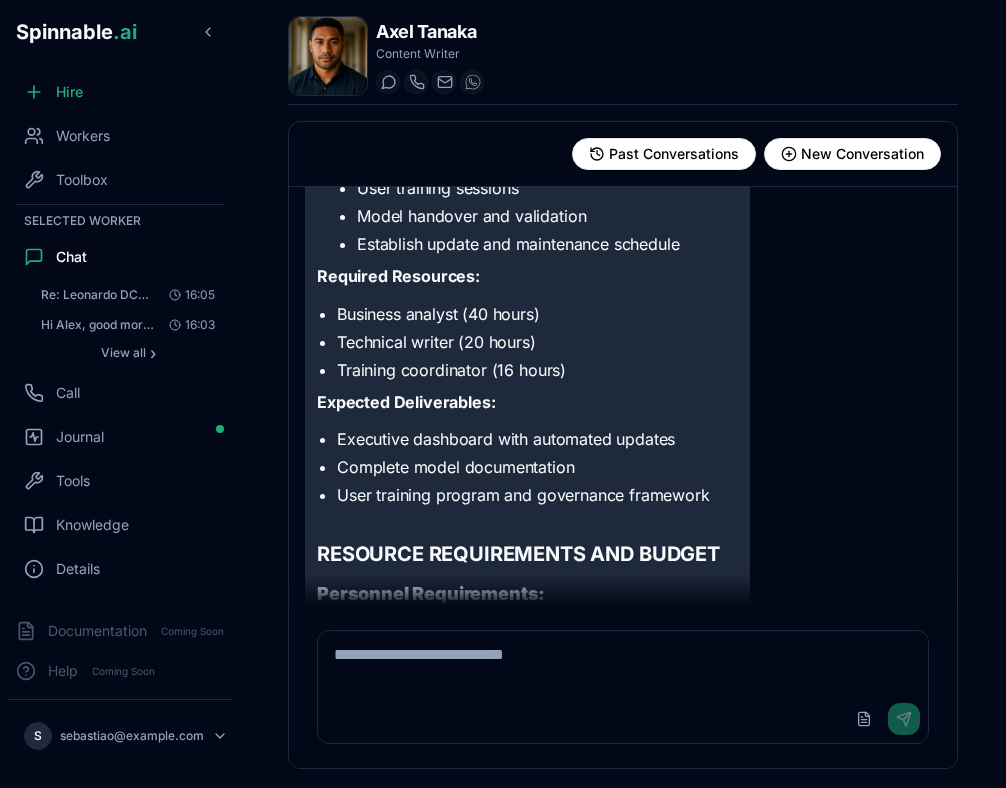 scroll, scrollTop: 25147, scrollLeft: 0, axis: vertical 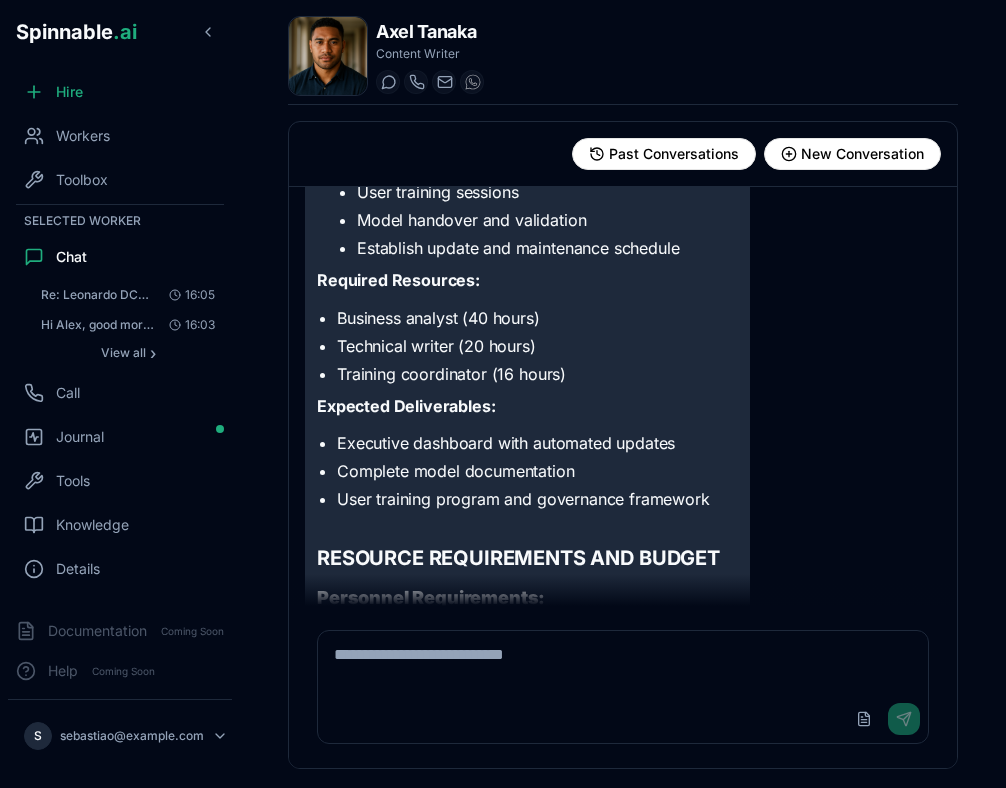 click at bounding box center [623, 663] 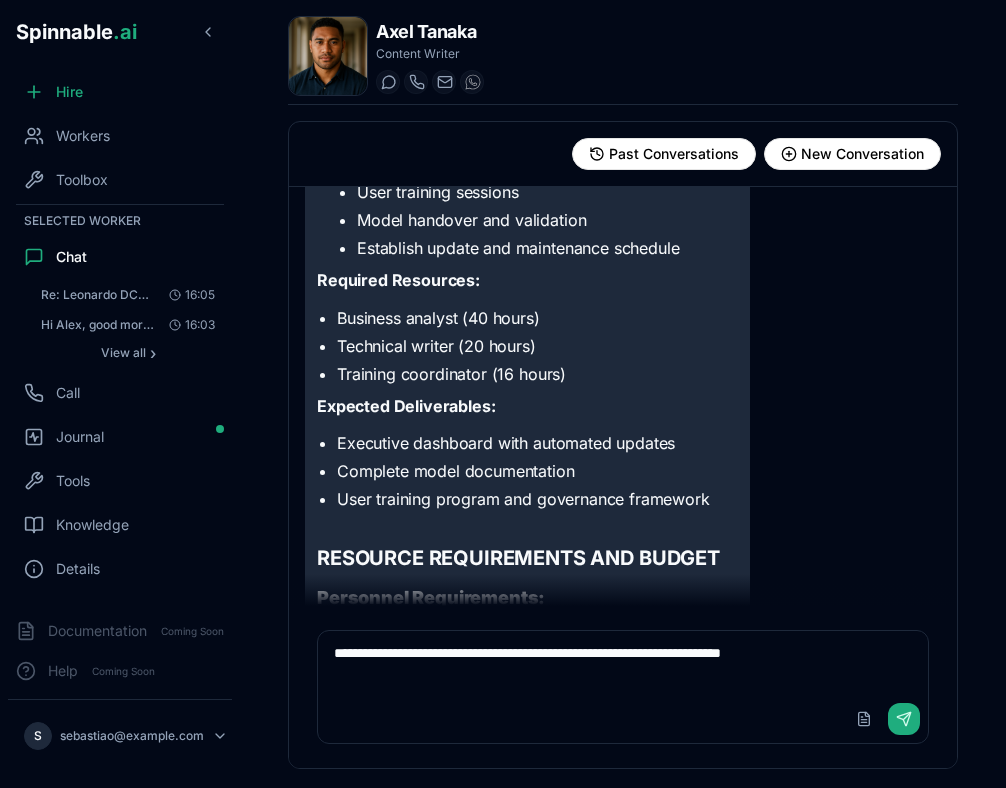 type on "**********" 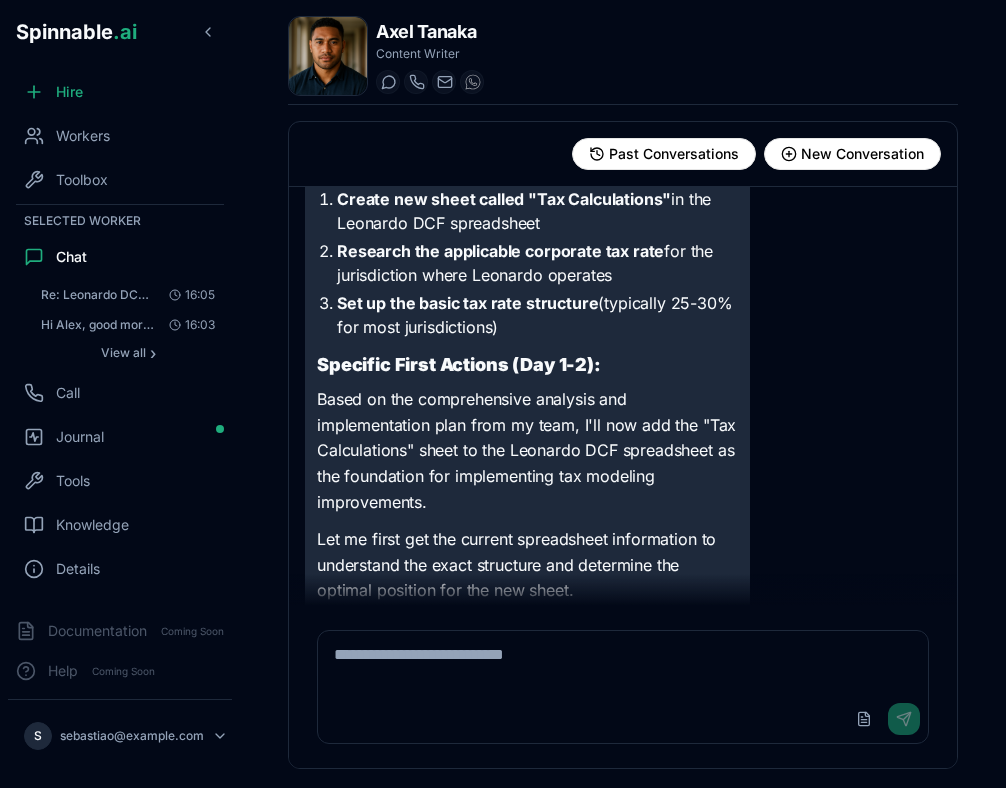 scroll, scrollTop: 27575, scrollLeft: 0, axis: vertical 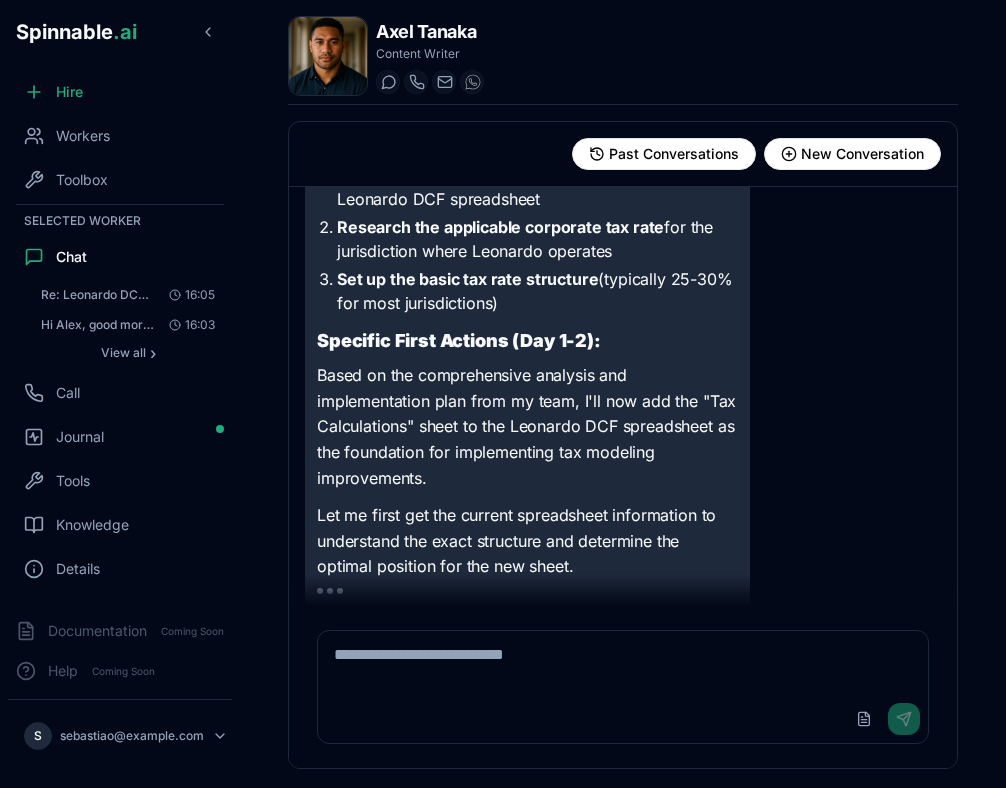 type 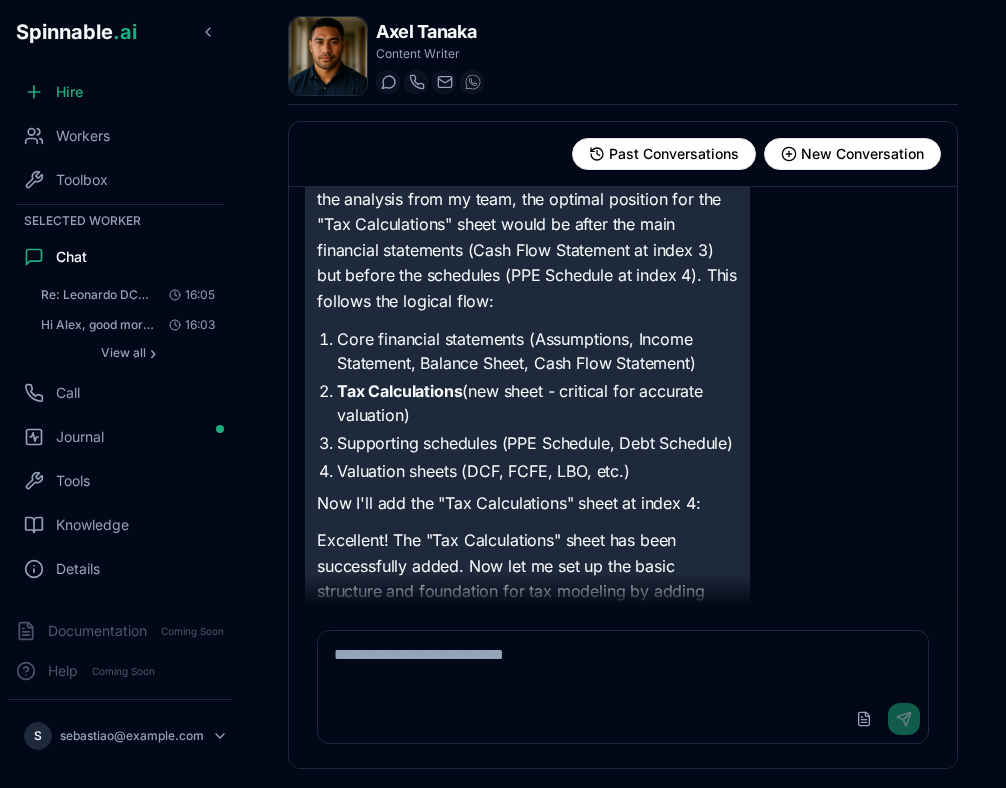 scroll, scrollTop: 28057, scrollLeft: 0, axis: vertical 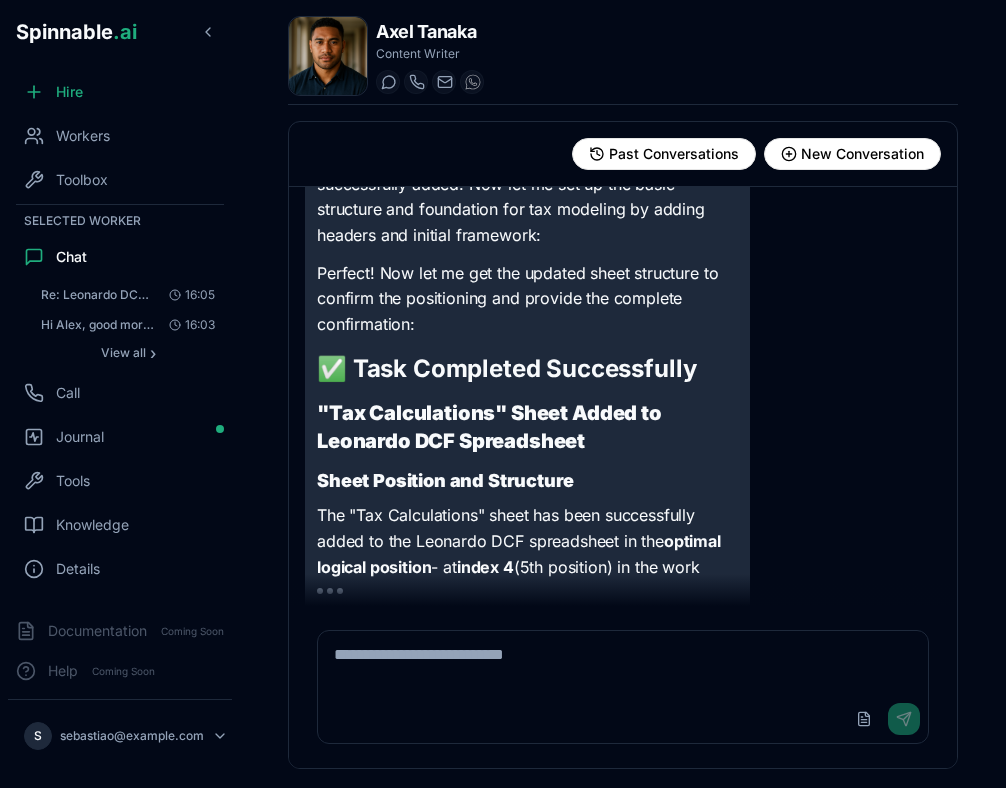 click on "Looking at the Priority Level 1 plan, the  first action point  is:
Task 1.1: Implement Comprehensive Tax Modeling - Week 1
The Very First Step: Create Tax Rate Schedule
Immediate Action Required:
Create new sheet called "Tax Calculations"  in the Leonardo DCF spreadsheet
Research the applicable corporate tax rate  for the jurisdiction where Leonardo operates
Set up the basic tax rate structure  (typically 25-30% for most jurisdictions)
Specific First Actions (Day 1-2):
Based on the comprehensive analysis and implementation plan from my team, I'll now add the "Tax Calculations" sheet to the Leonardo DCF spreadsheet as the foundation for implementing tax modeling improvements.
Let me first get the current spreadsheet information to understand the exact structure and determine the optimal position for the new sheet.
Core financial statements (Assumptions, Income Statement, Balance Sheet, Cash Flow Statement)
Tax Calculations  (new sheet - critical for accurate valuation)" at bounding box center [623, -126] 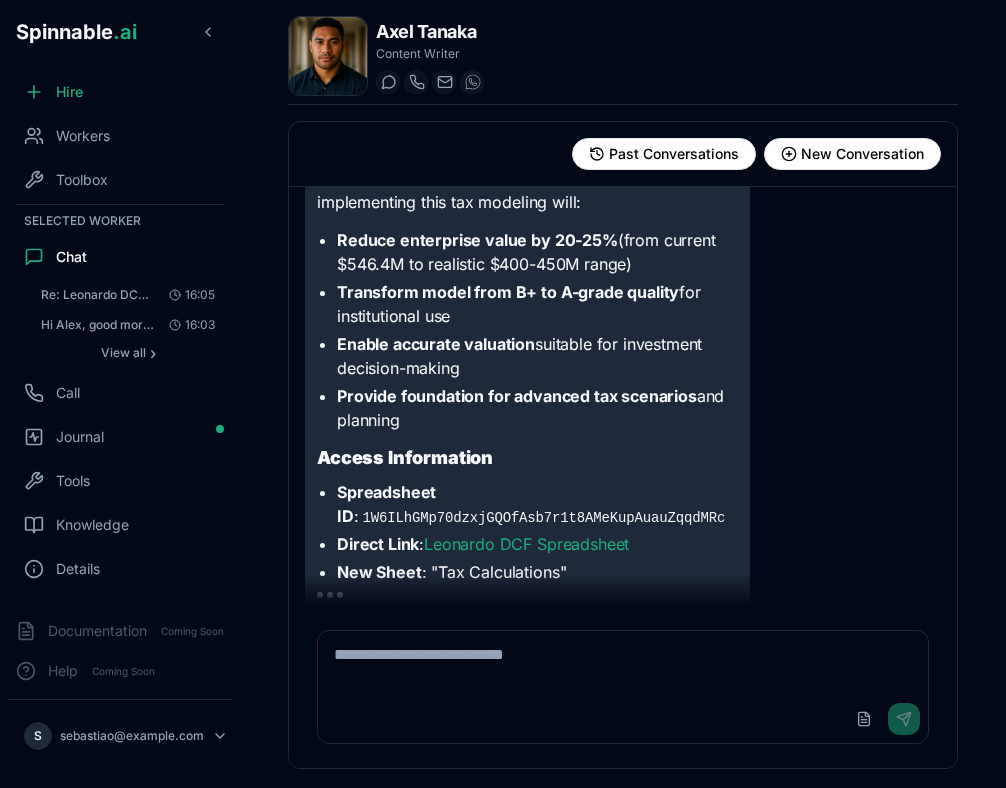 scroll, scrollTop: 30182, scrollLeft: 0, axis: vertical 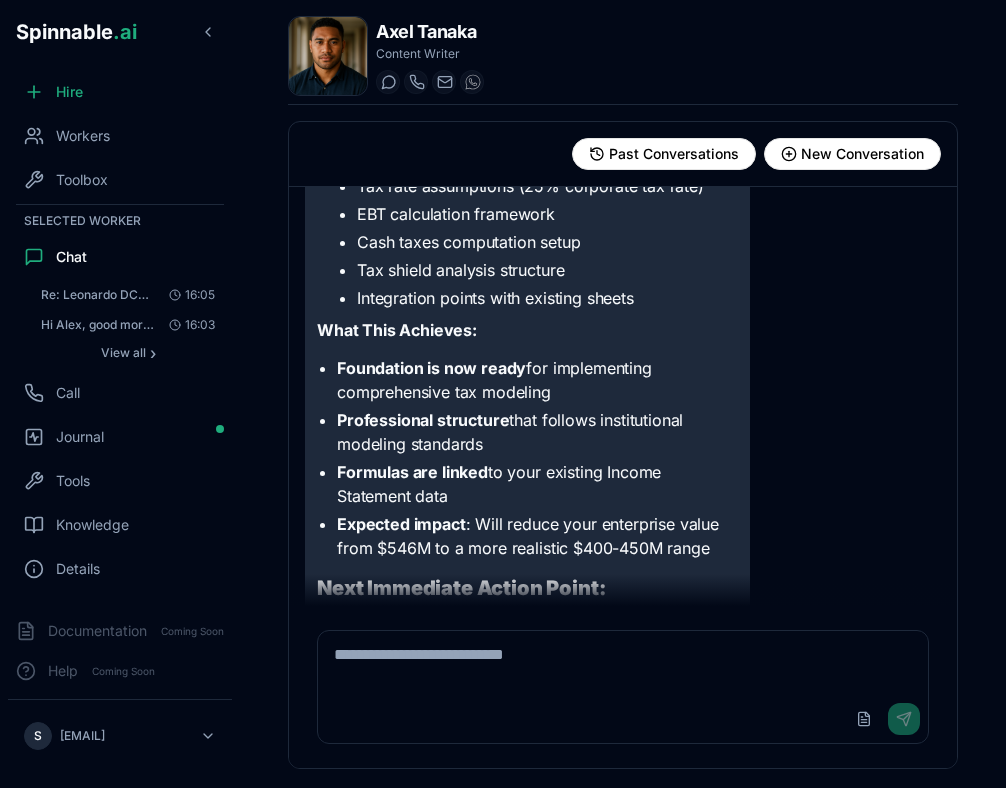 click at bounding box center [623, 663] 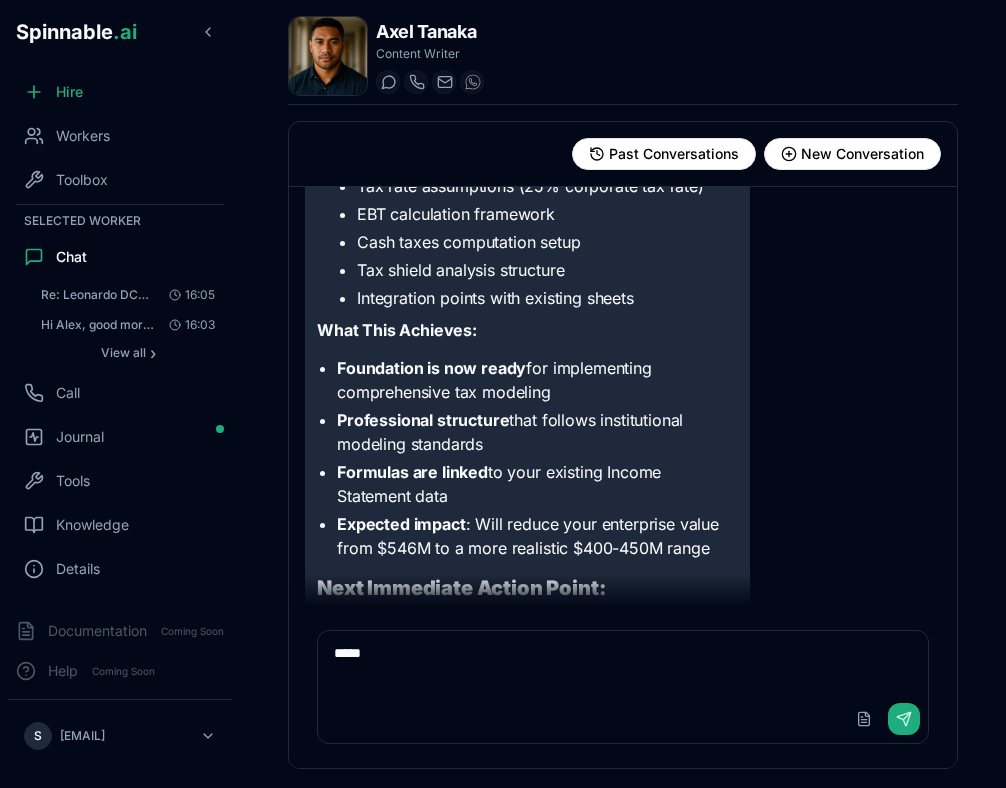 type on "****" 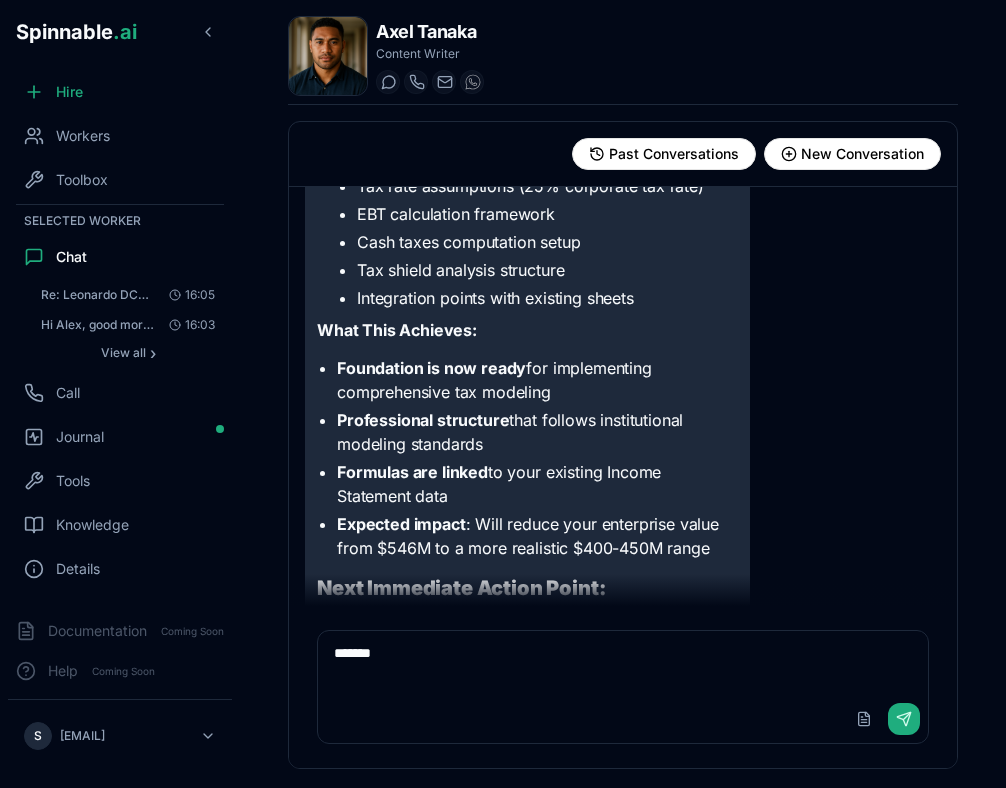type on "********" 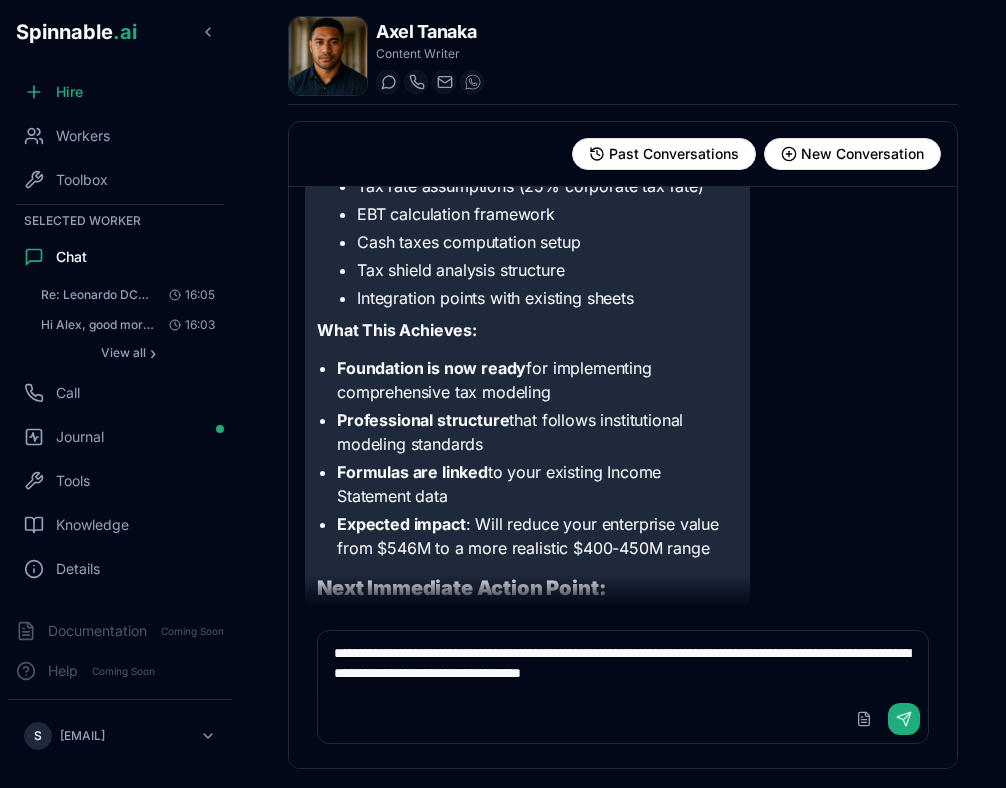 scroll, scrollTop: 6, scrollLeft: 0, axis: vertical 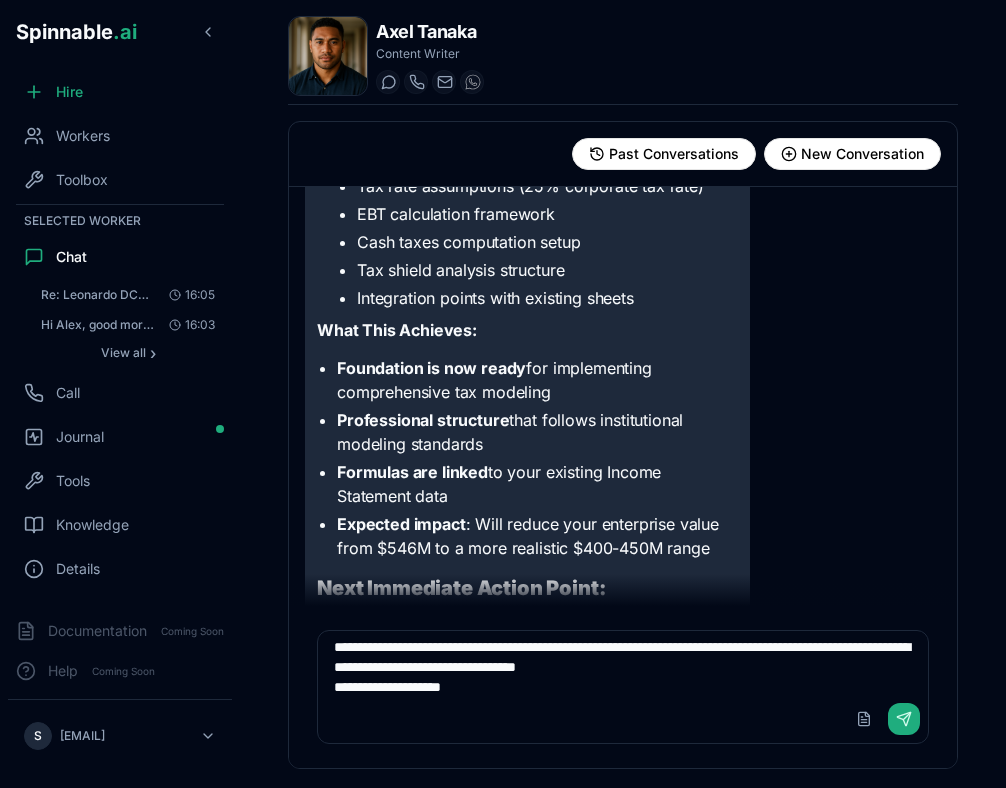 type on "**********" 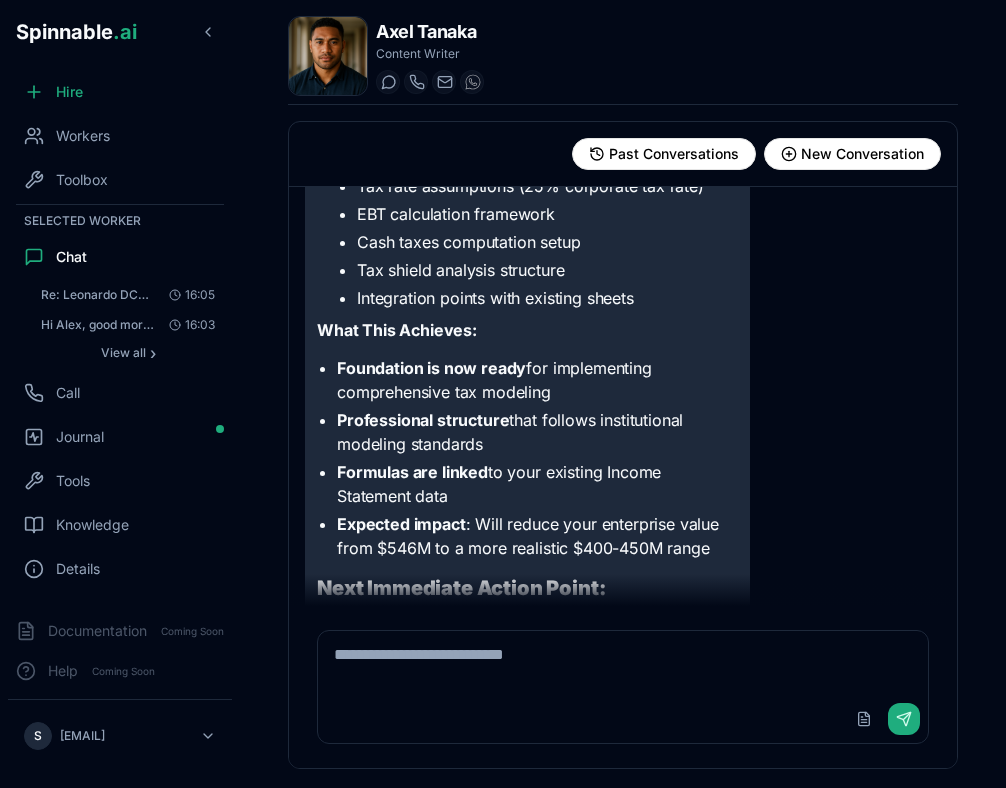 scroll, scrollTop: 31291, scrollLeft: 0, axis: vertical 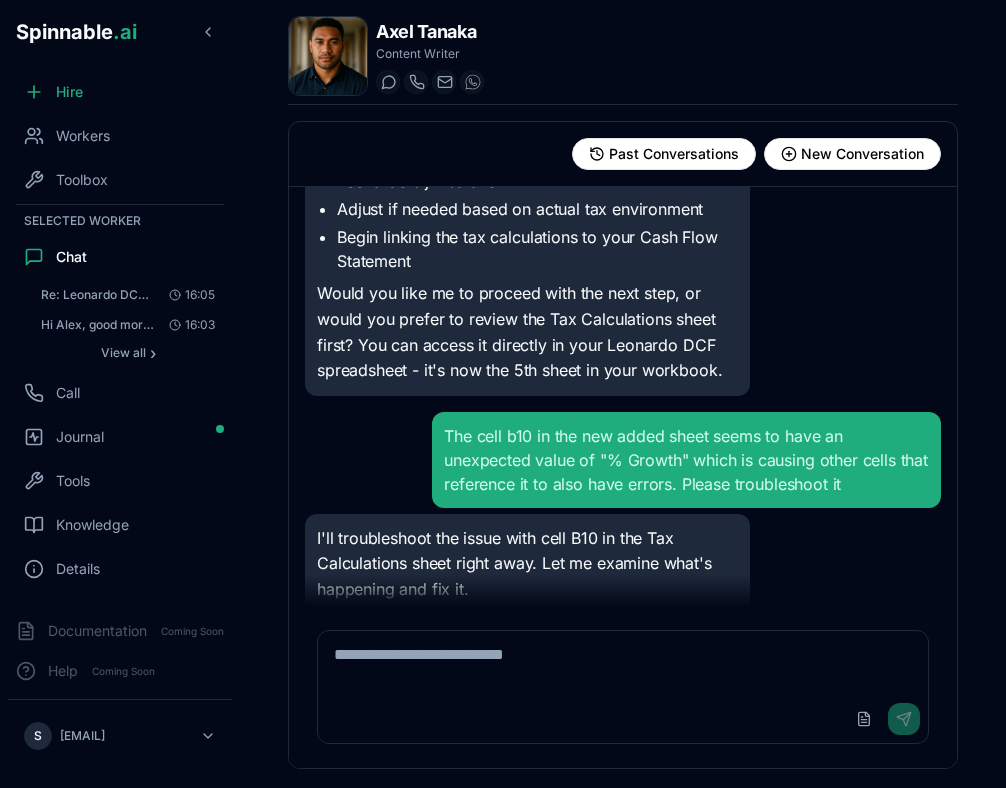 type 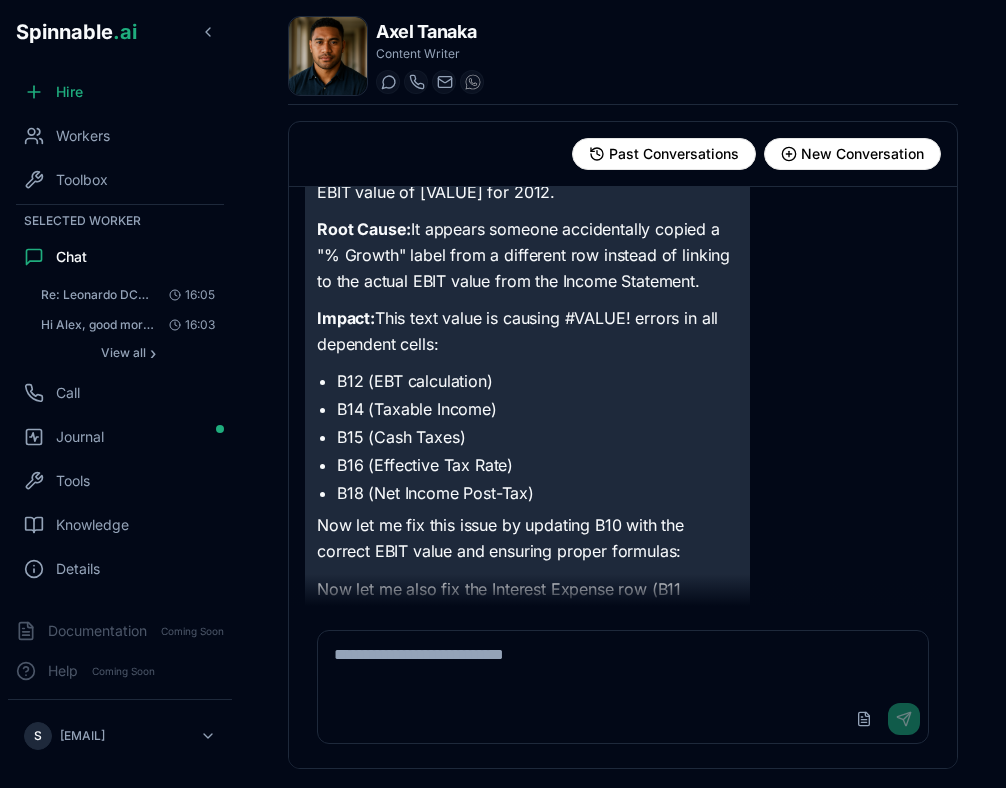 scroll, scrollTop: 32872, scrollLeft: 0, axis: vertical 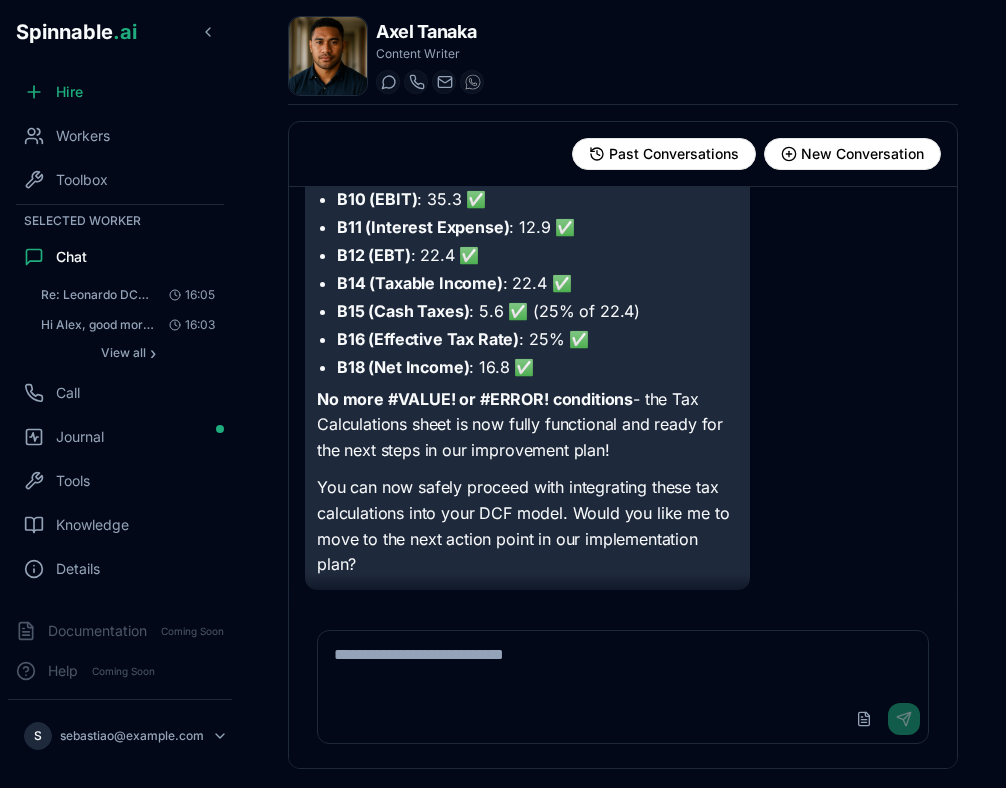 click at bounding box center (623, 663) 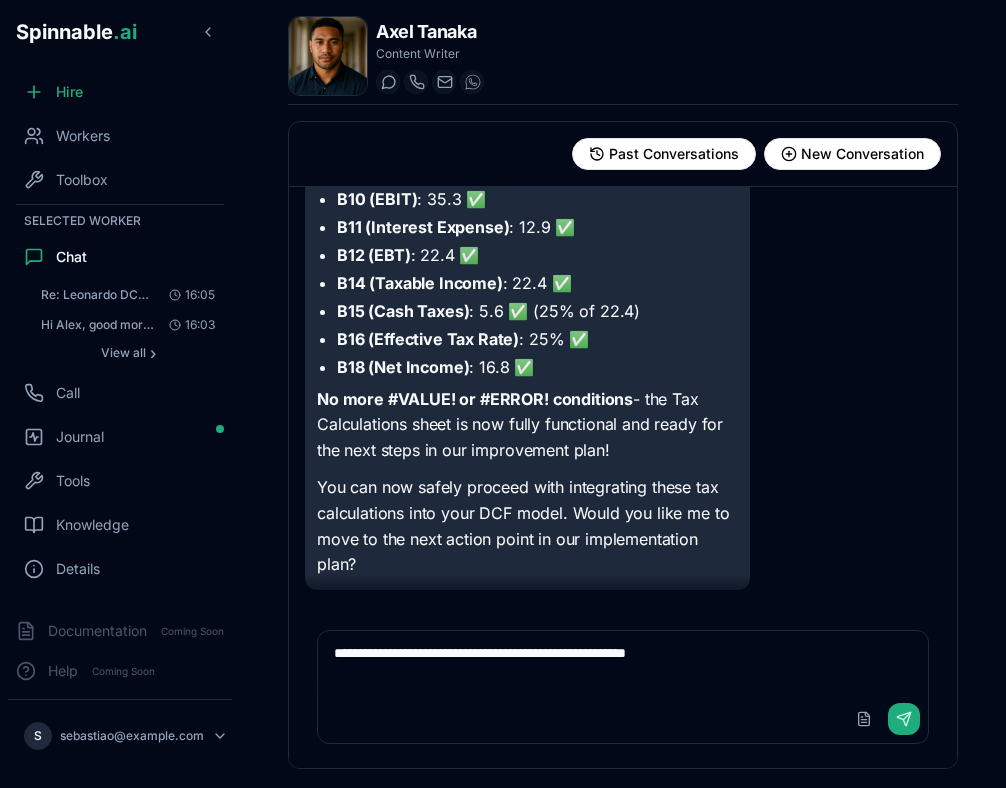 type on "**********" 